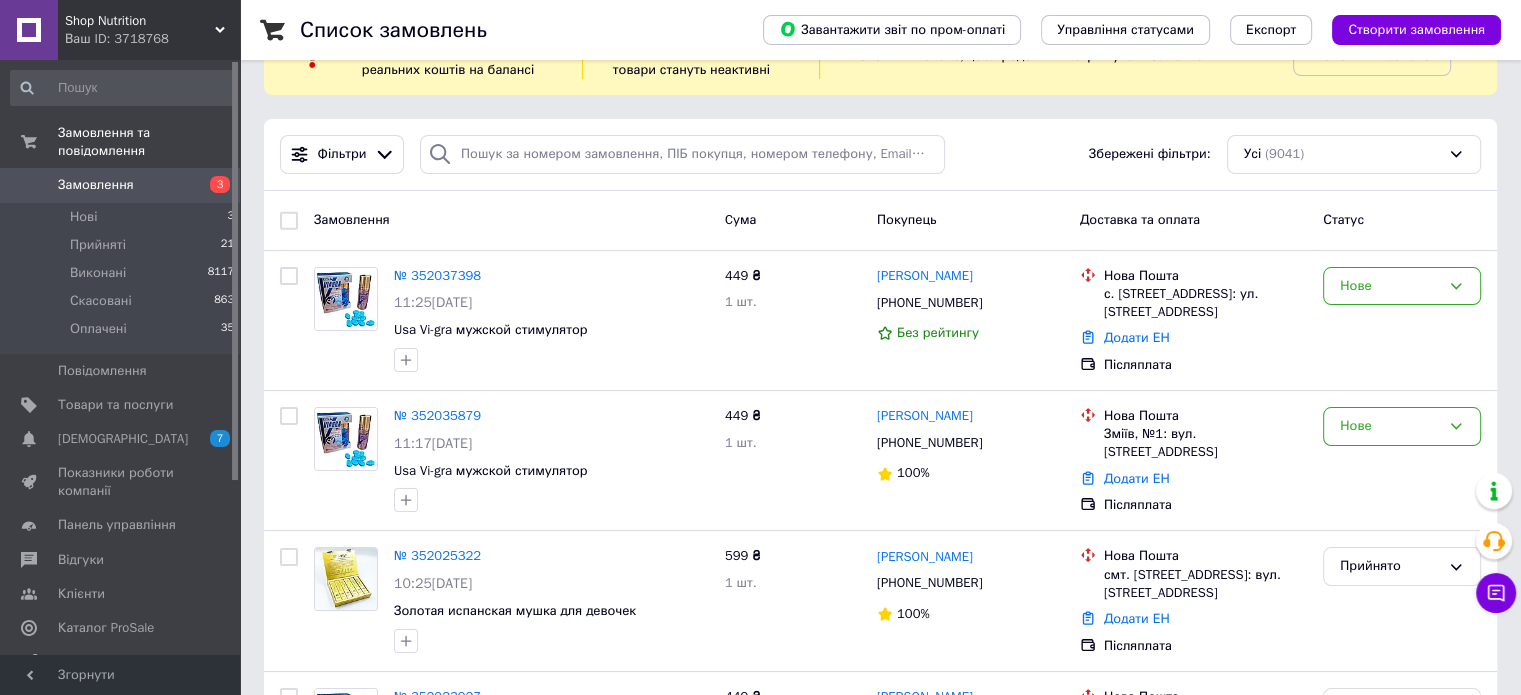 scroll, scrollTop: 100, scrollLeft: 0, axis: vertical 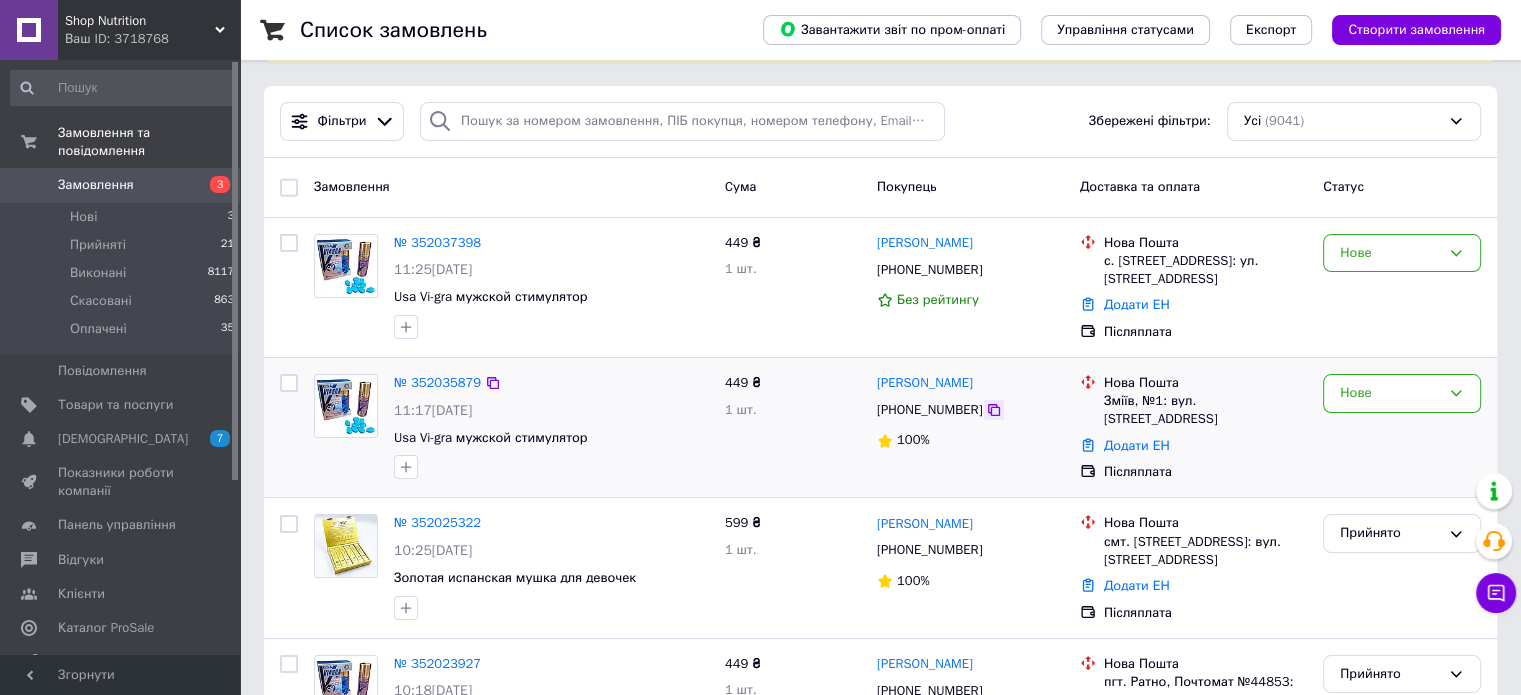 click 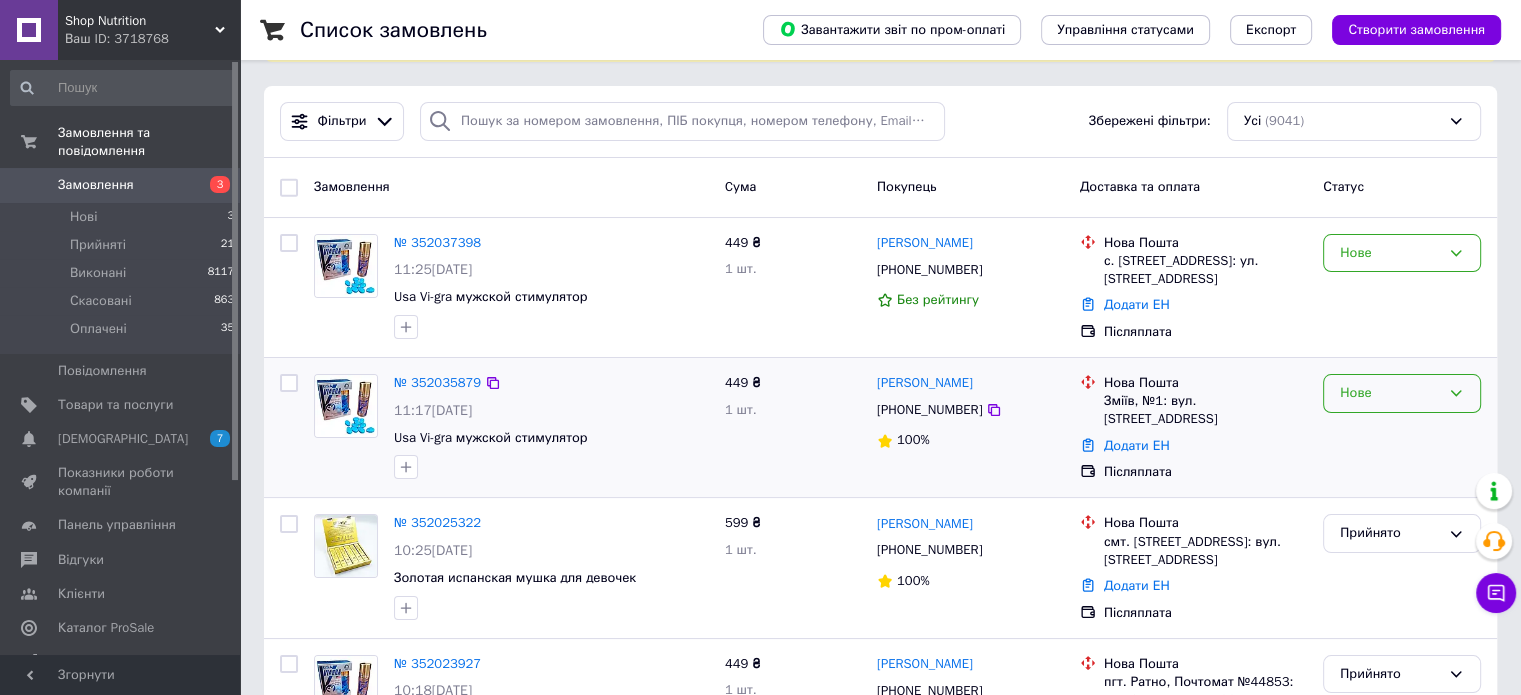 click on "Нове" at bounding box center [1390, 393] 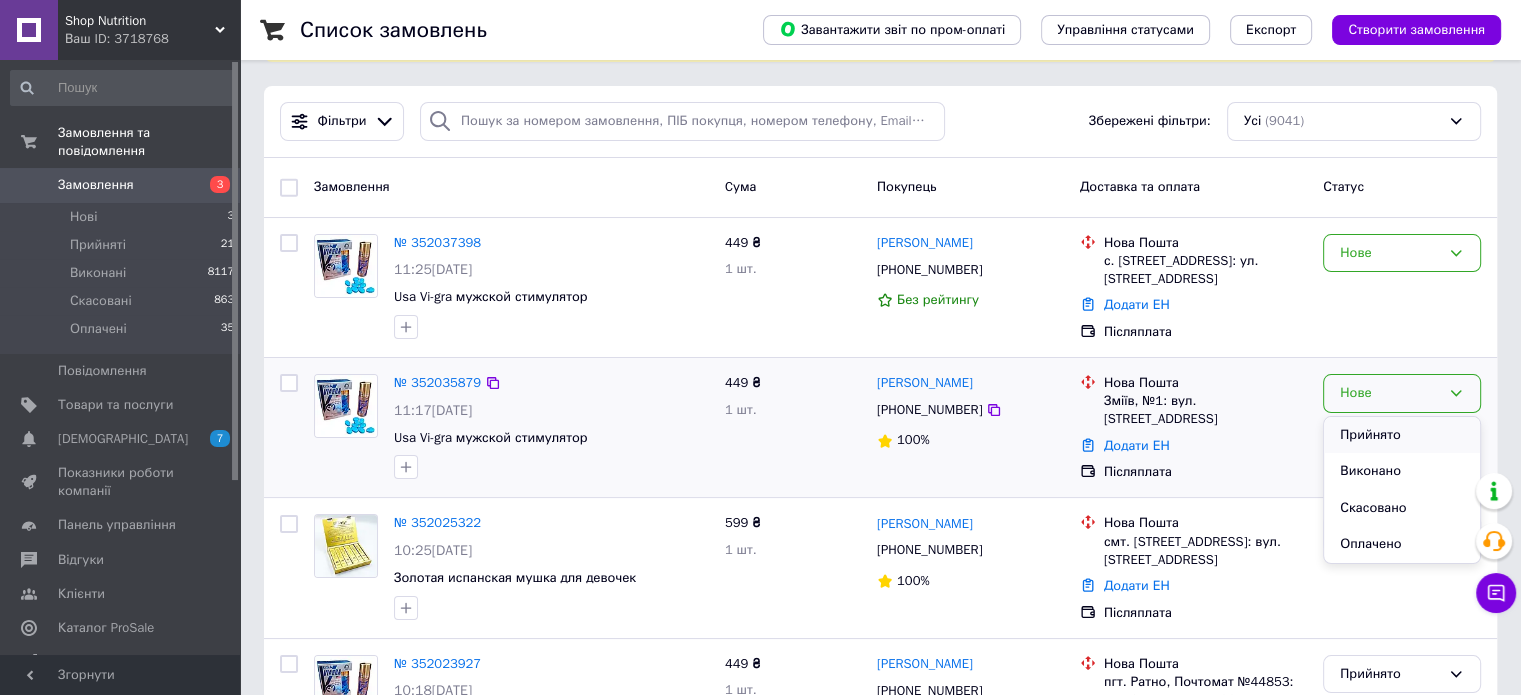 click on "Прийнято" at bounding box center (1402, 435) 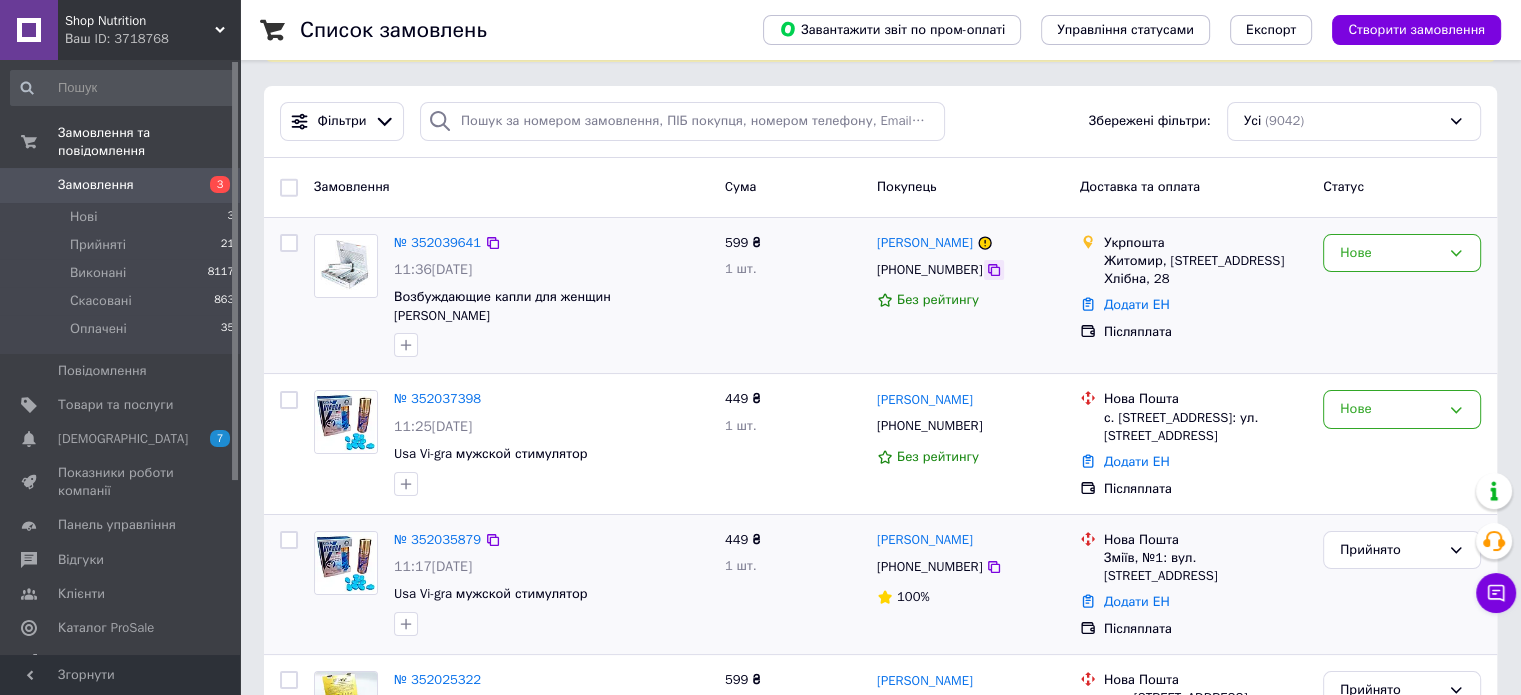 click 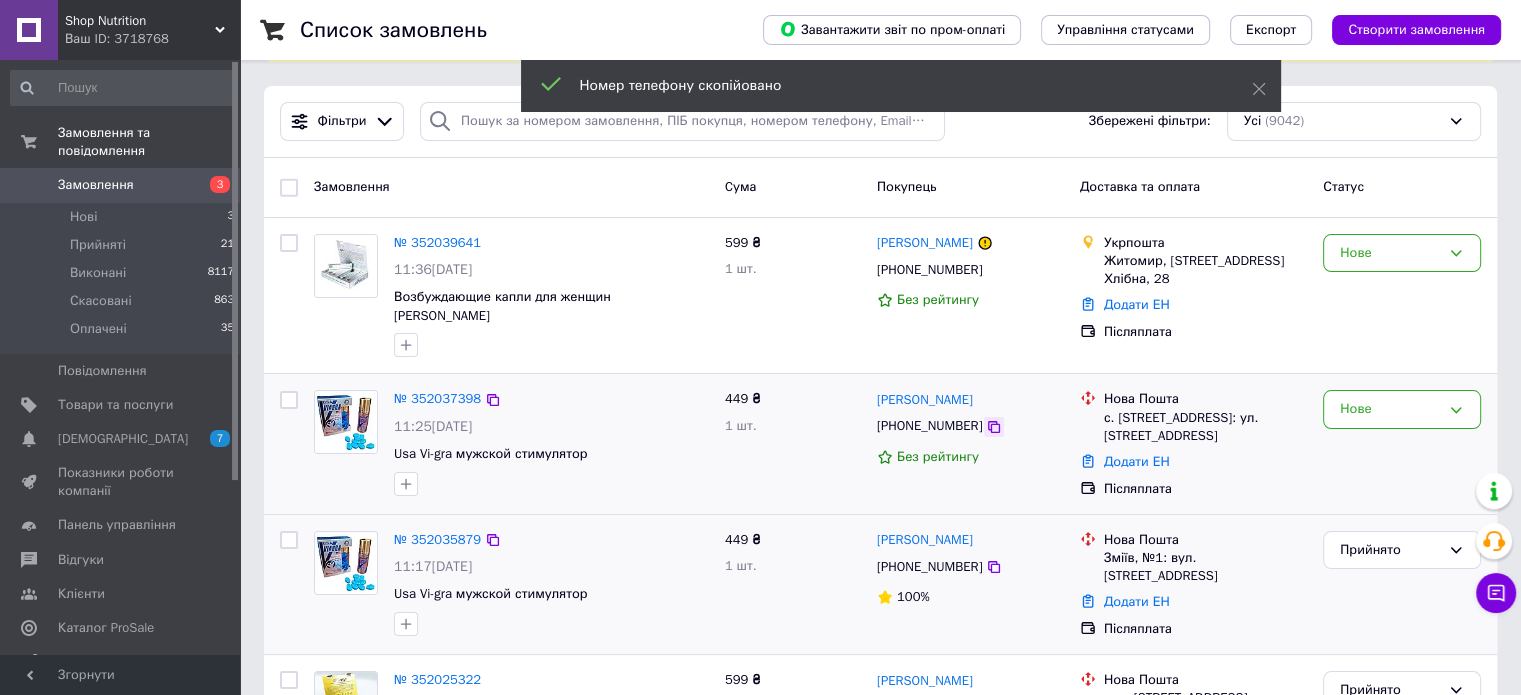 click 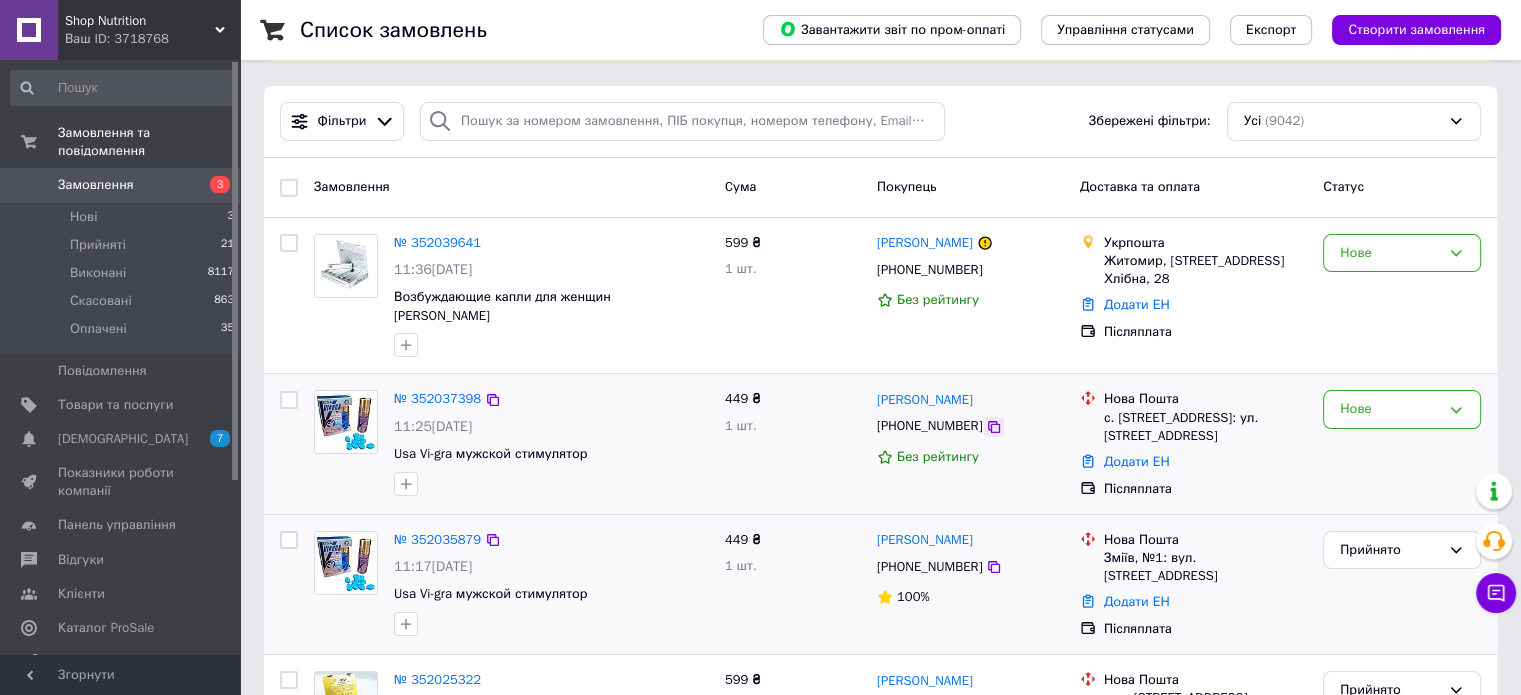 click 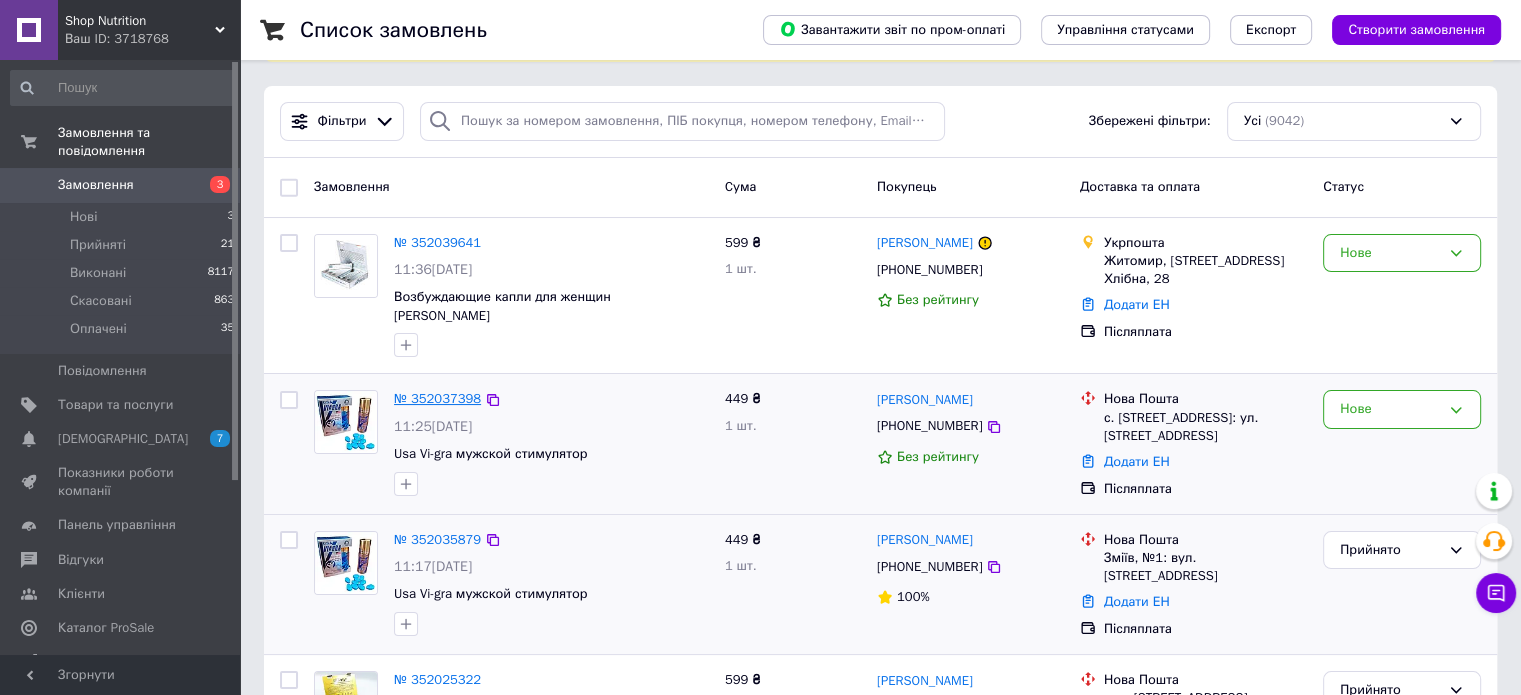 click on "№ 352037398" at bounding box center (437, 398) 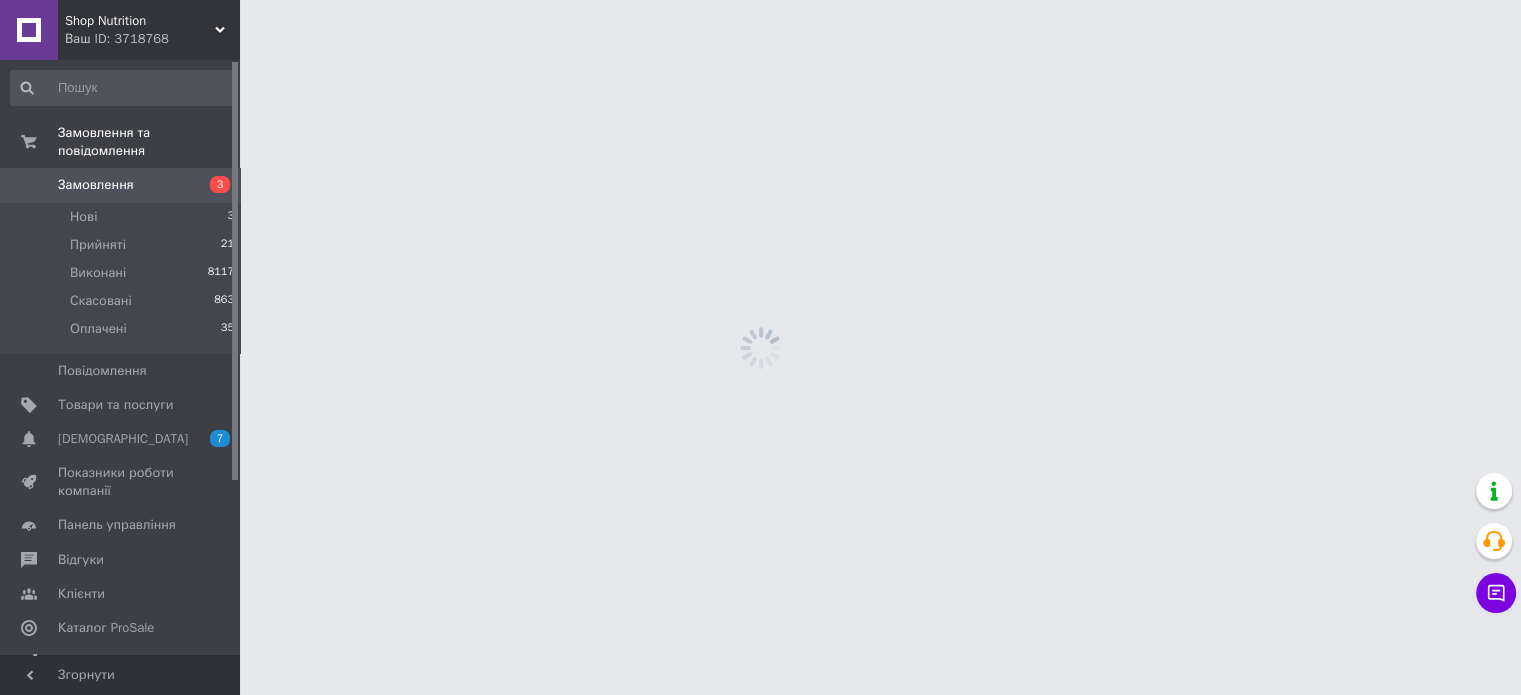 scroll, scrollTop: 0, scrollLeft: 0, axis: both 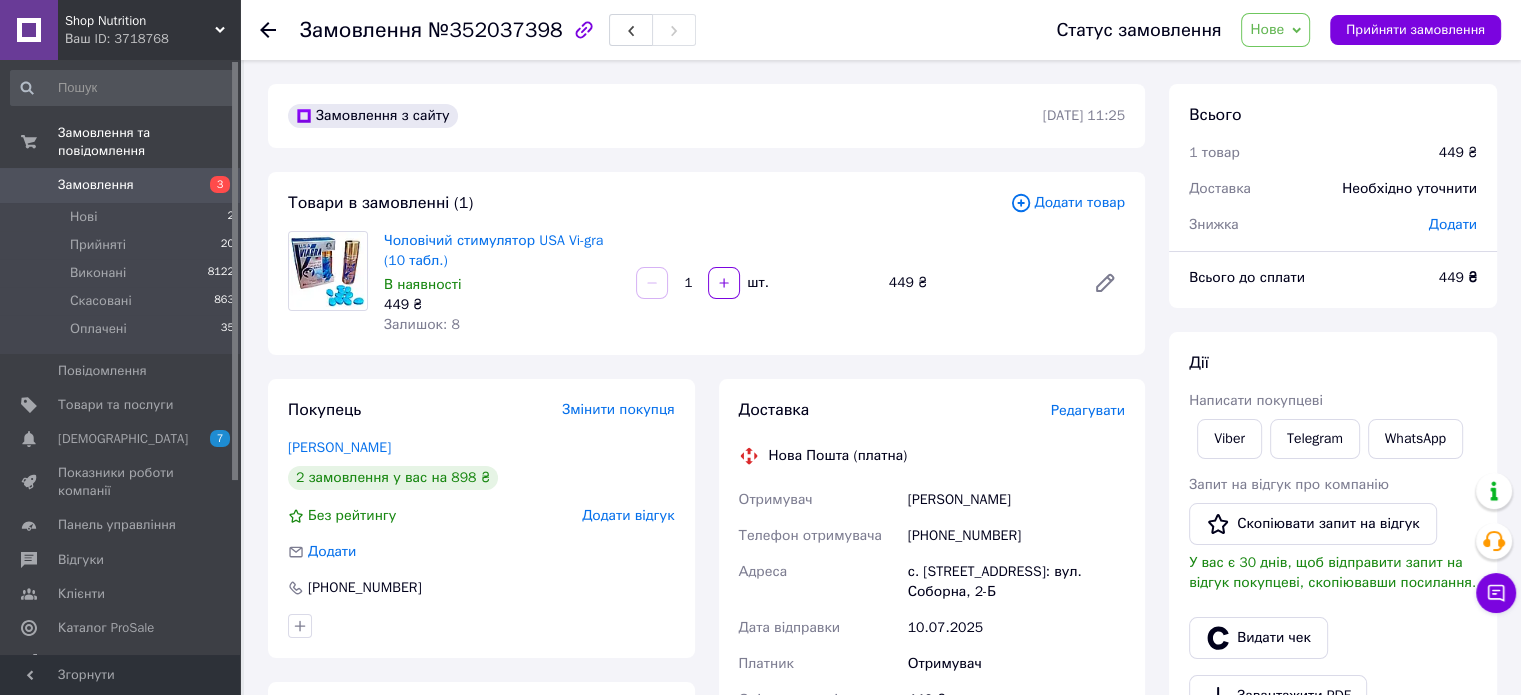 click on "Нове" at bounding box center (1267, 29) 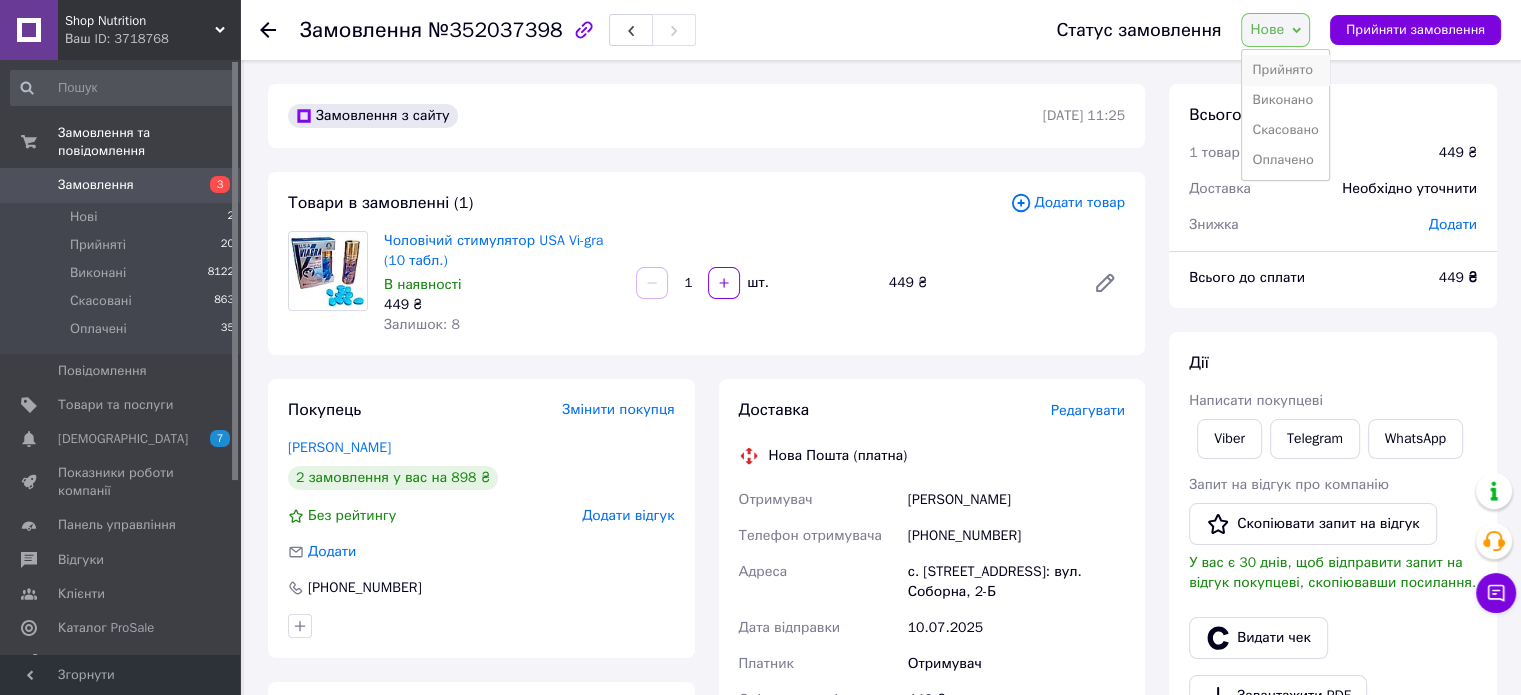 click on "Прийнято" at bounding box center (1285, 70) 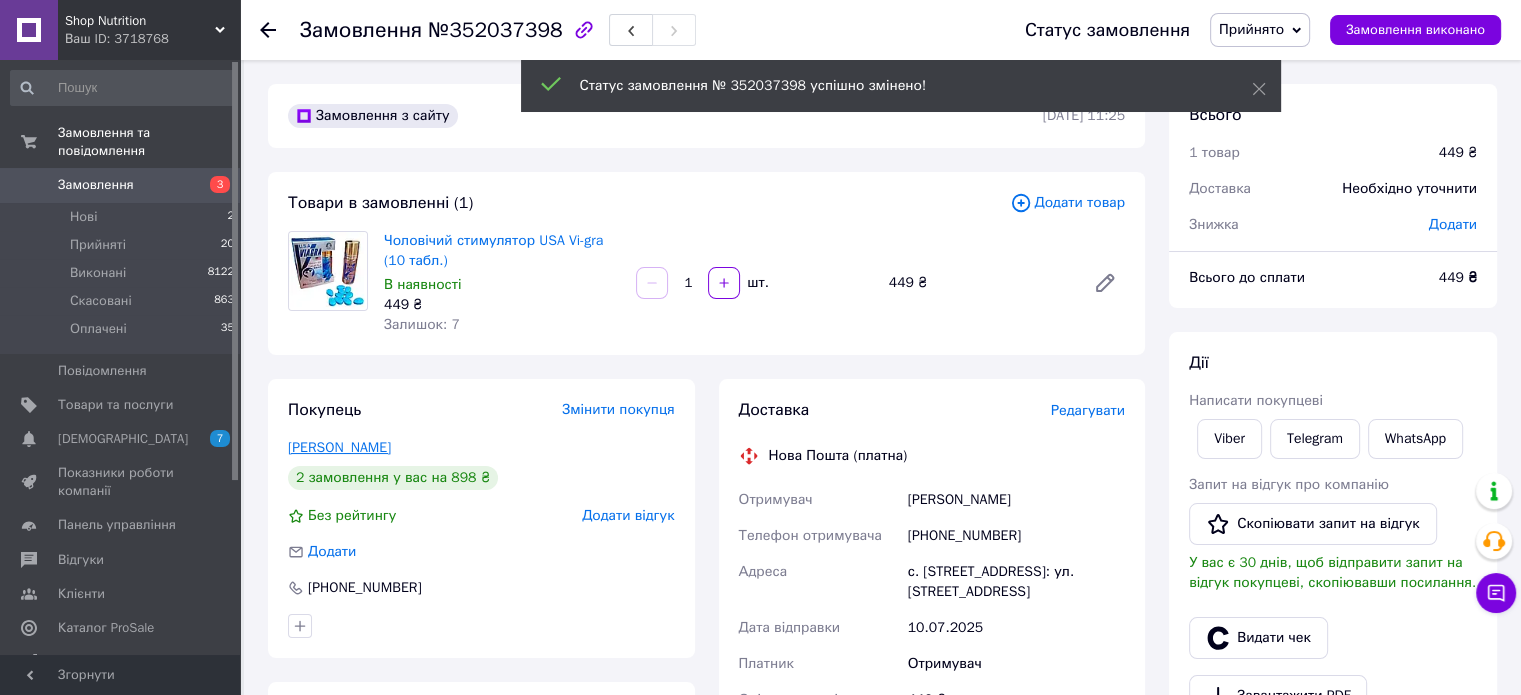click on "Сидоров Микола" at bounding box center [339, 447] 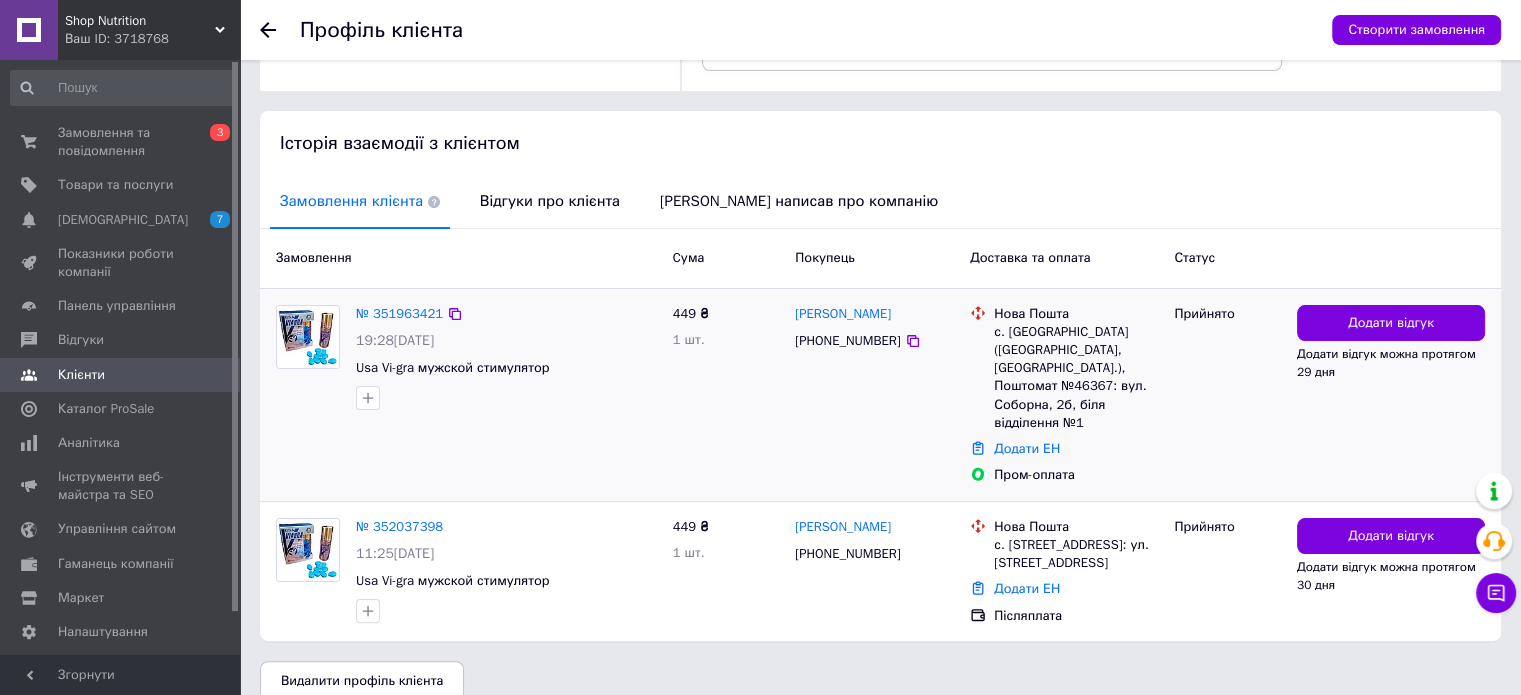 scroll, scrollTop: 368, scrollLeft: 0, axis: vertical 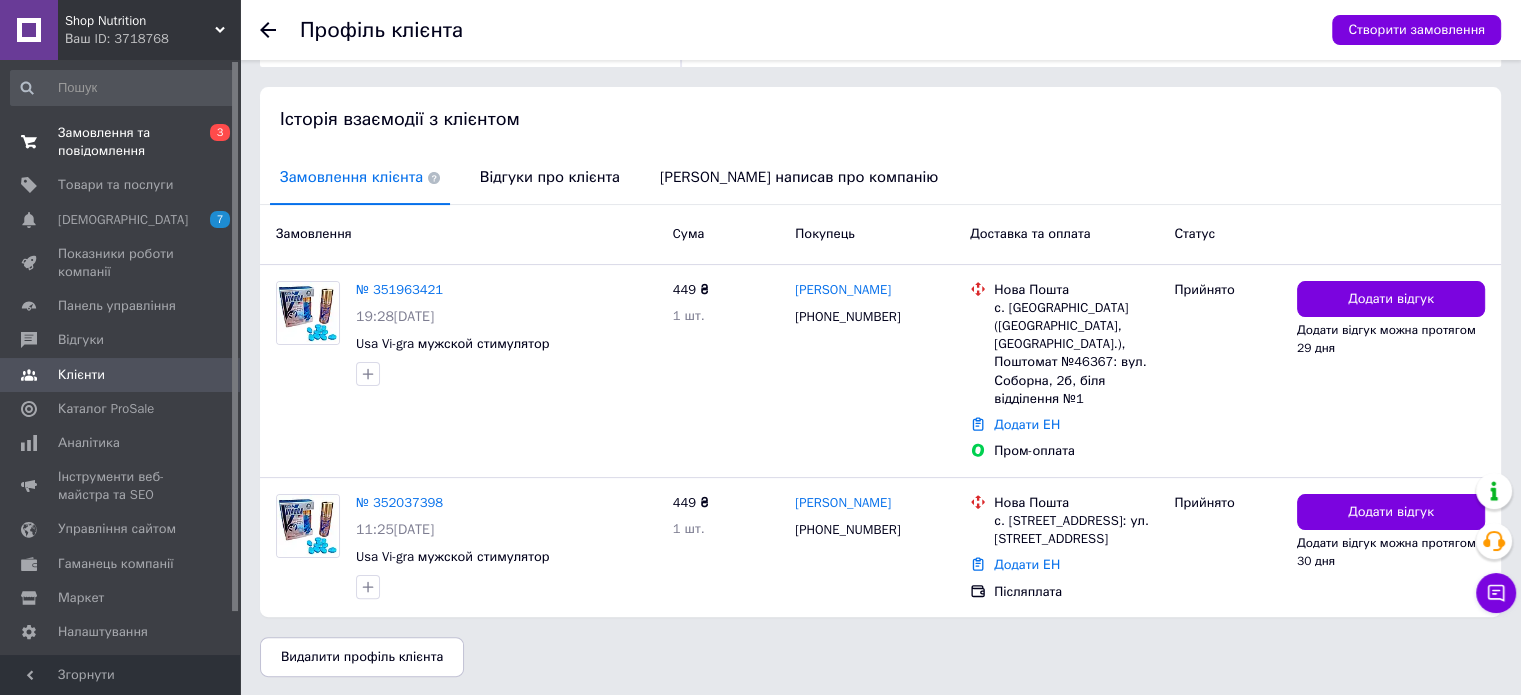 click on "Замовлення та повідомлення" at bounding box center (121, 142) 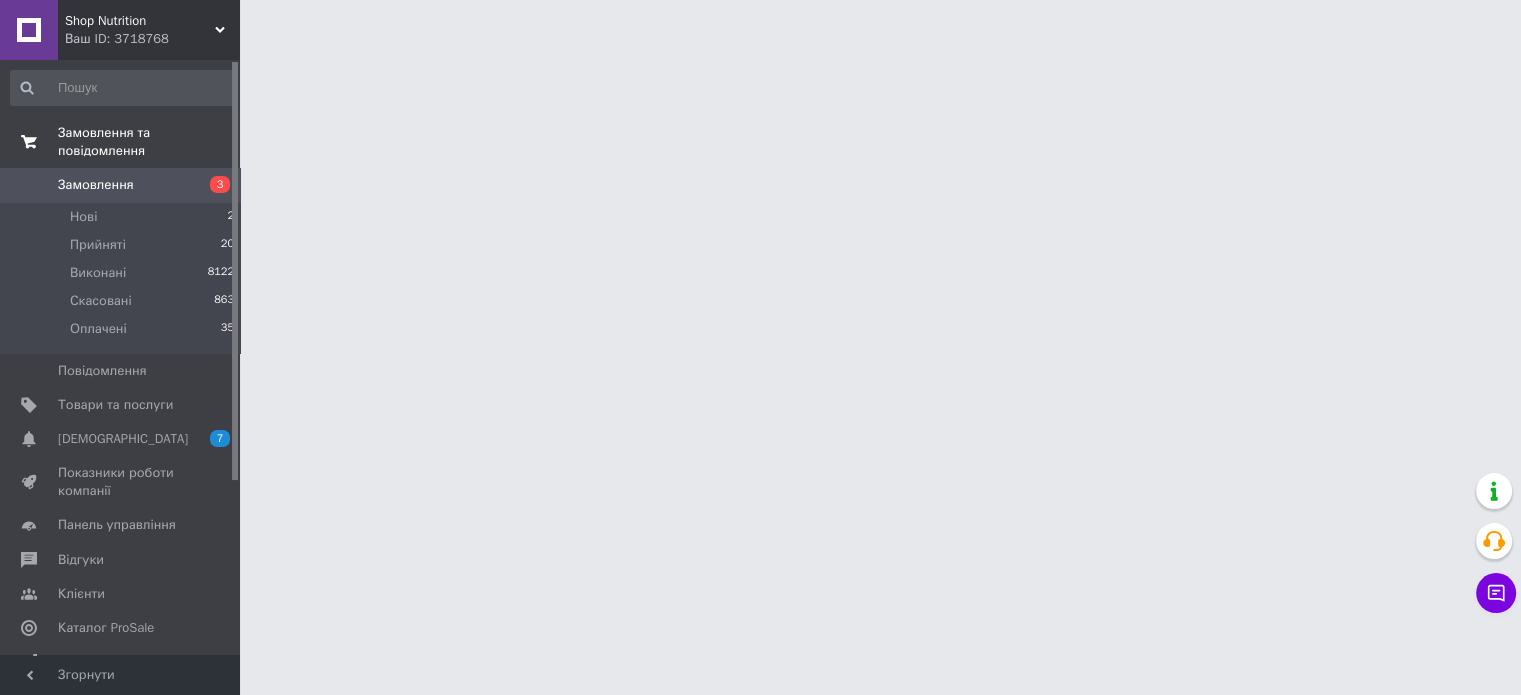scroll, scrollTop: 0, scrollLeft: 0, axis: both 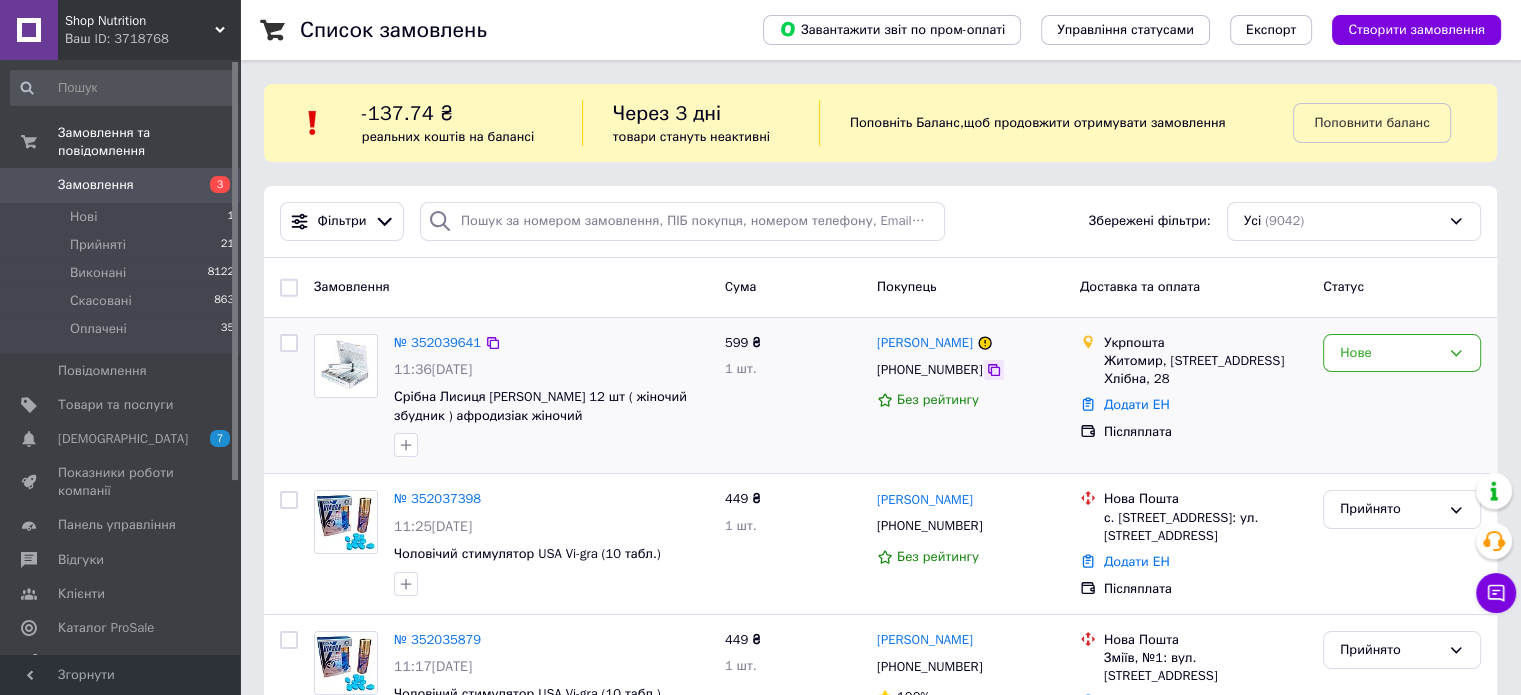 click 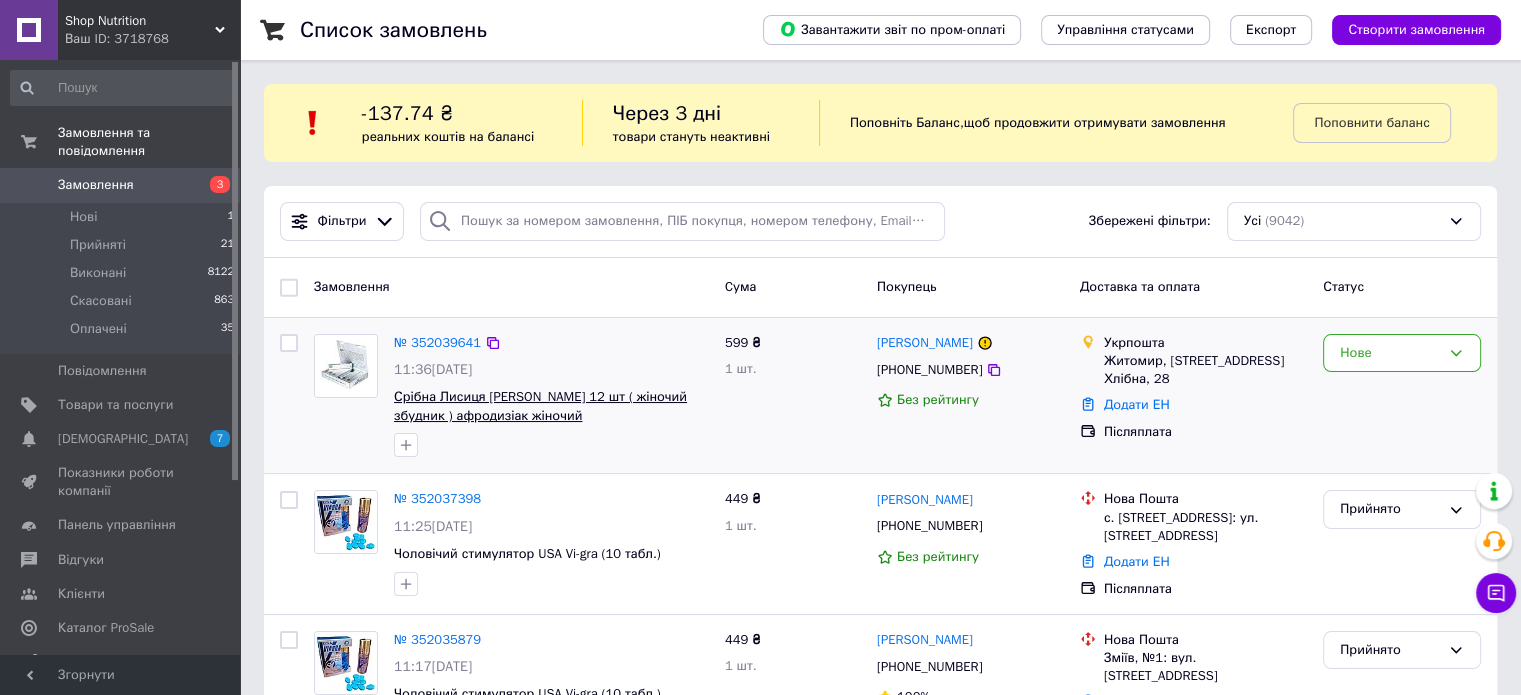click on "Срібна Лисиця [PERSON_NAME] 12 шт ( жіночий збудник ) афродизіак жіночий" at bounding box center [540, 406] 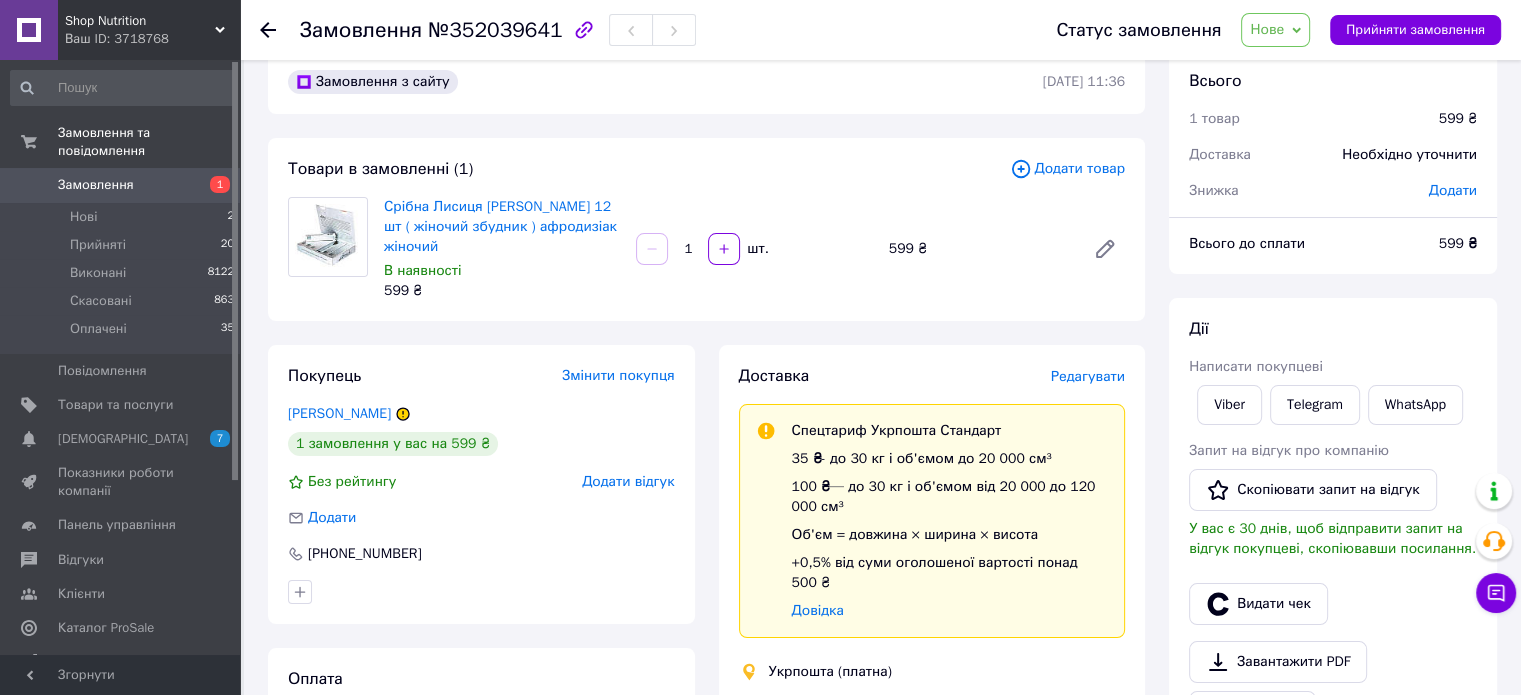scroll, scrollTop: 0, scrollLeft: 0, axis: both 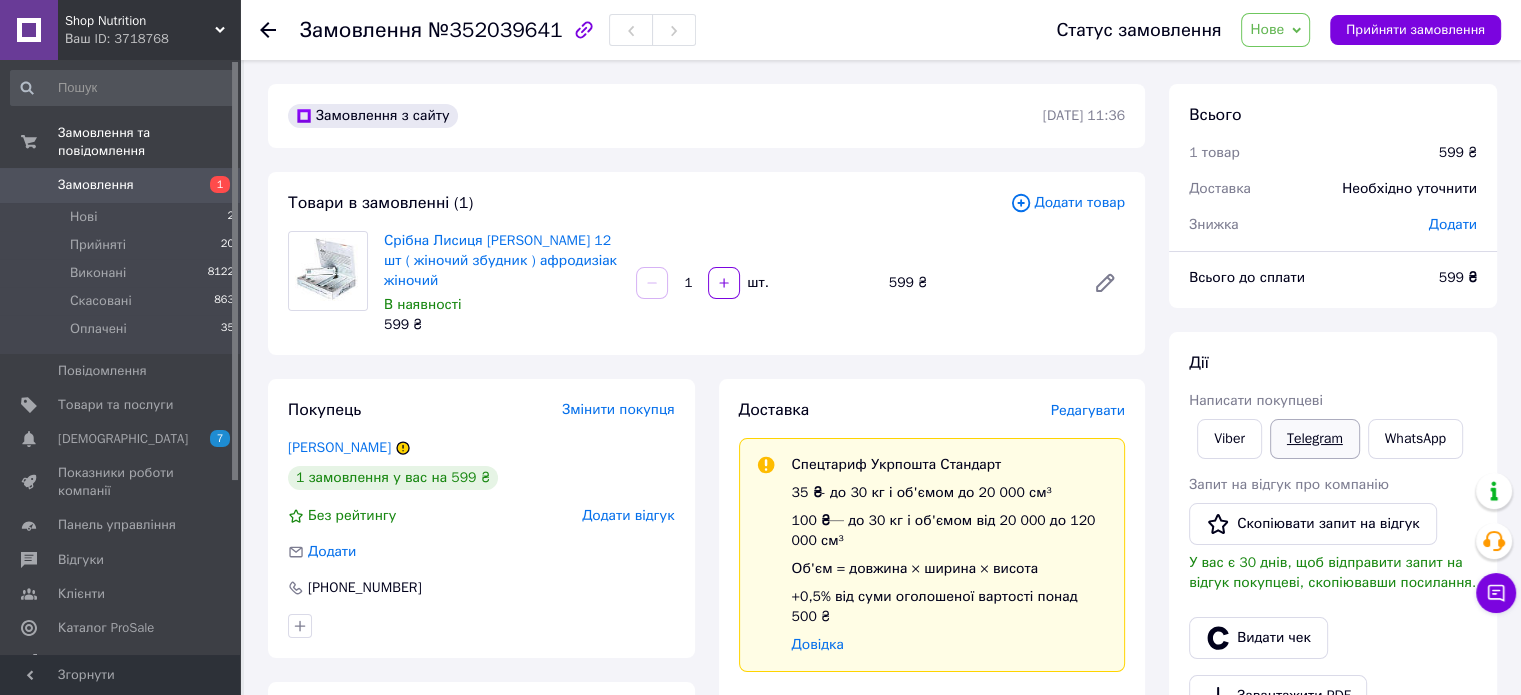 click on "Telegram" at bounding box center (1315, 439) 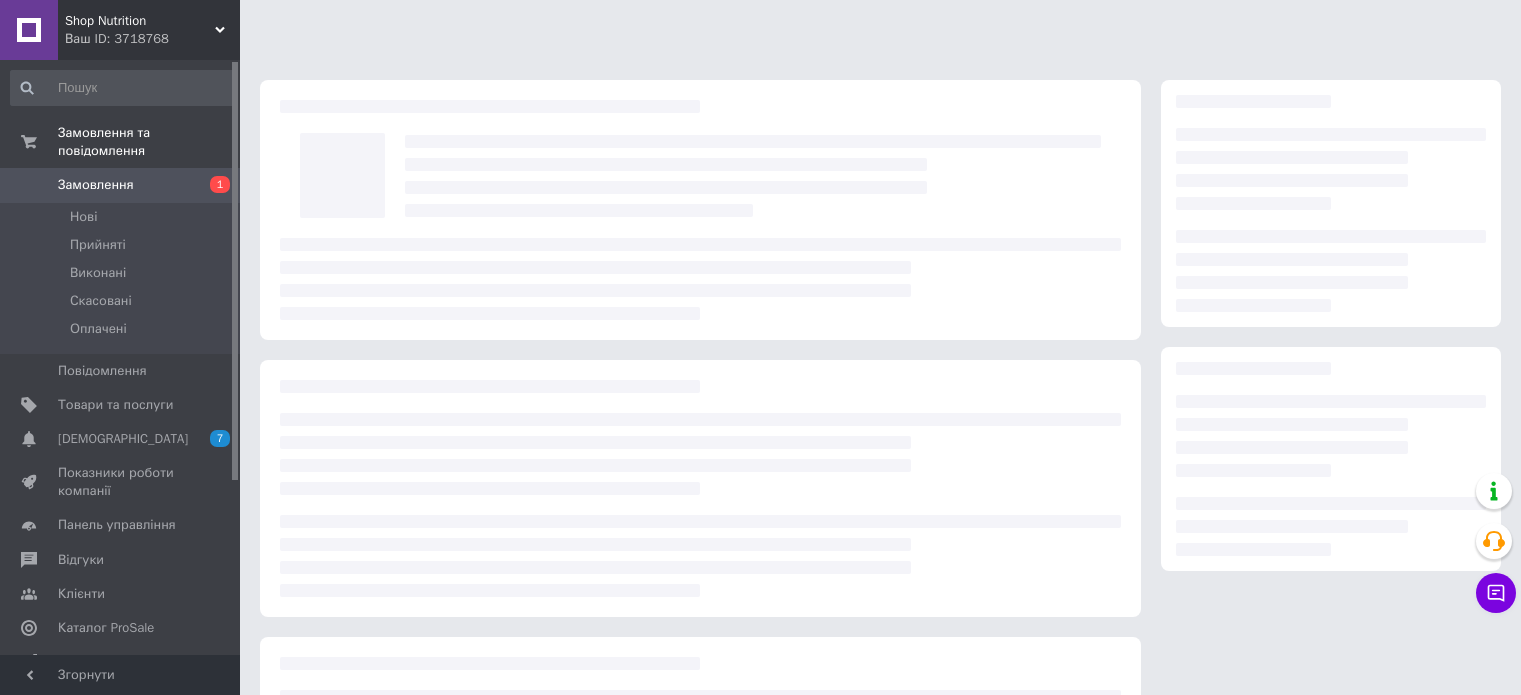 scroll, scrollTop: 0, scrollLeft: 0, axis: both 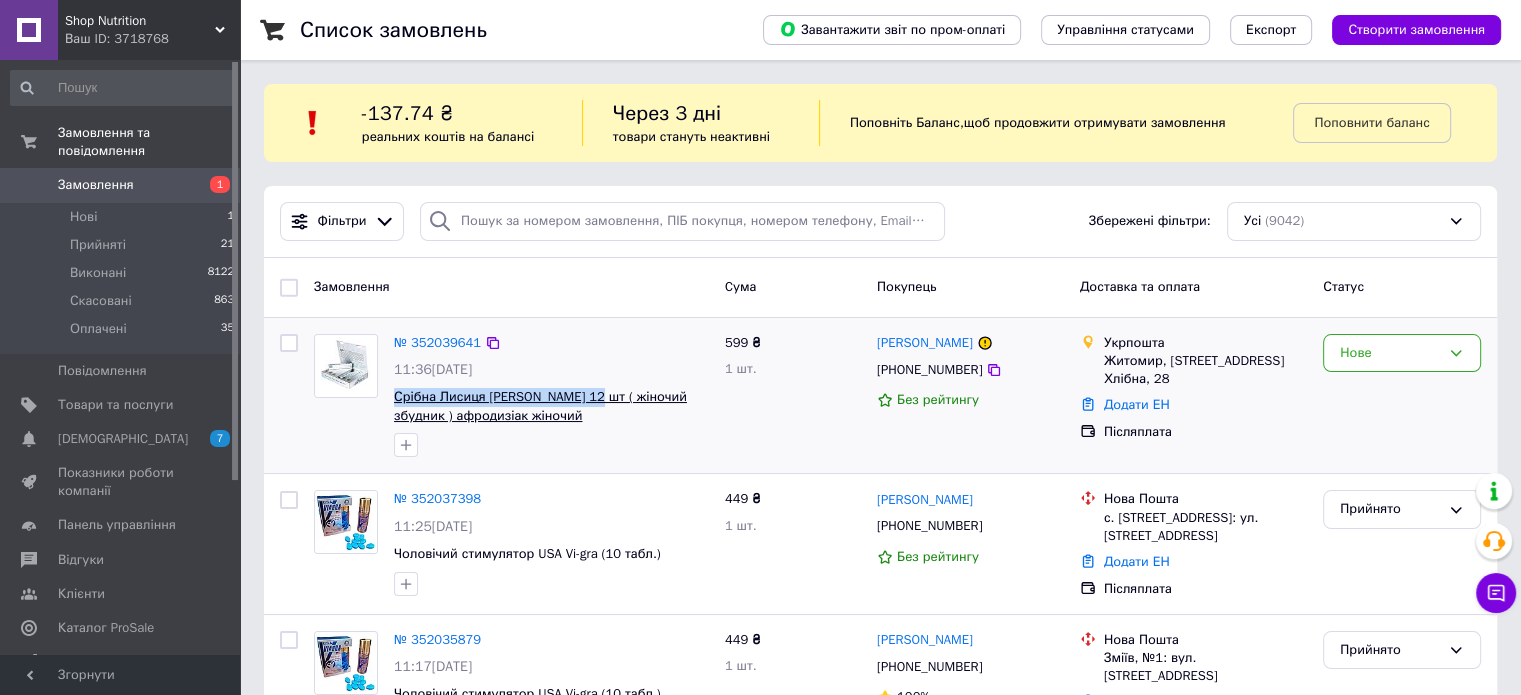 drag, startPoint x: 388, startPoint y: 395, endPoint x: 576, endPoint y: 393, distance: 188.01064 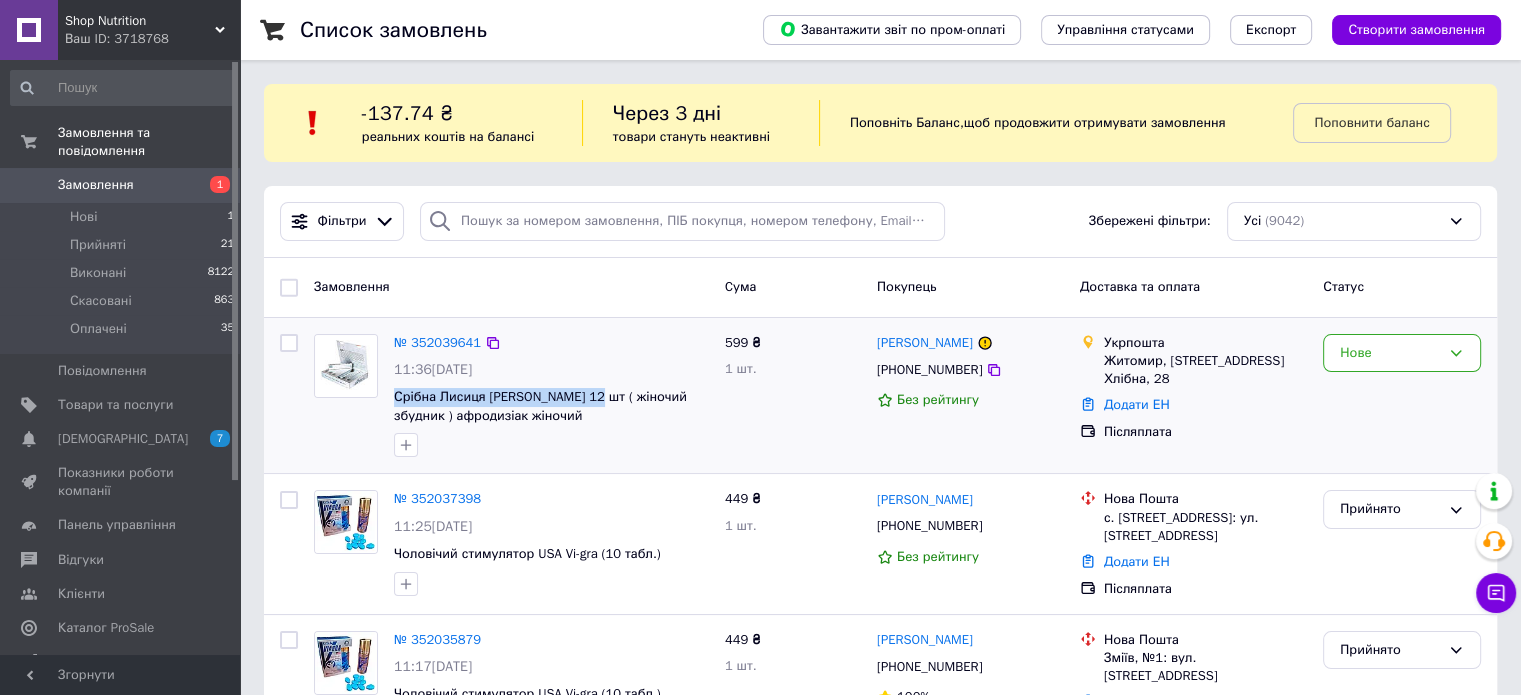 copy on "Срібна Лисиця Silver Fox 12 шт" 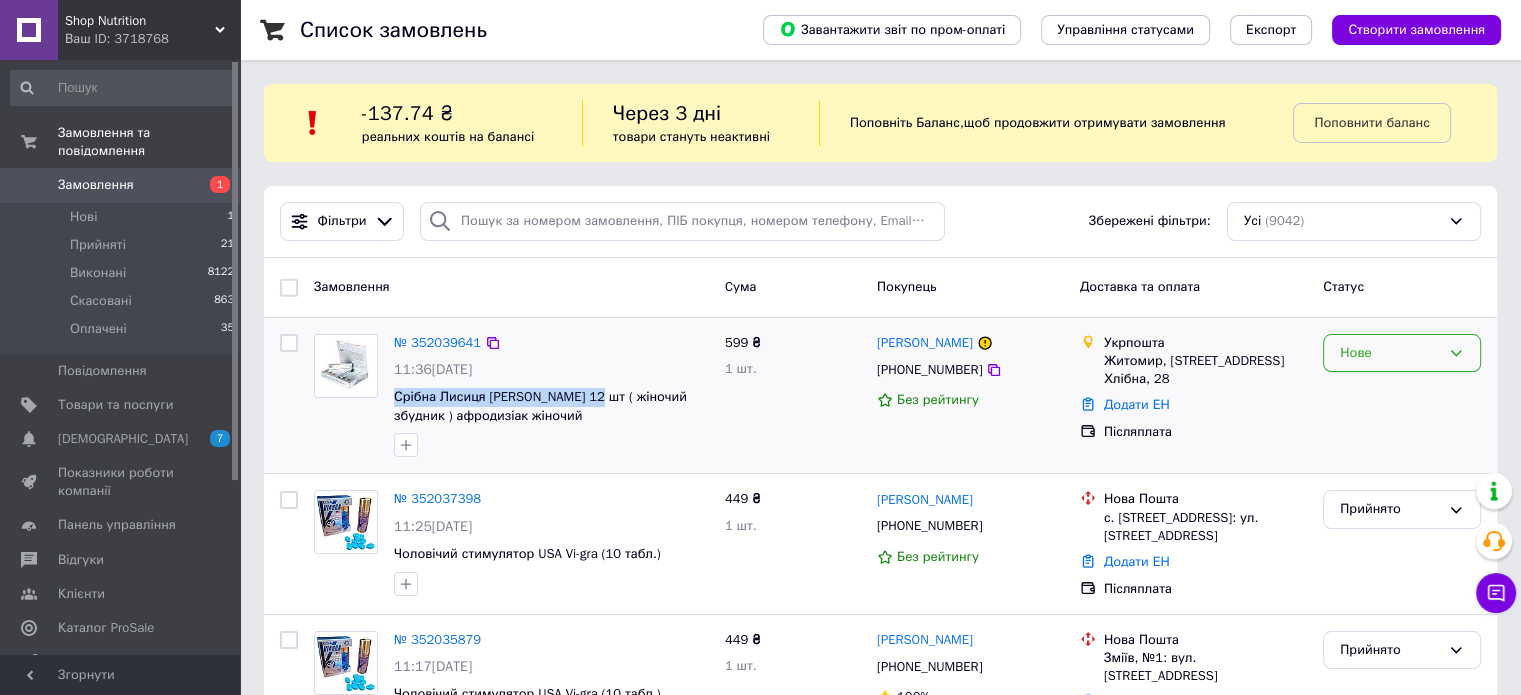 click on "Нове" at bounding box center [1390, 353] 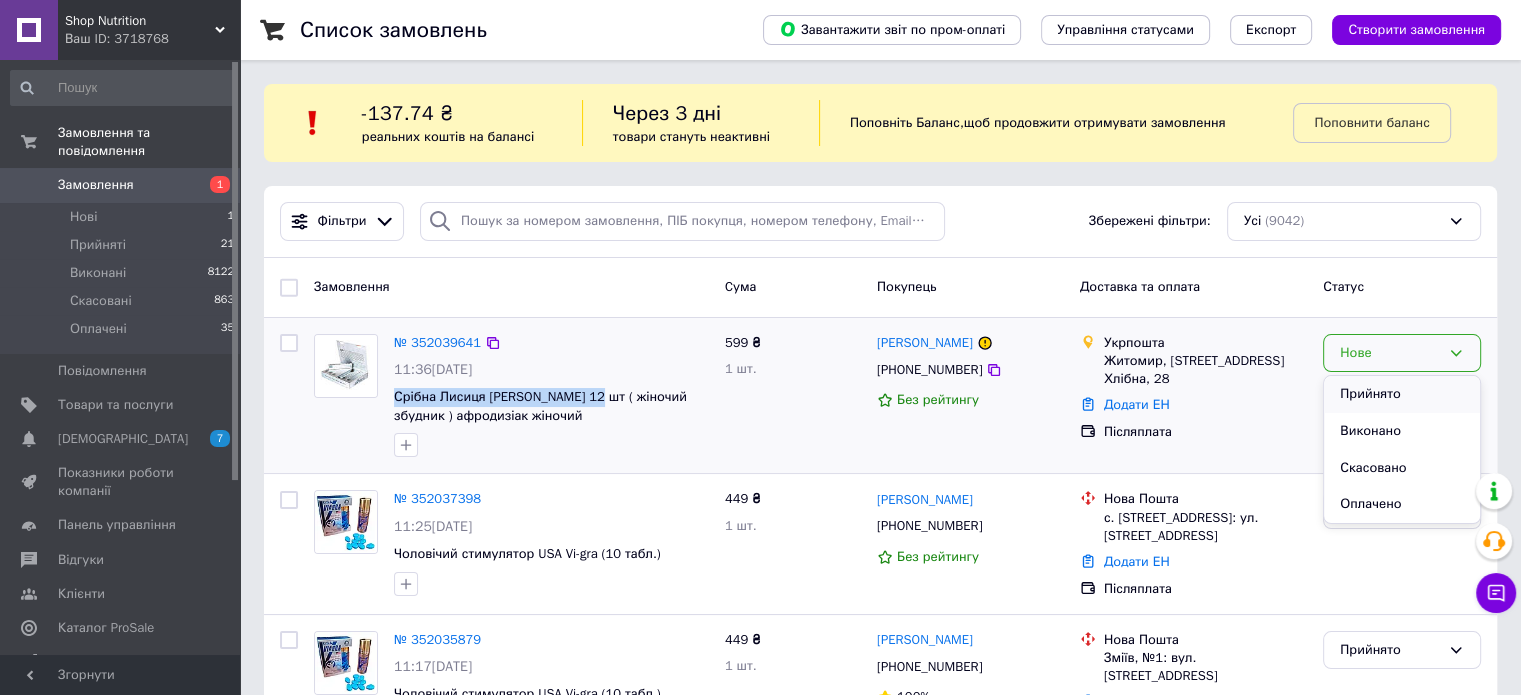 click on "Прийнято" at bounding box center [1402, 394] 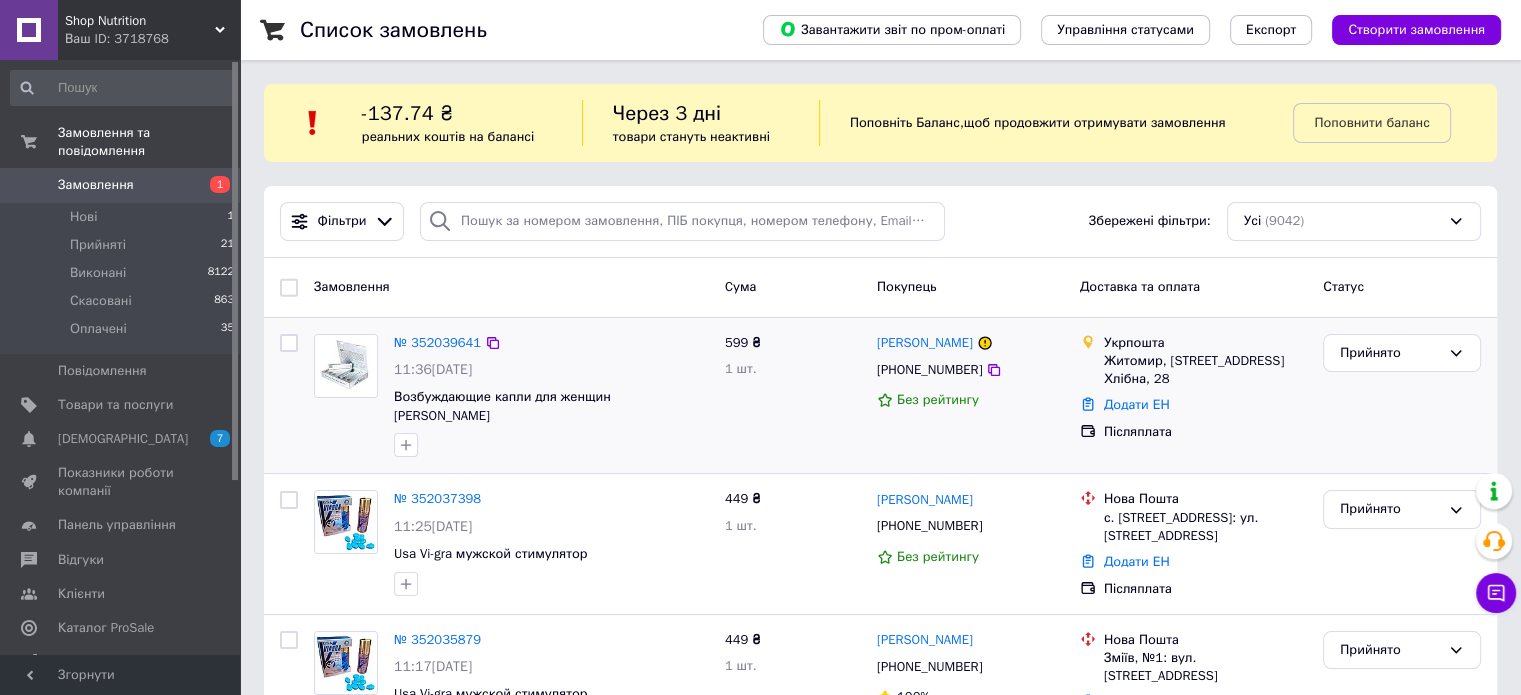click on "Замовлення" at bounding box center [121, 185] 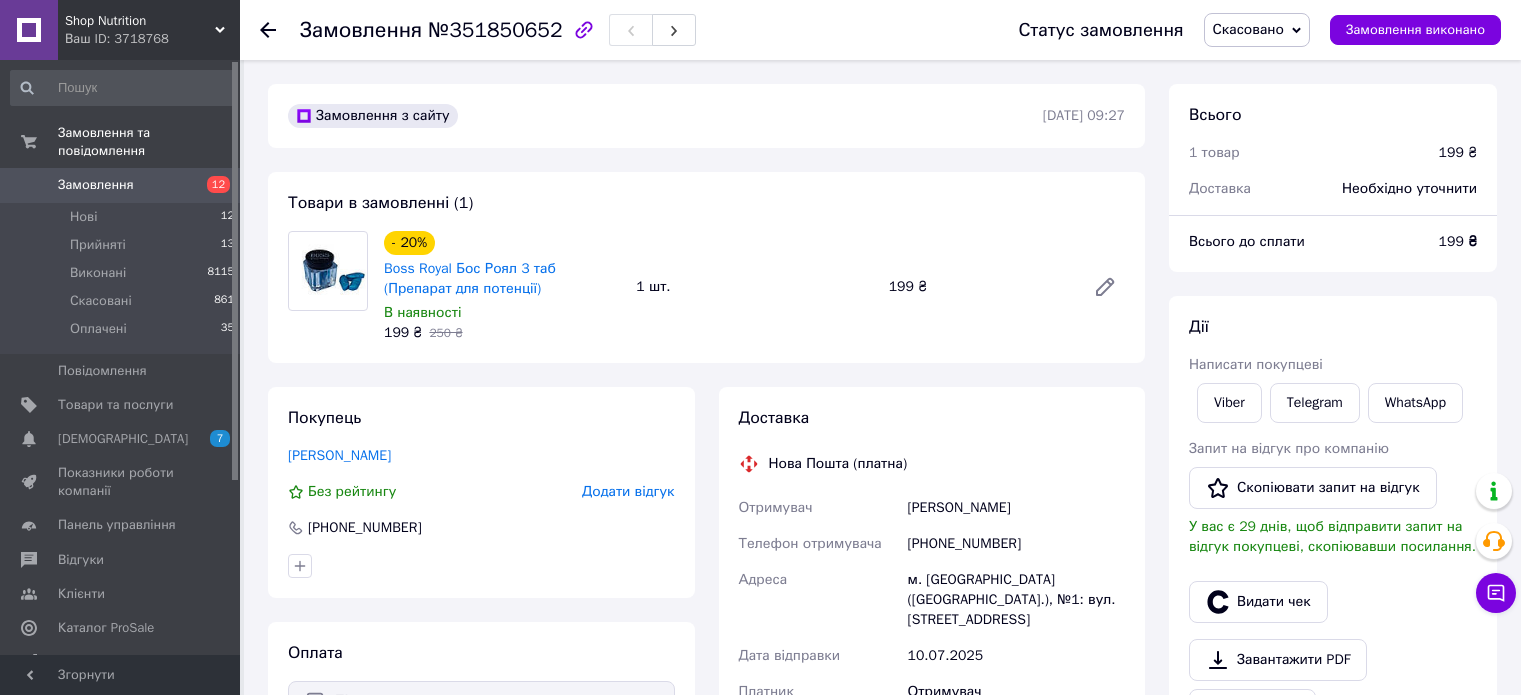 scroll, scrollTop: 0, scrollLeft: 0, axis: both 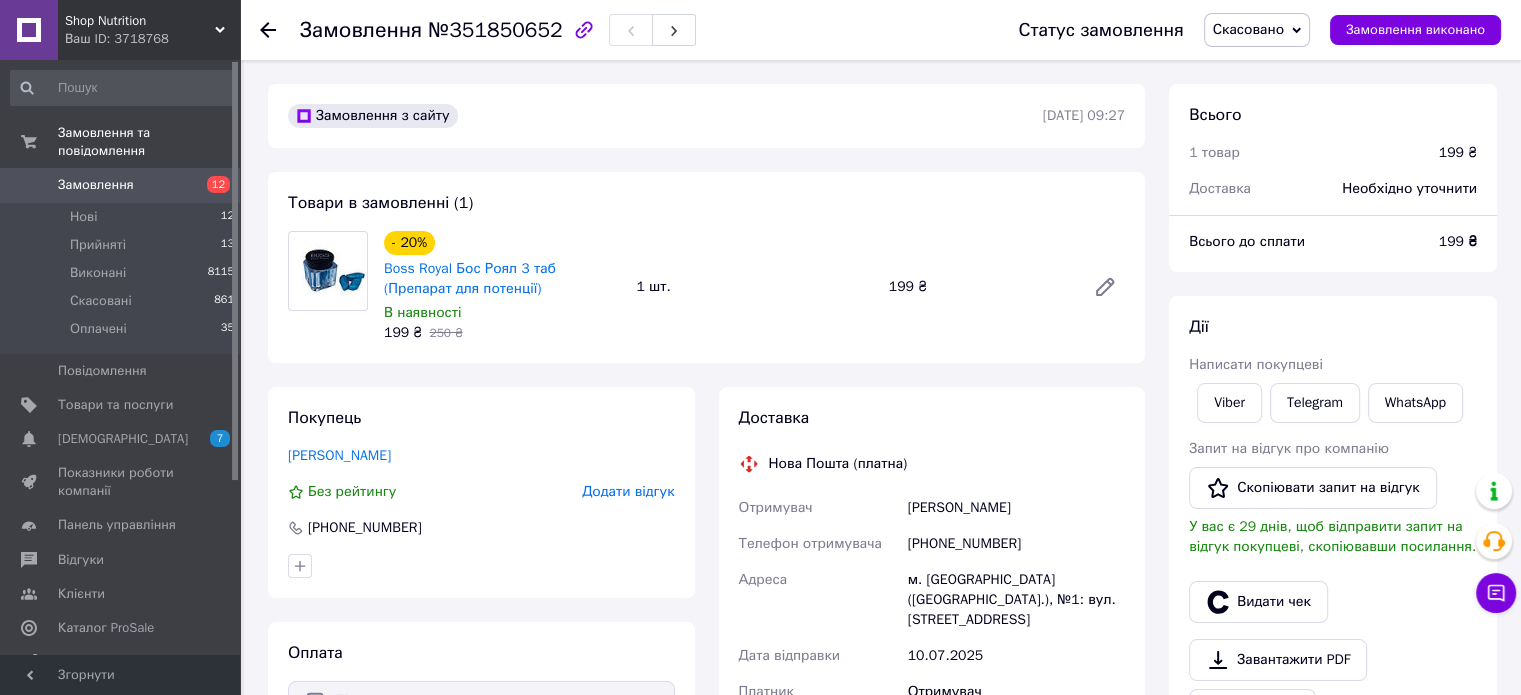 click on "Замовлення" at bounding box center [121, 185] 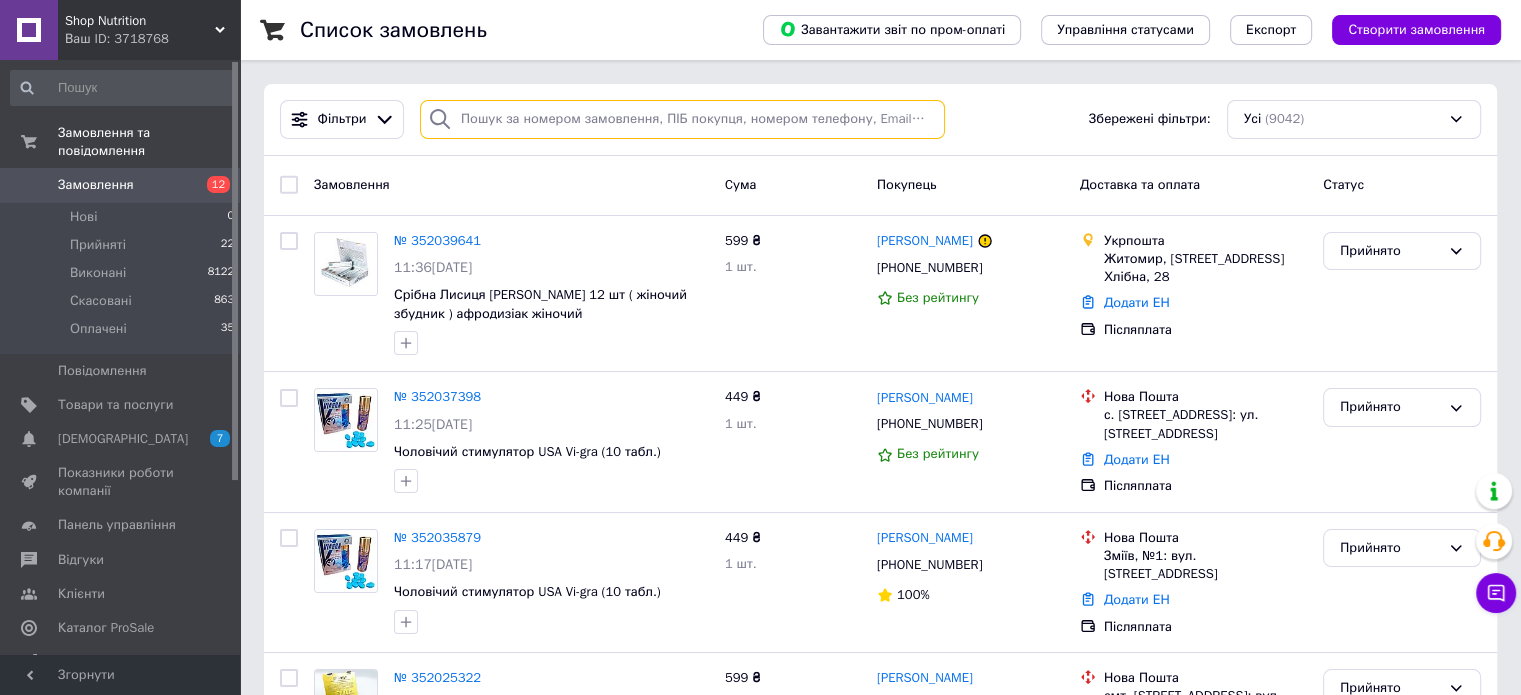 click on "Список замовлень   Завантажити звіт по пром-оплаті Управління статусами Експорт Створити замовлення Фільтри Збережені фільтри: Усі (9042) Замовлення Cума Покупець Доставка та оплата Статус № 352039641 11:36, 10.07.2025 Срібна Лисиця Silver Fox 12 шт ( жіночий збудник ) афродизіак жіночий 599 ₴ 1 шт. Віталік Слюсарчук +380993673755 Без рейтингу Укрпошта Житомир, 10029, вул. Хлібна, 28 Додати ЕН Післяплата Прийнято № 352037398 11:25, 10.07.2025 Чоловічий стимулятор USA Vi-gra (10 табл.) 449 ₴ 1 шт. Микола  Сидоров +380957279488 Без рейтингу Нова Пошта с. Григорівка (Київська обл., Обухівський р-н.), №1: ул. Соборная, 2-Б 34%" at bounding box center (880, 9166) 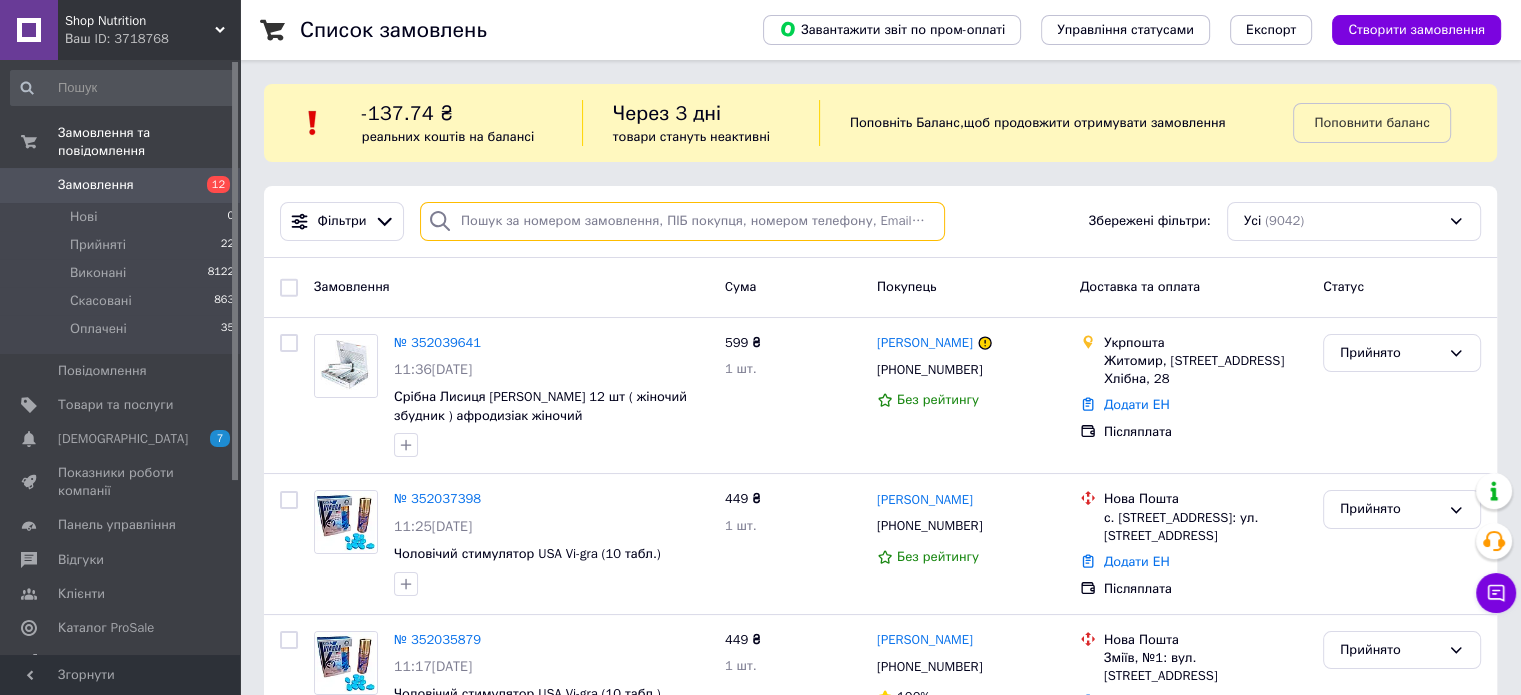 paste on "0505527353" 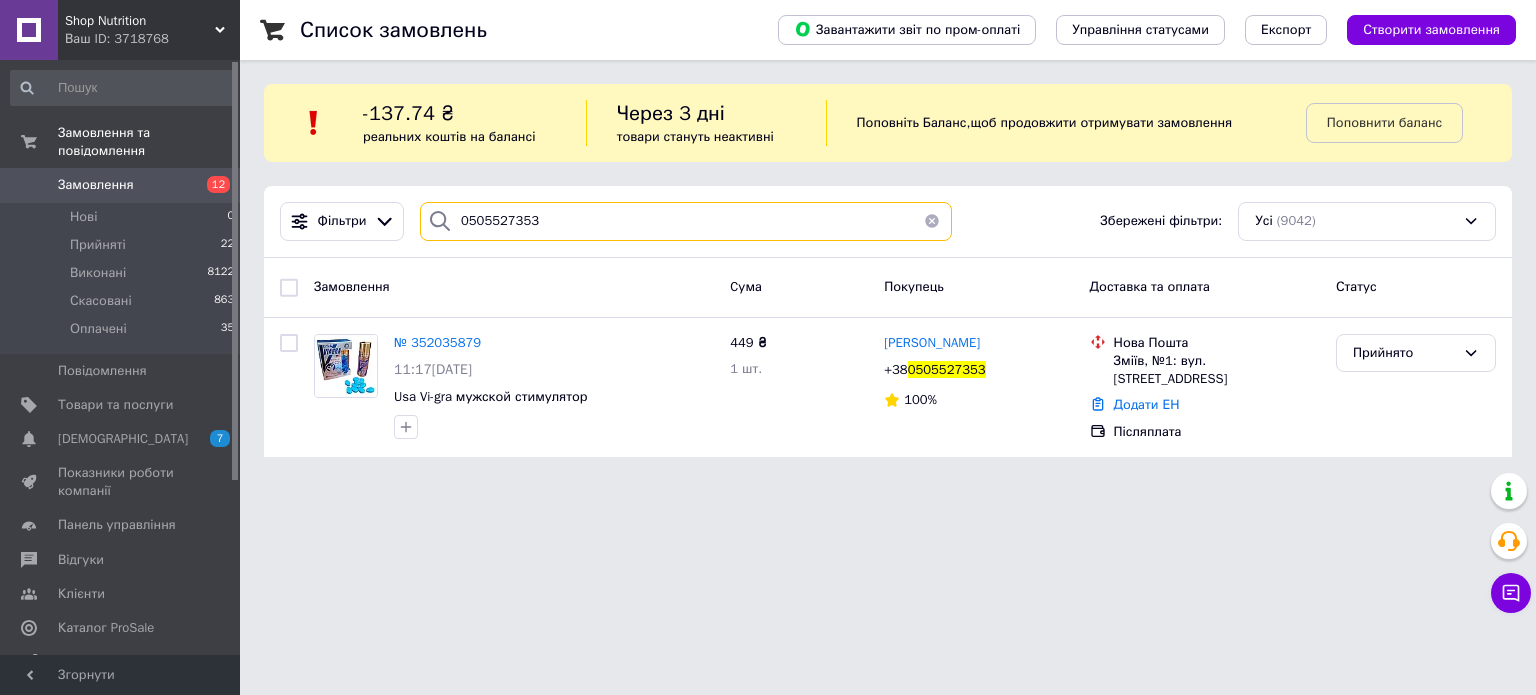 type on "0505527353" 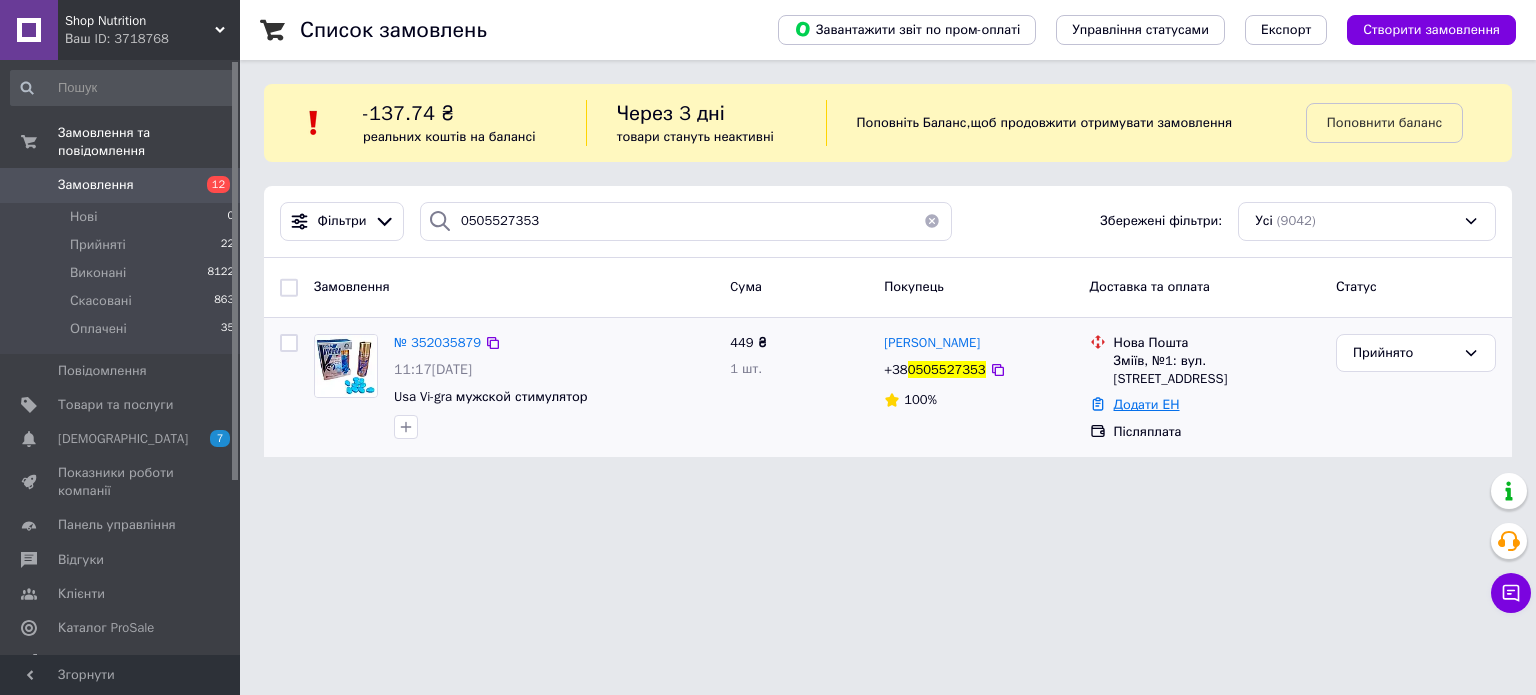 click on "Додати ЕН" at bounding box center [1147, 404] 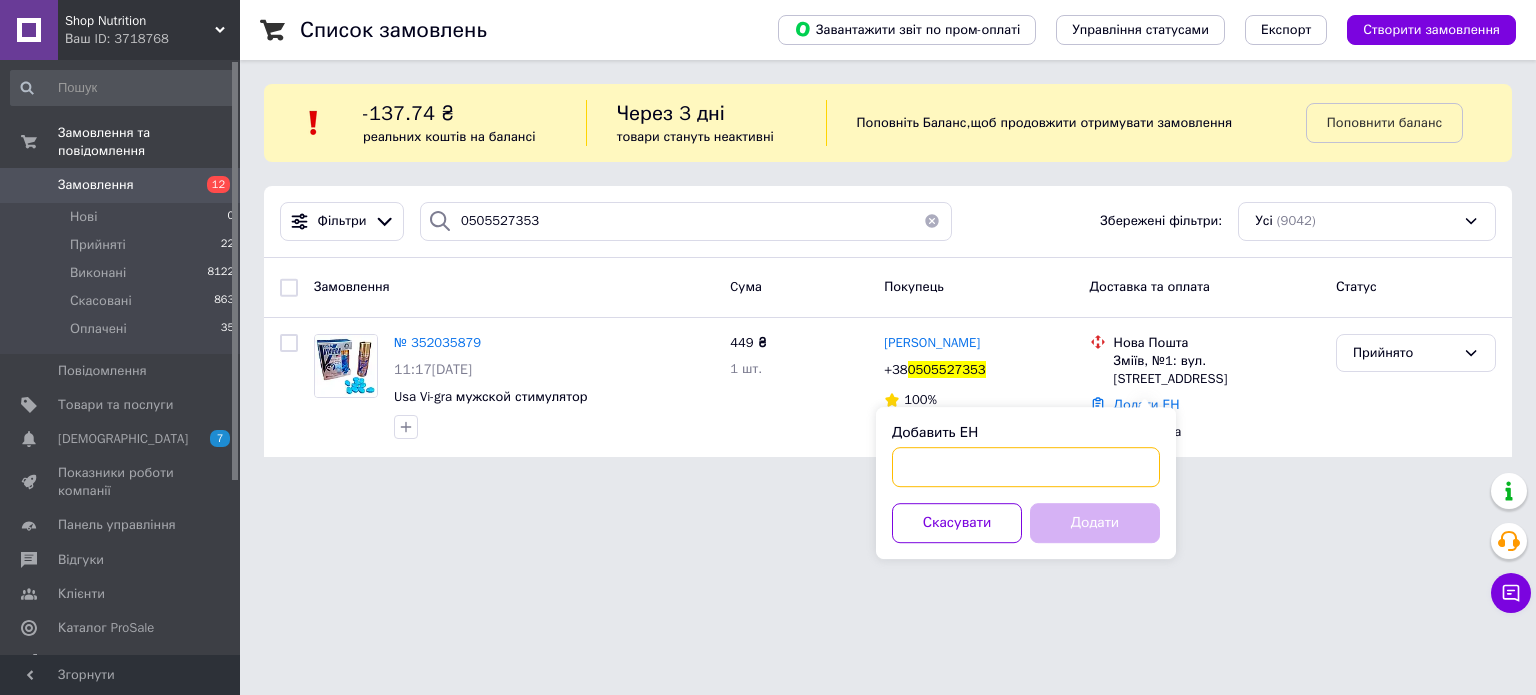 click on "Добавить ЕН" at bounding box center (1026, 467) 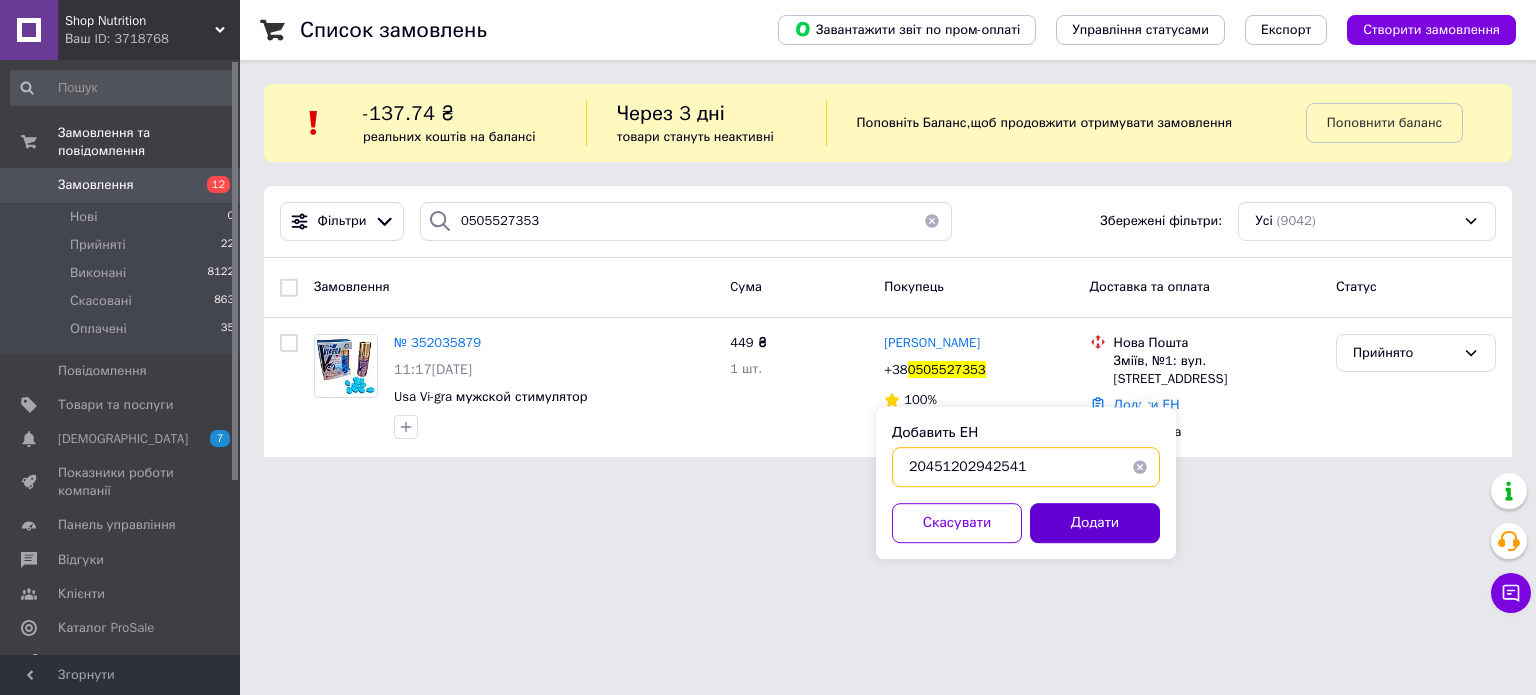 type on "20451202942541" 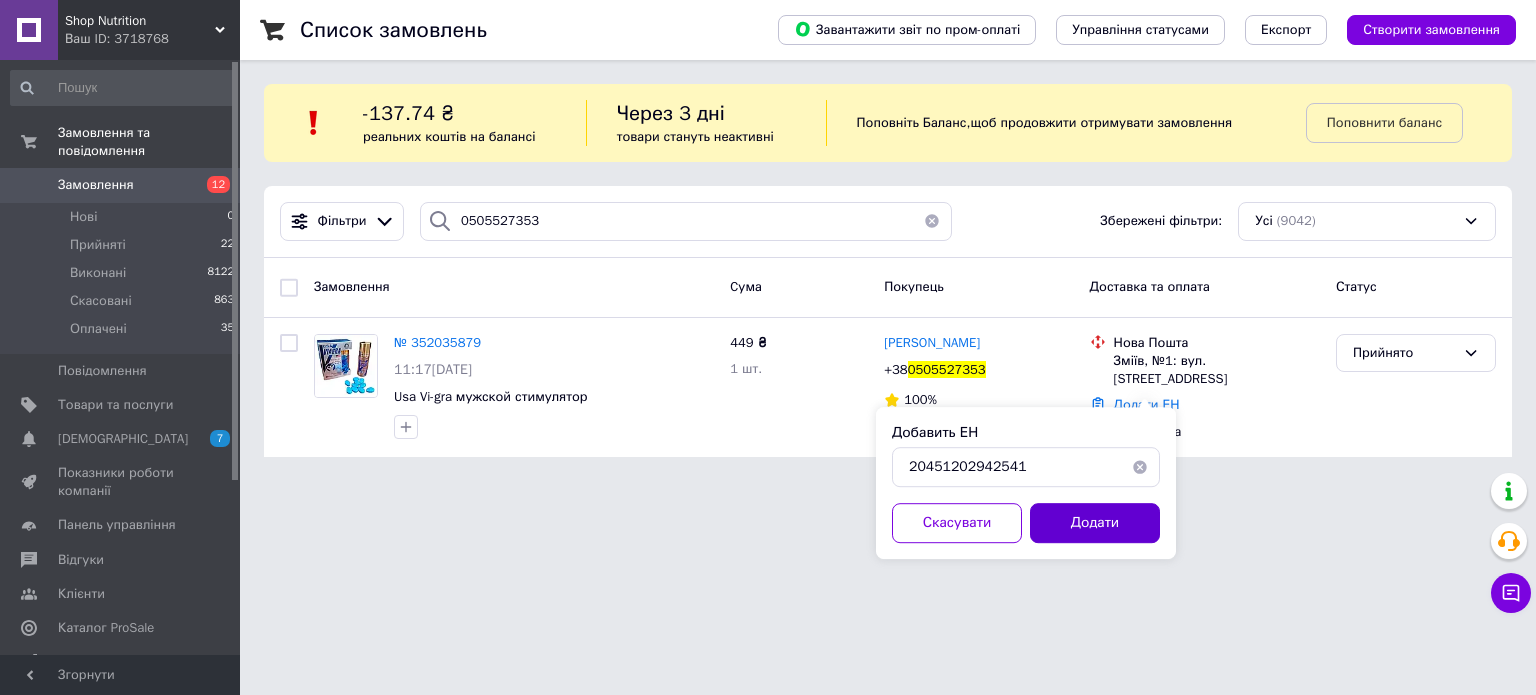 click on "Додати" at bounding box center (1095, 523) 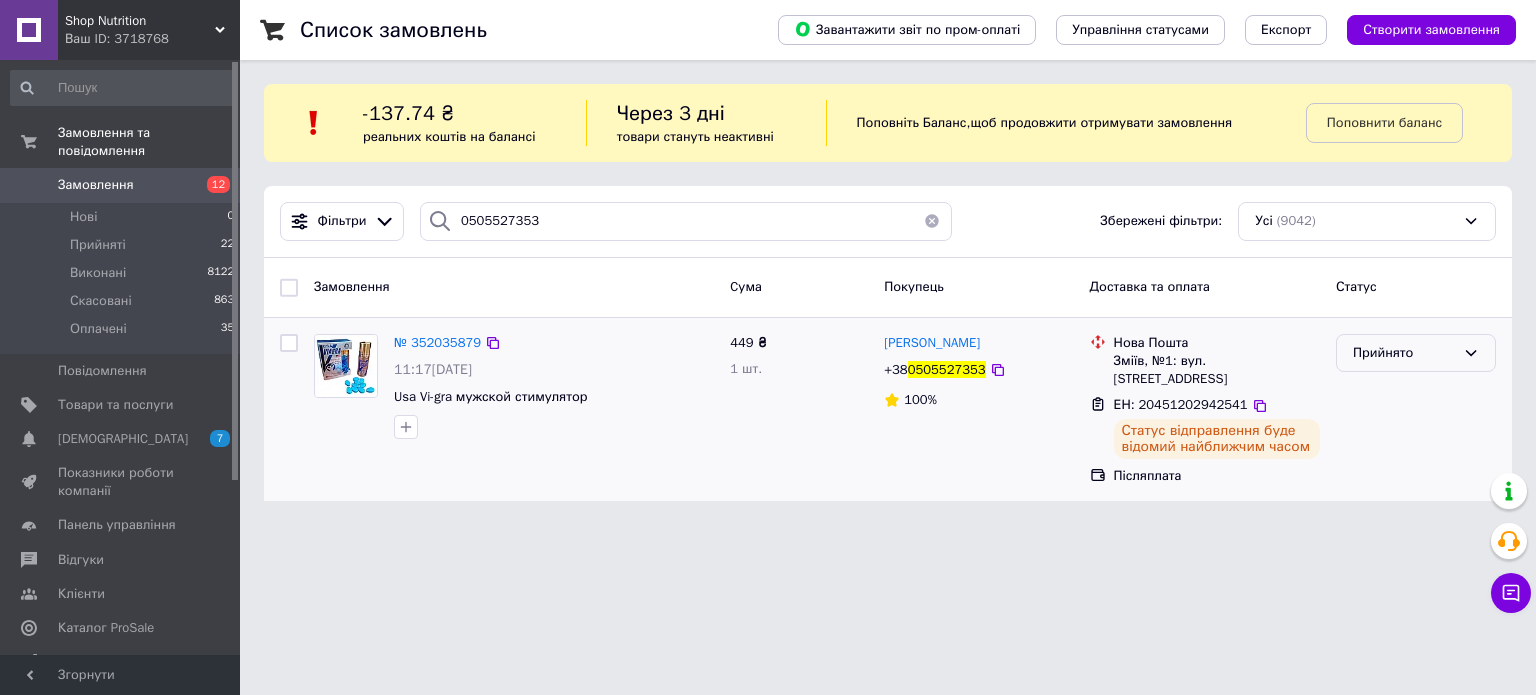 click on "Прийнято" at bounding box center [1404, 353] 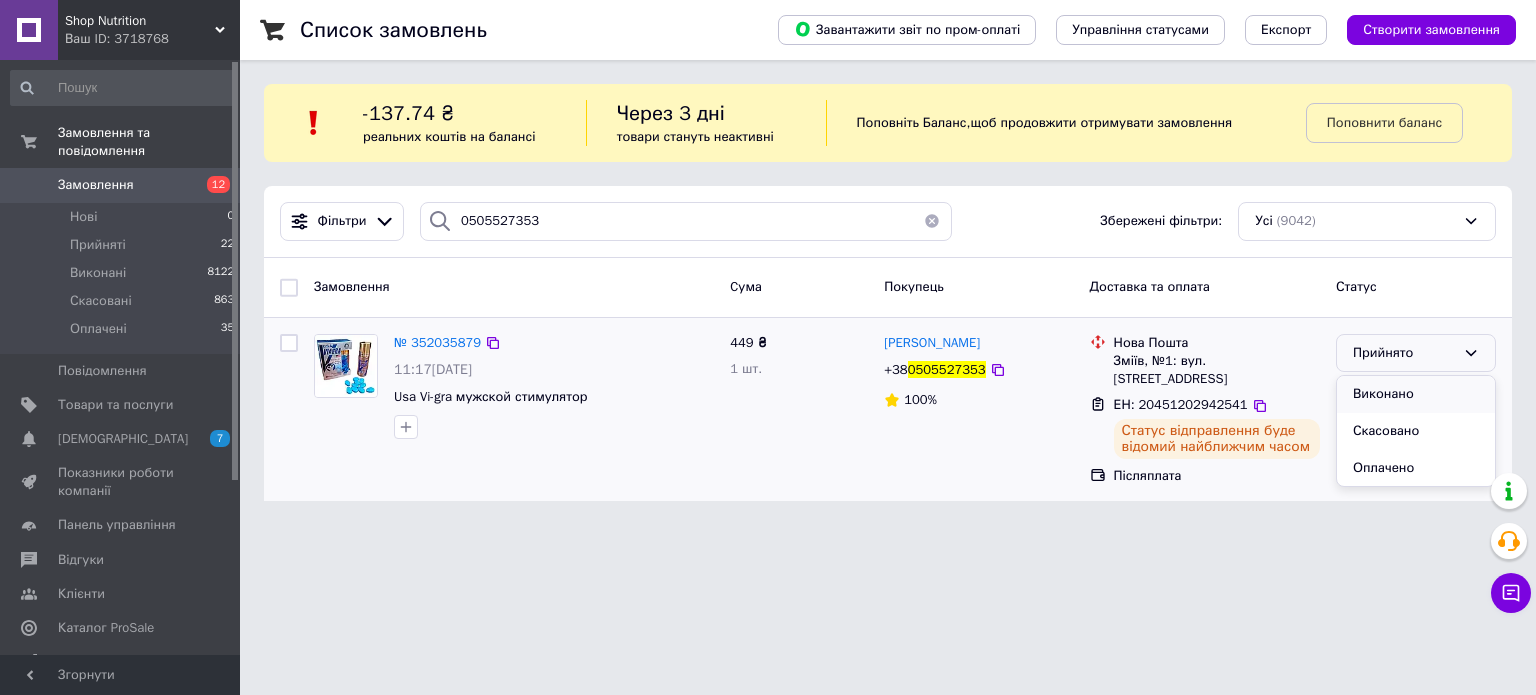 click on "Виконано" at bounding box center (1416, 394) 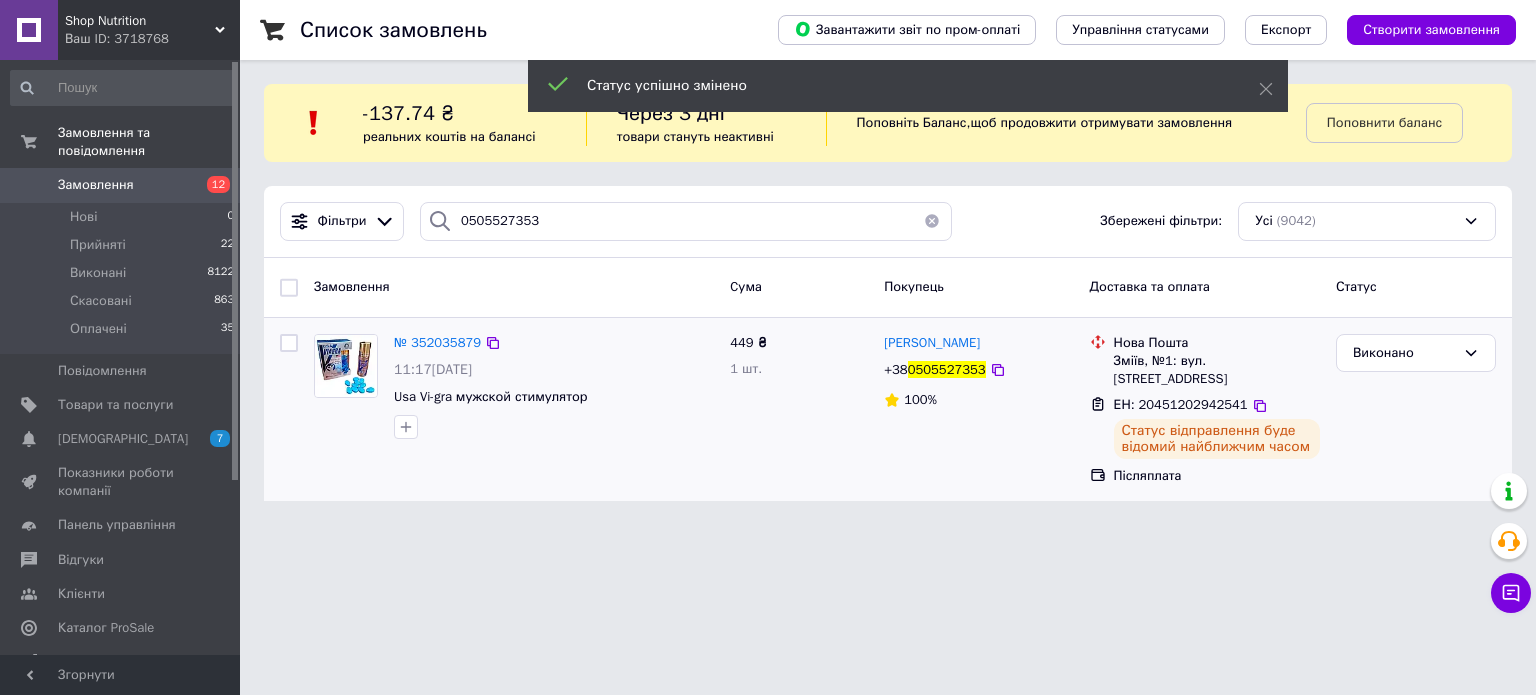 click on "12" at bounding box center (212, 185) 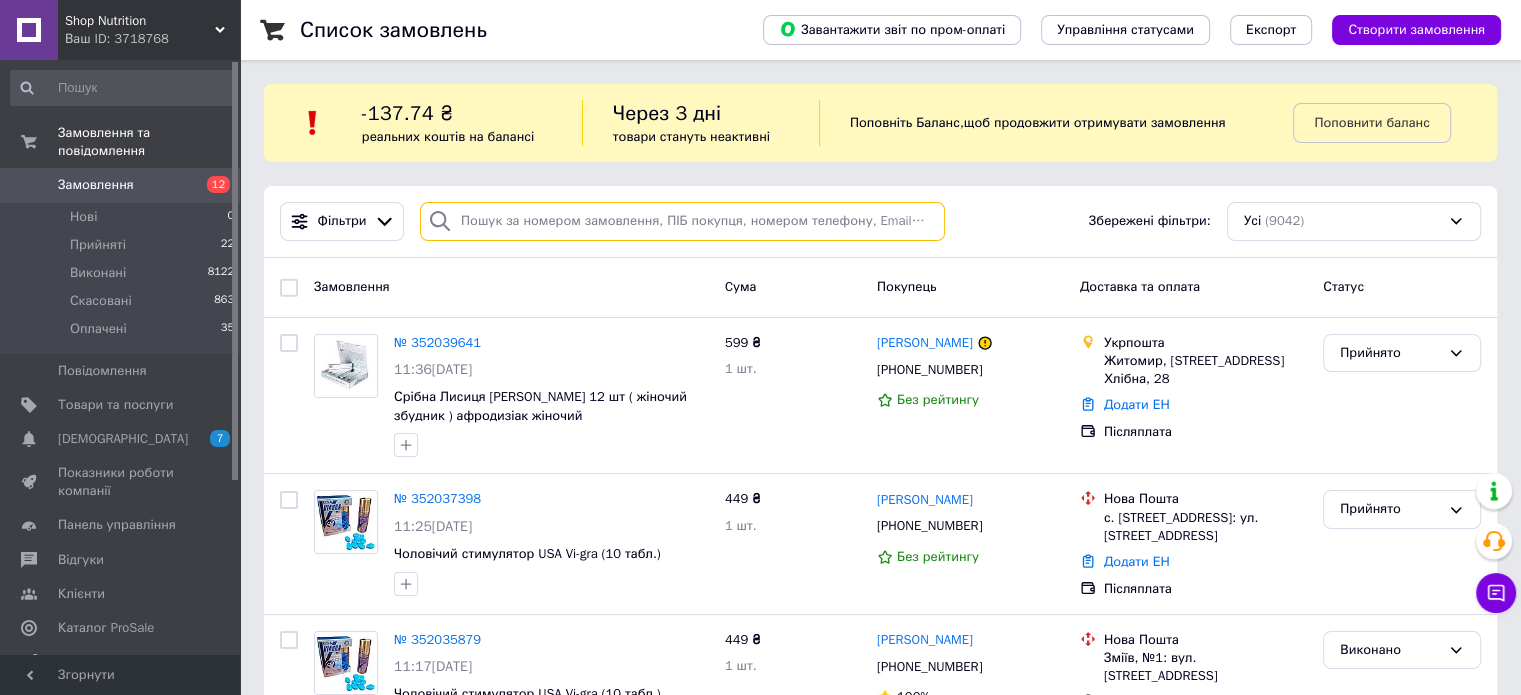 click at bounding box center (682, 221) 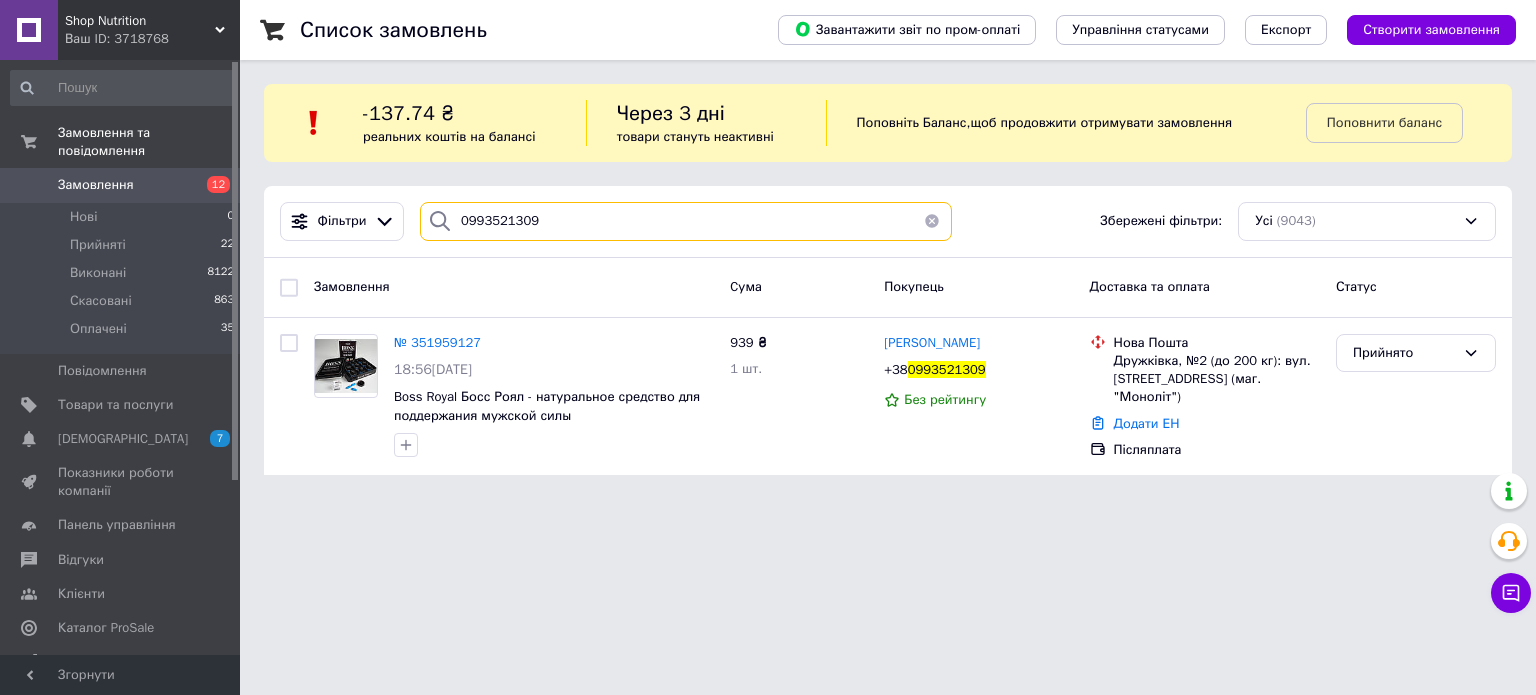 type on "0993521309" 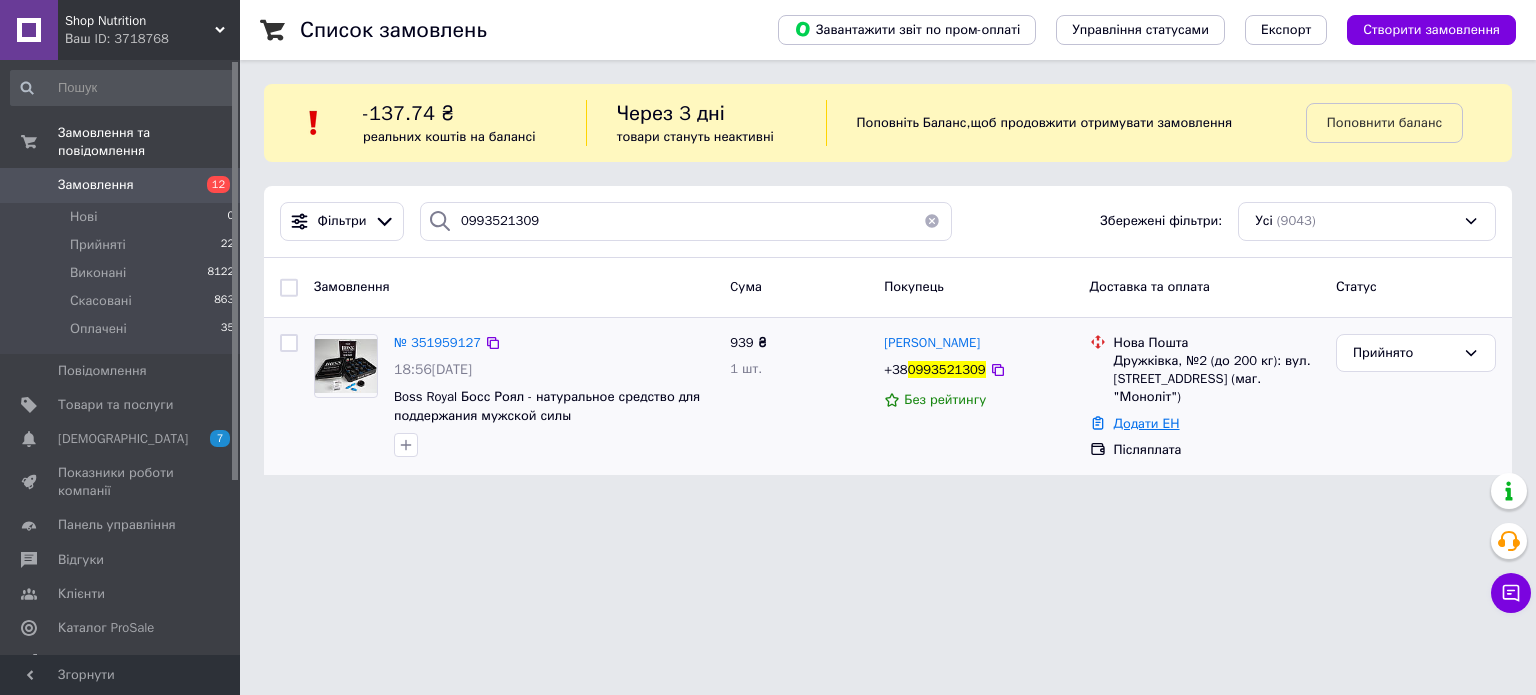 click on "Додати ЕН" at bounding box center (1147, 423) 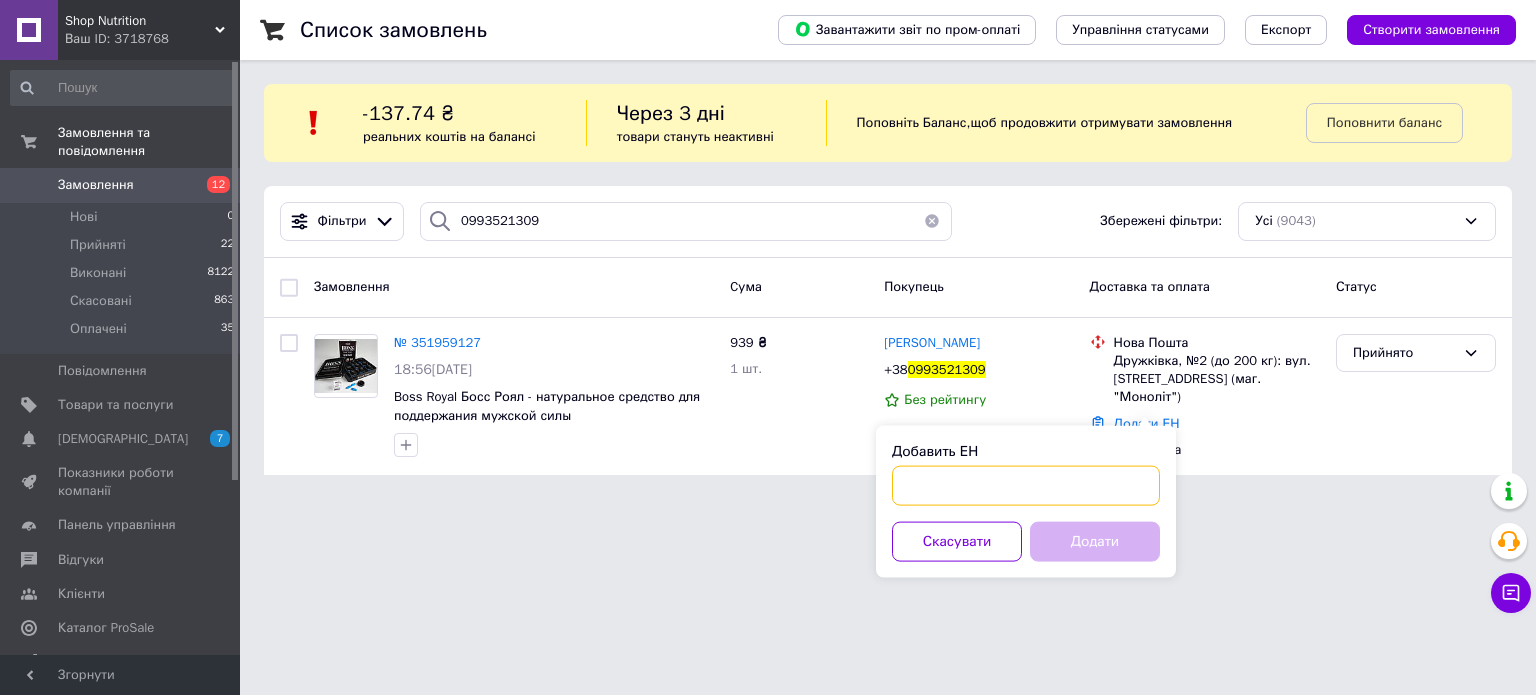 click on "Добавить ЕН" at bounding box center (1026, 486) 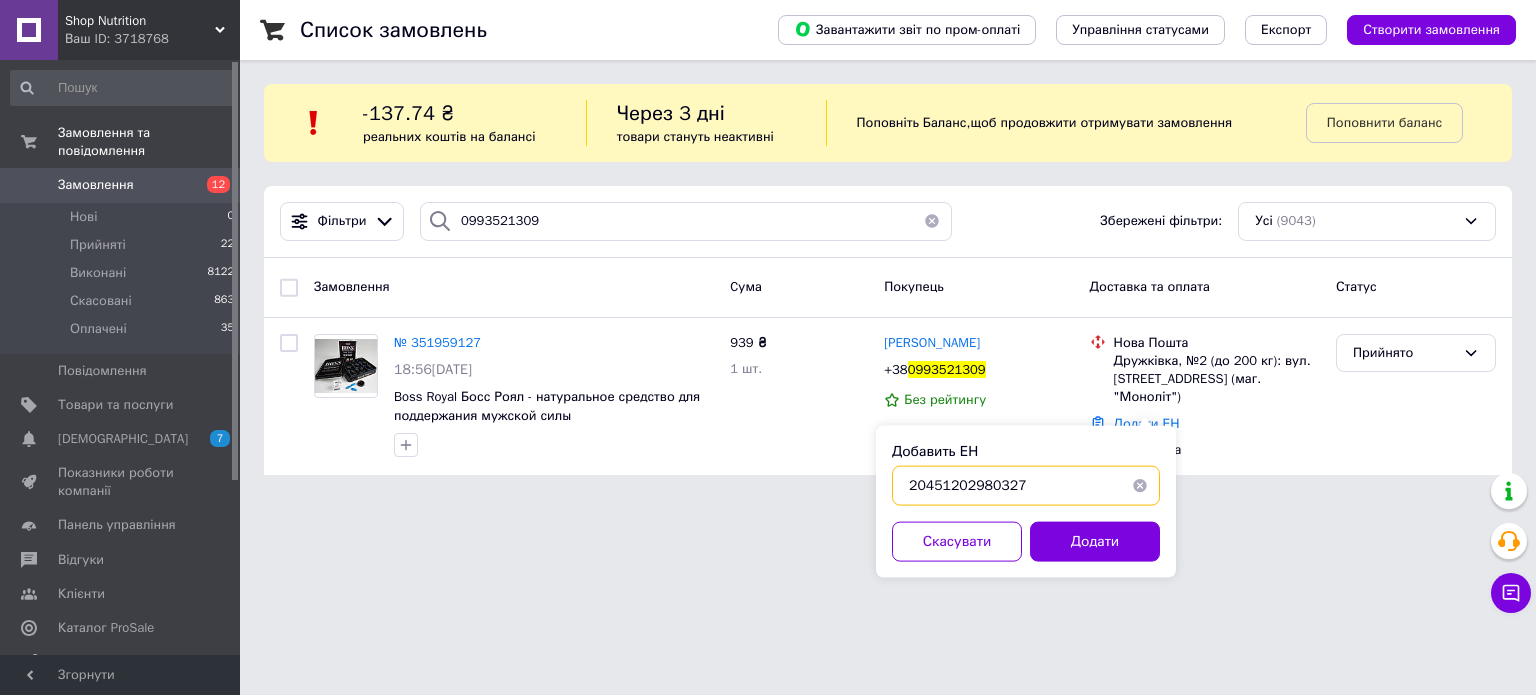 type on "20451202980327" 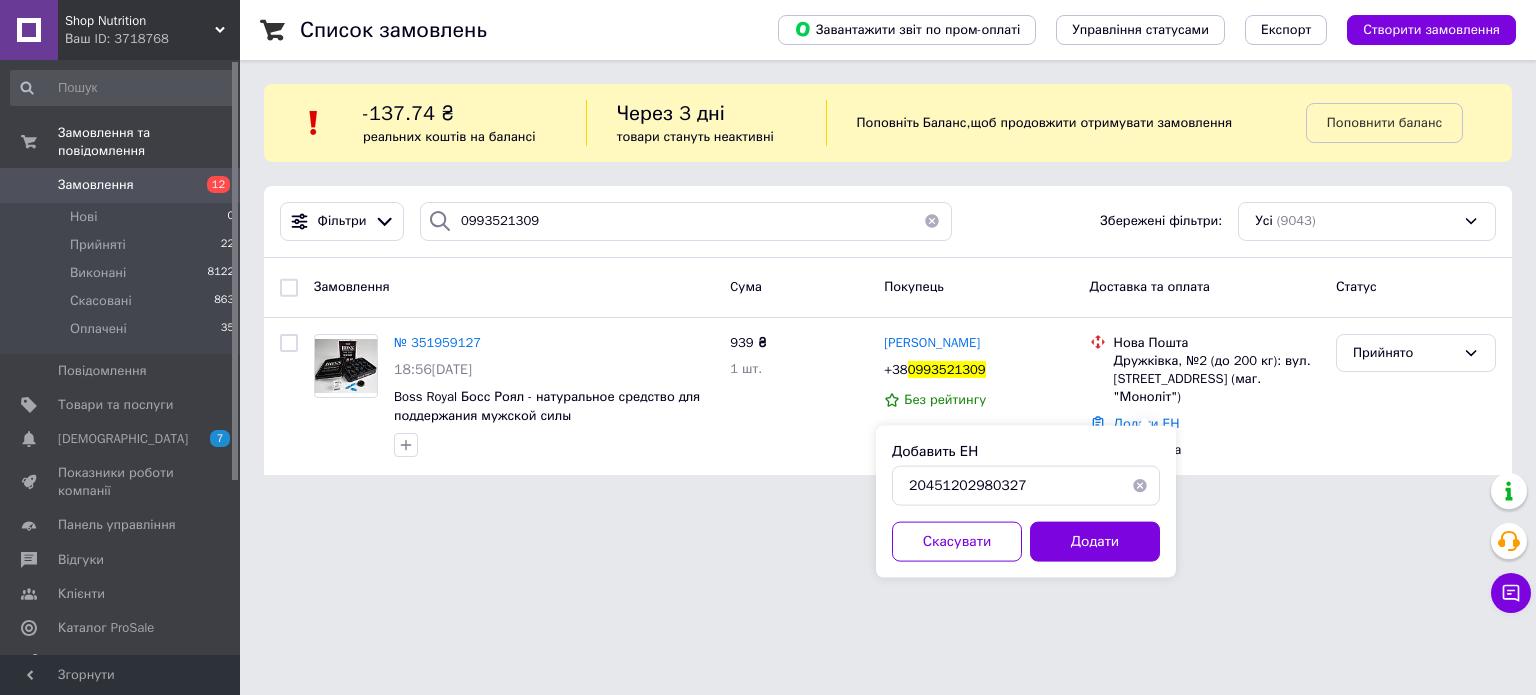 click on "Добавить ЕН 20451202980327 Скасувати Додати" at bounding box center (1026, 502) 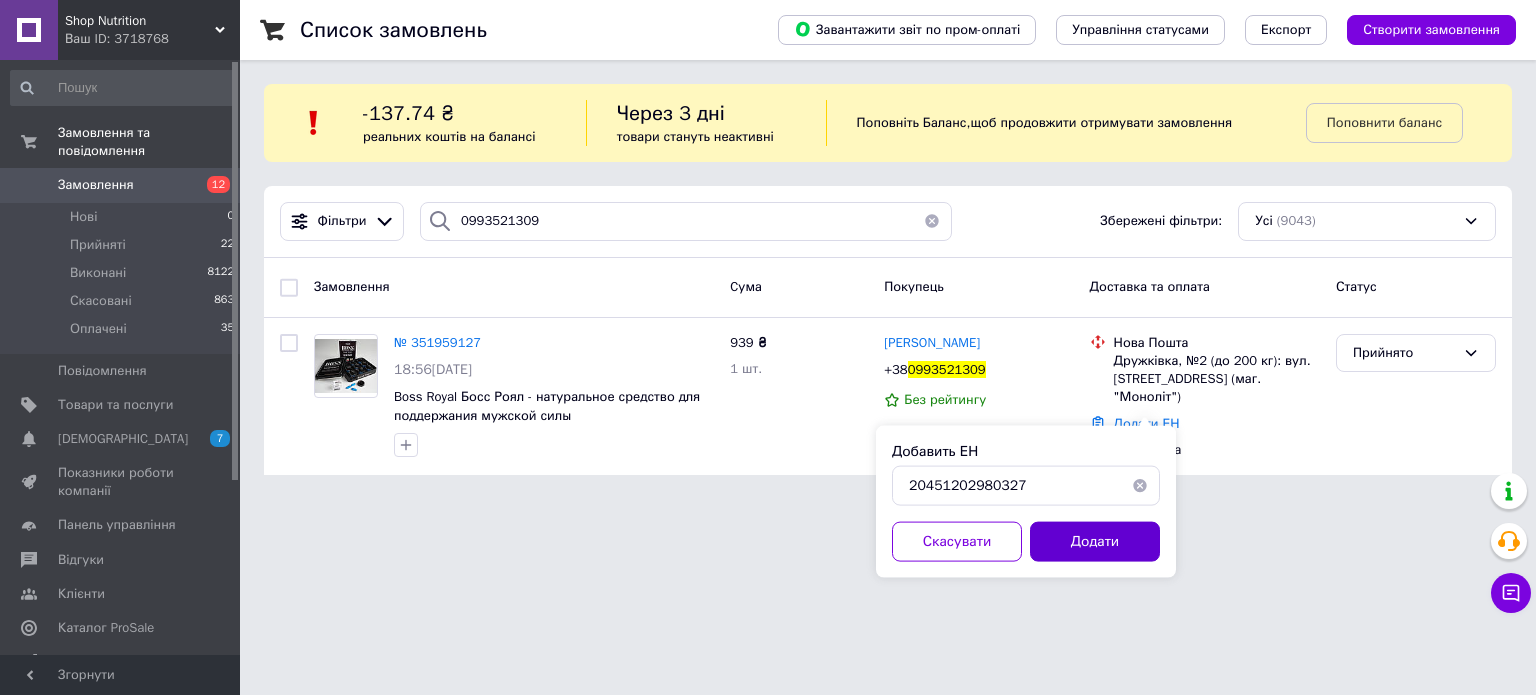 click on "Додати" at bounding box center (1095, 542) 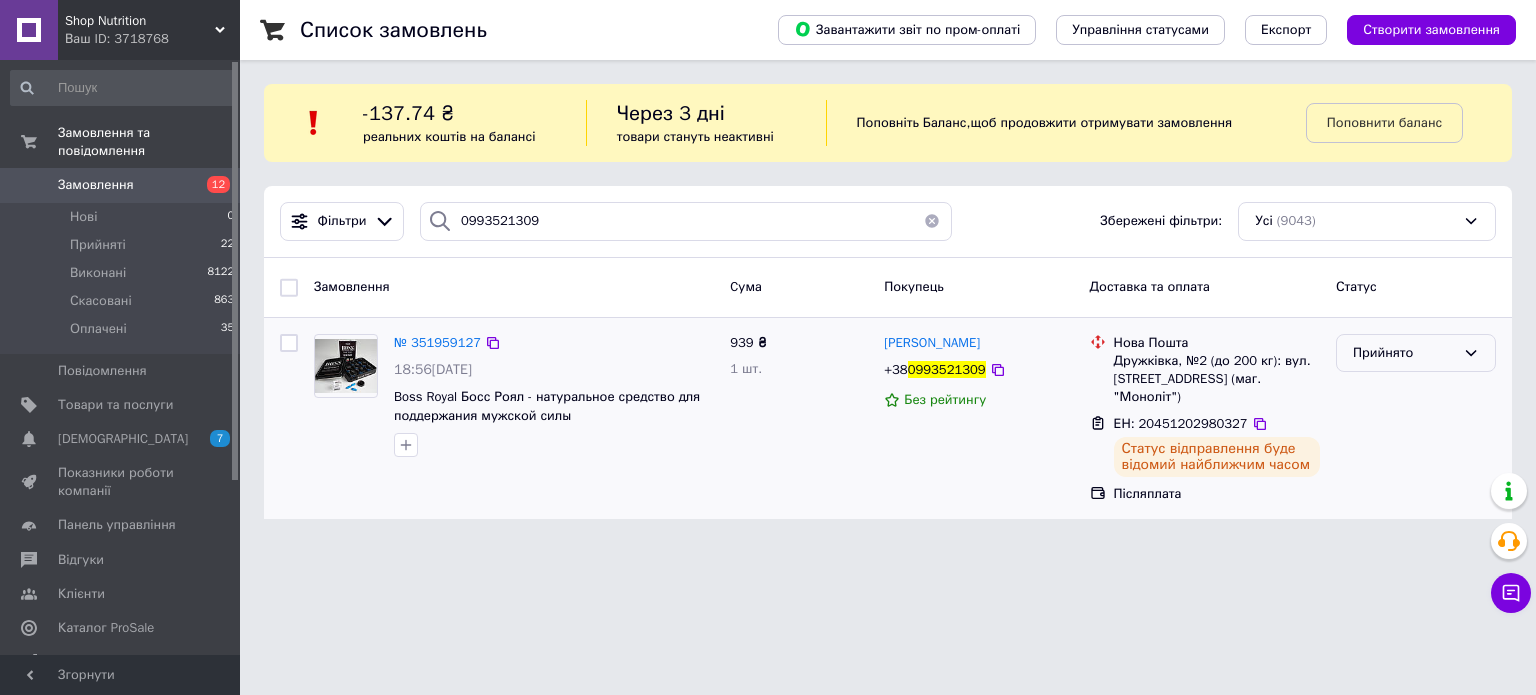 click on "Прийнято" at bounding box center (1404, 353) 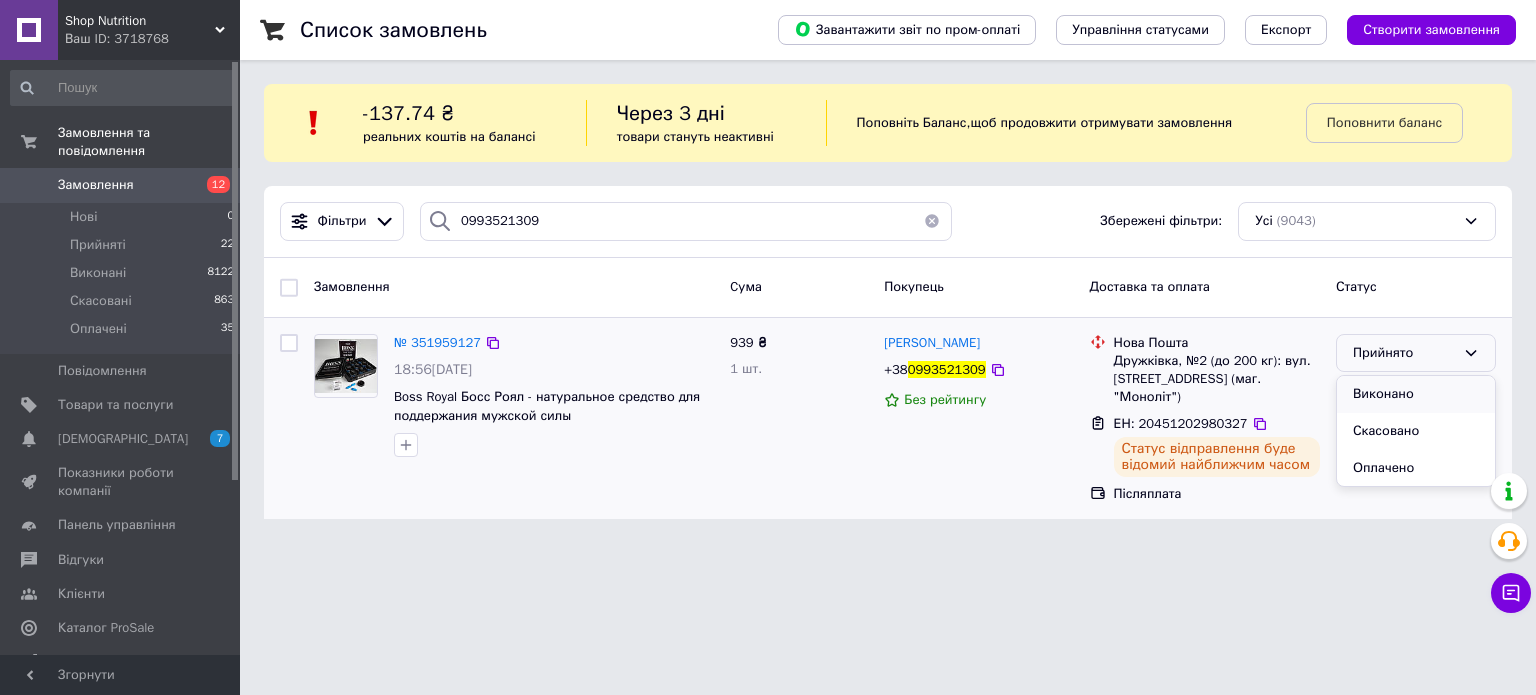 click on "Виконано" at bounding box center [1416, 394] 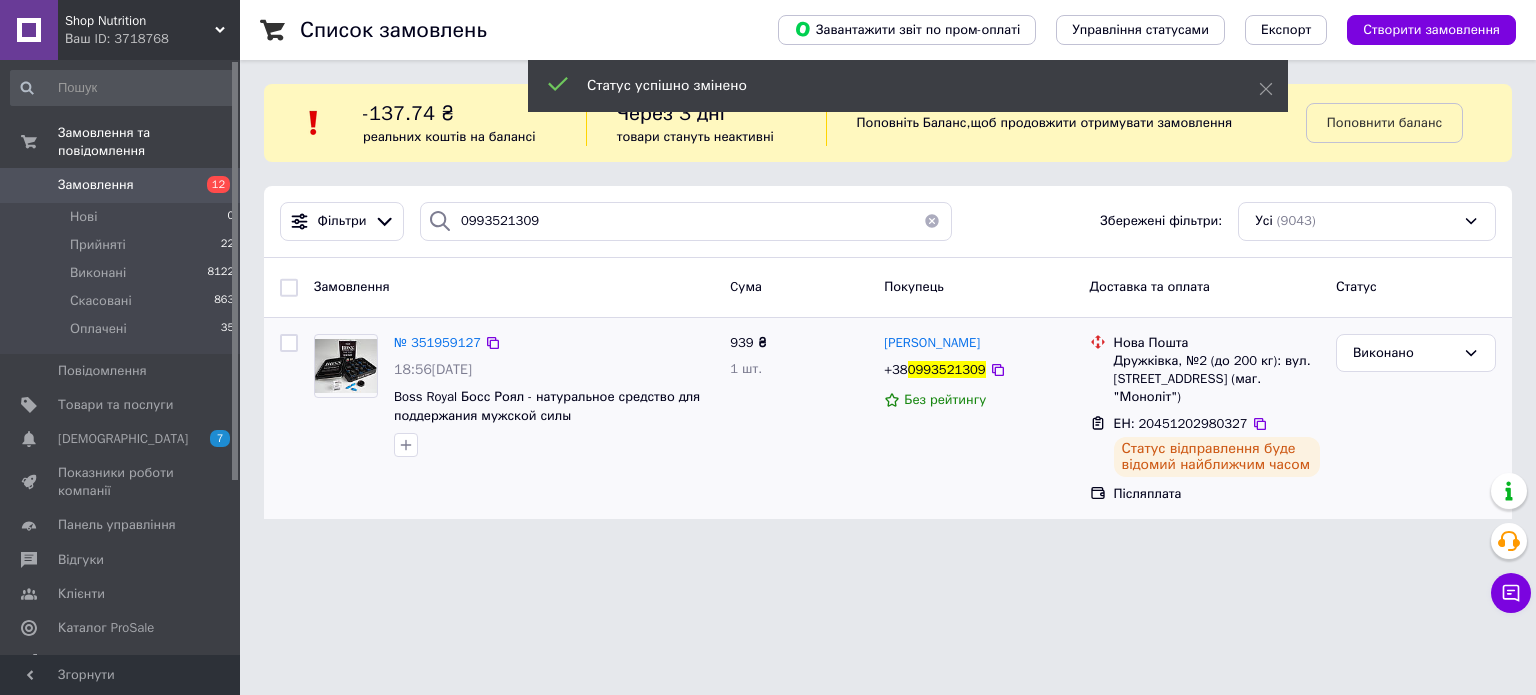 click on "Замовлення" at bounding box center (121, 185) 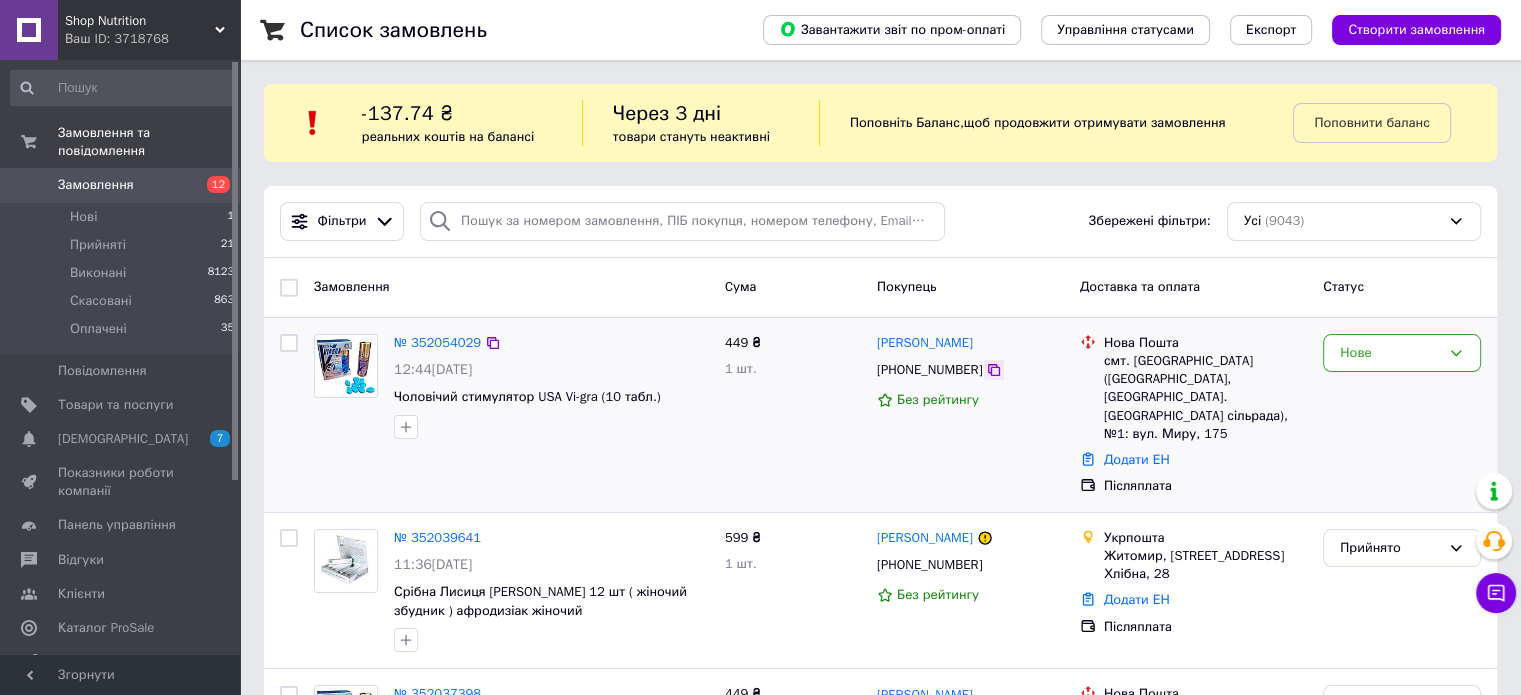 click 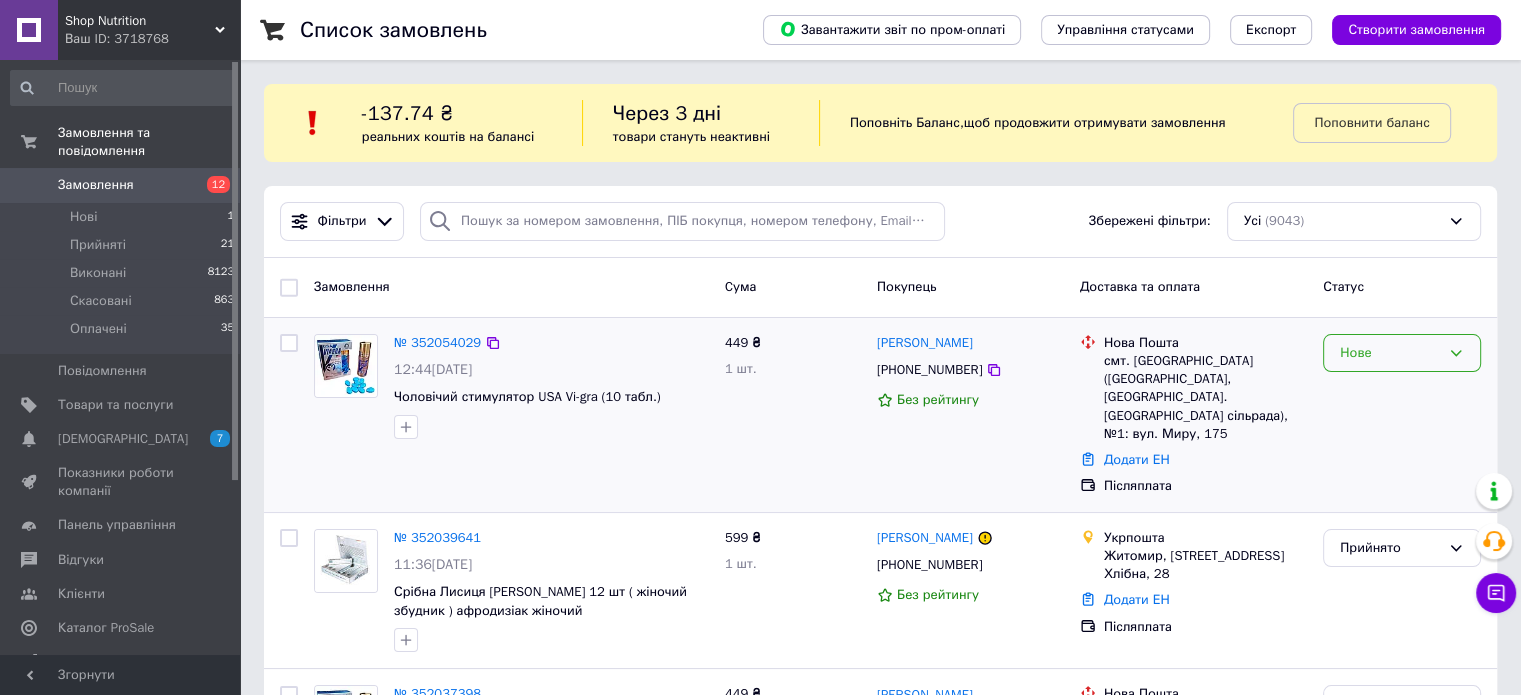 click on "Нове" at bounding box center [1390, 353] 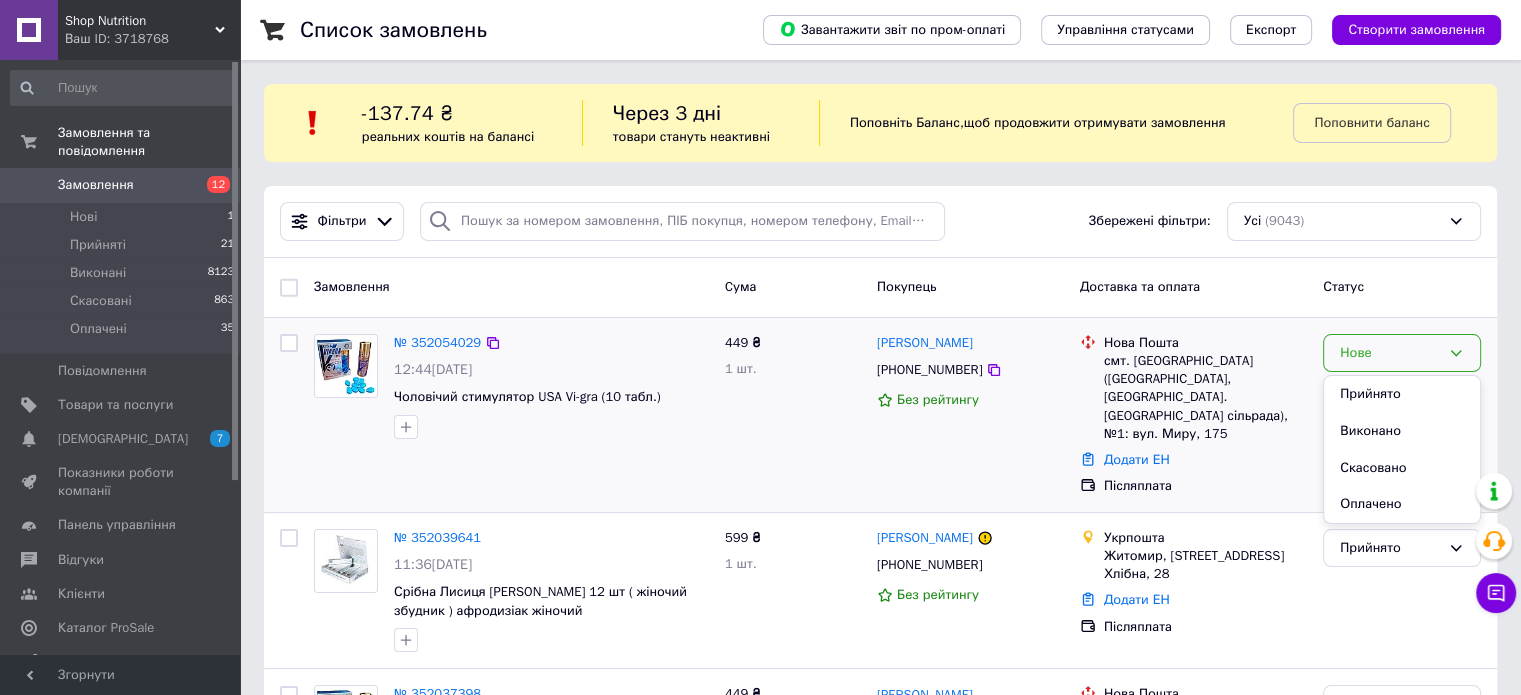 click on "Прийнято" at bounding box center [1402, 394] 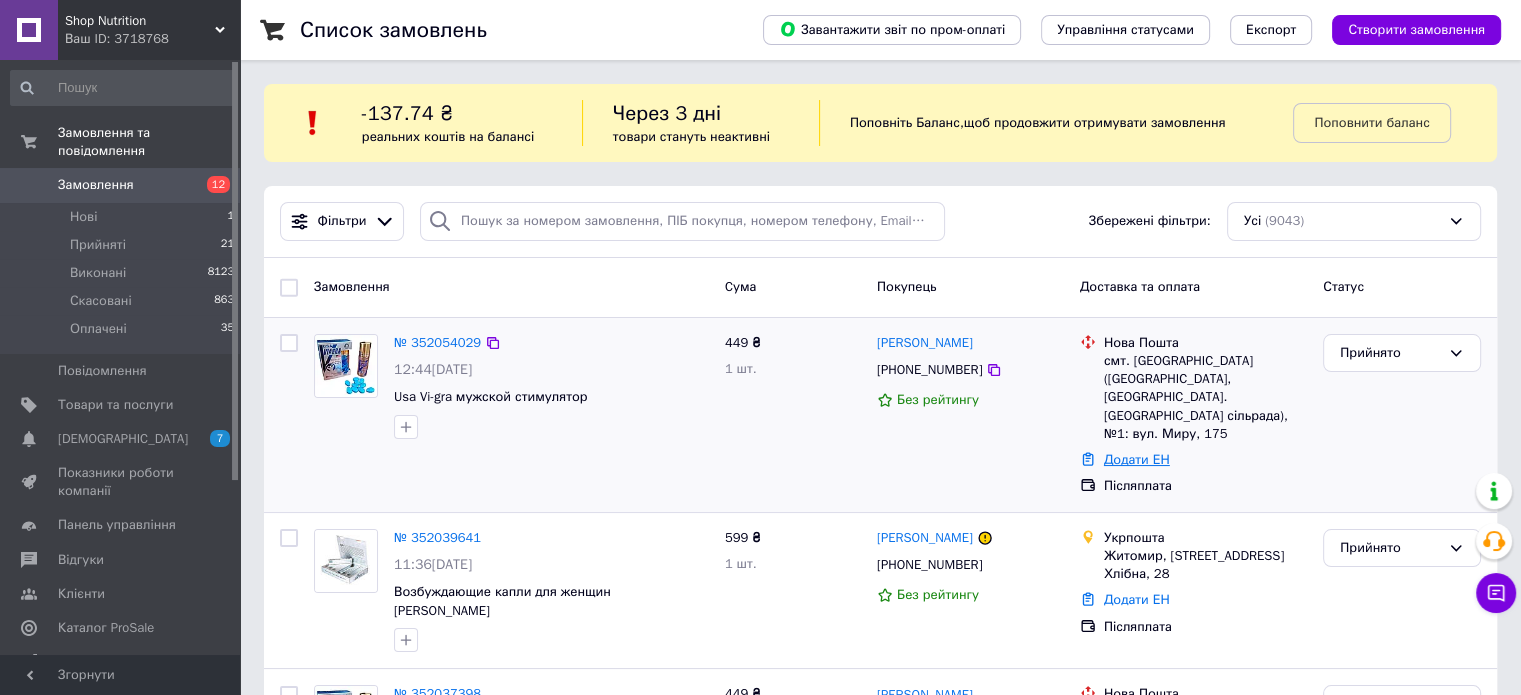 click on "Додати ЕН" at bounding box center (1137, 459) 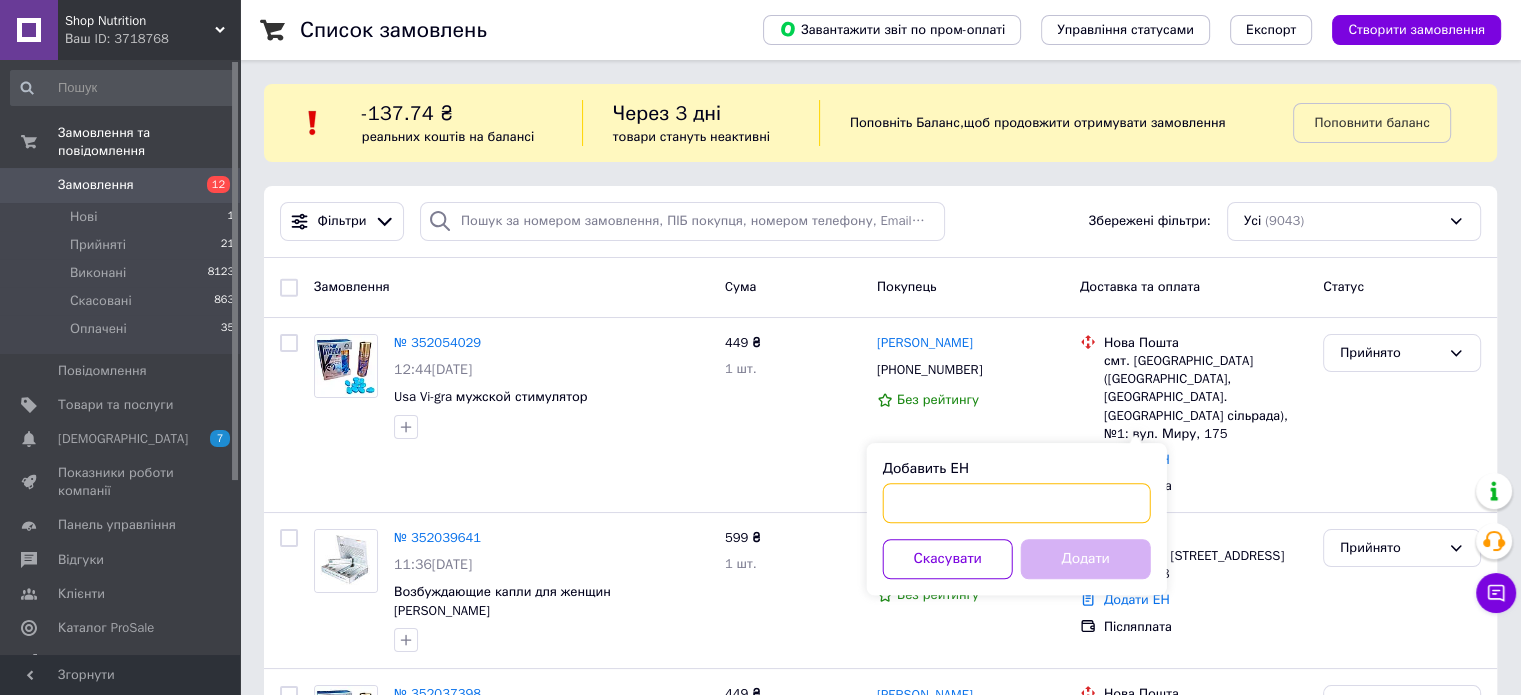 click on "Добавить ЕН" at bounding box center (1017, 503) 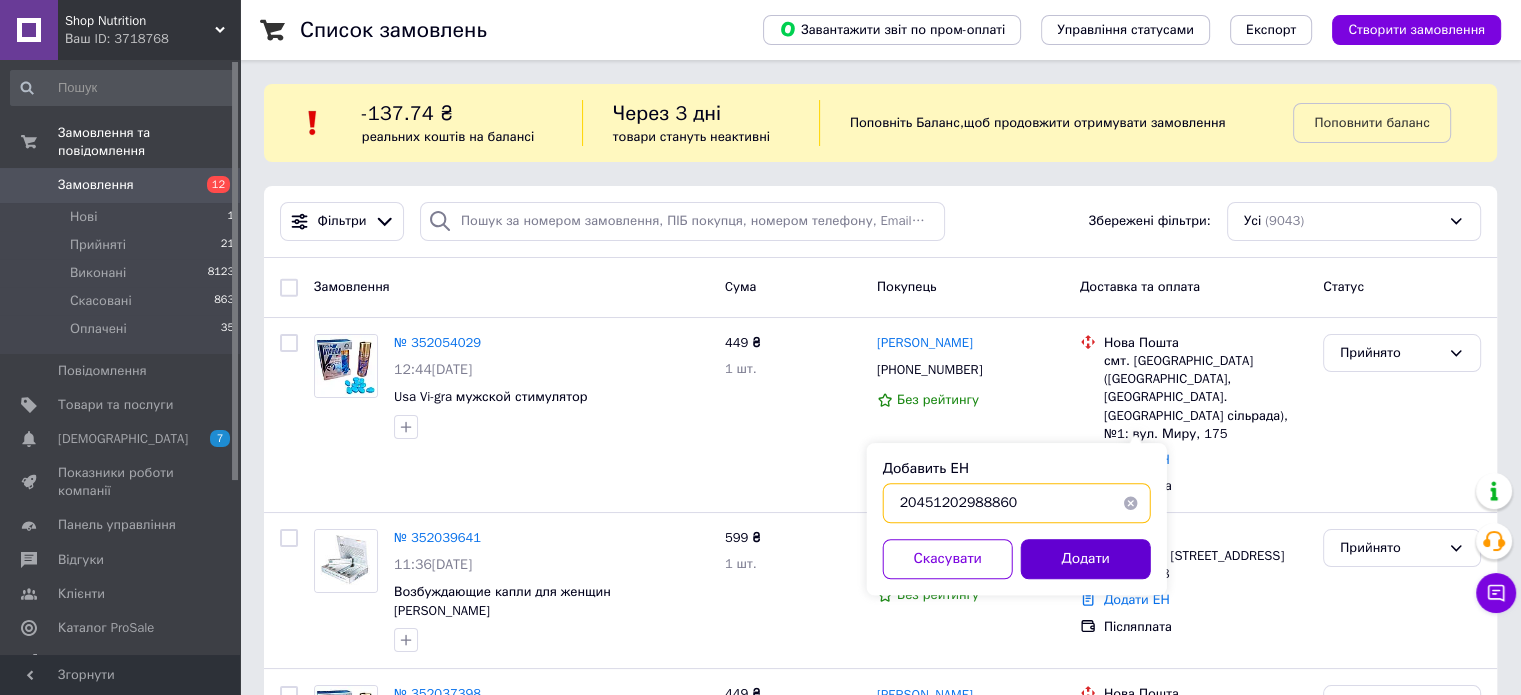 type on "20451202988860" 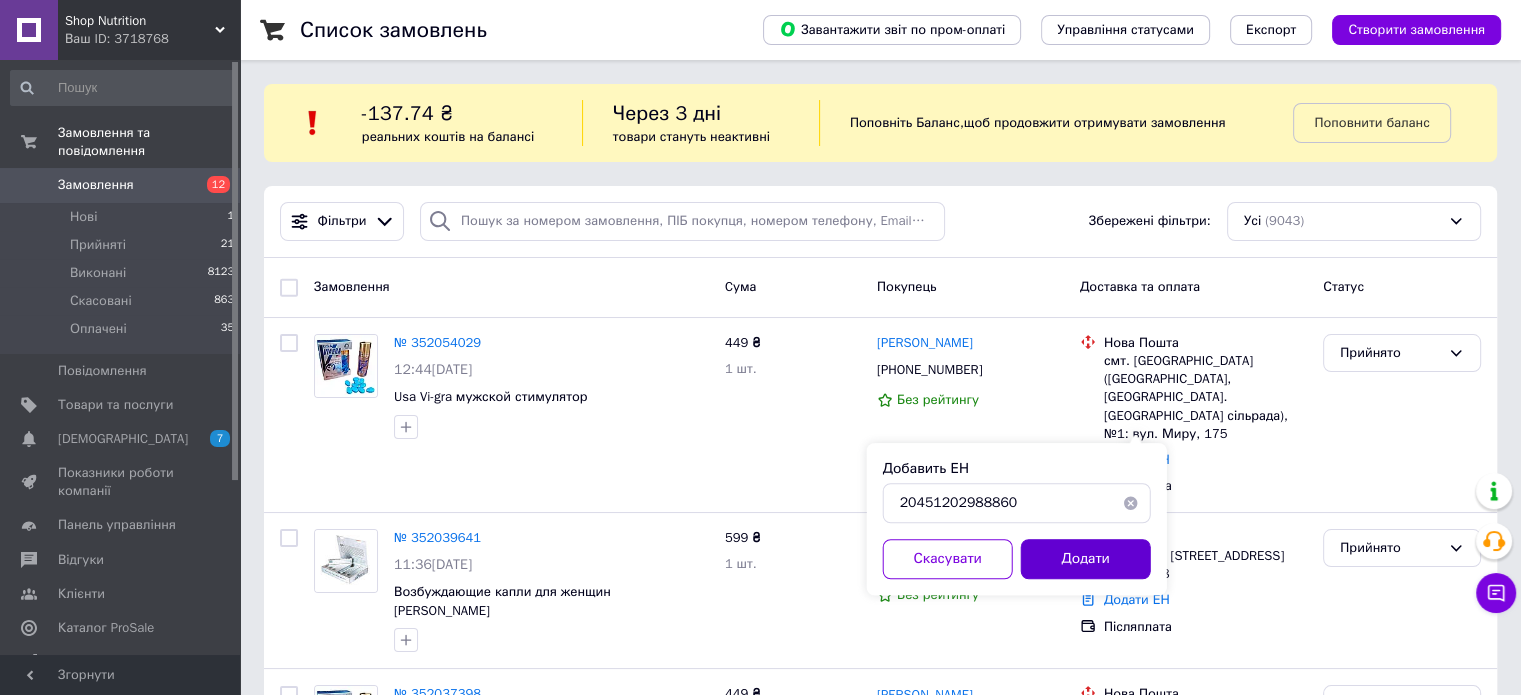 click on "Додати" at bounding box center [1086, 559] 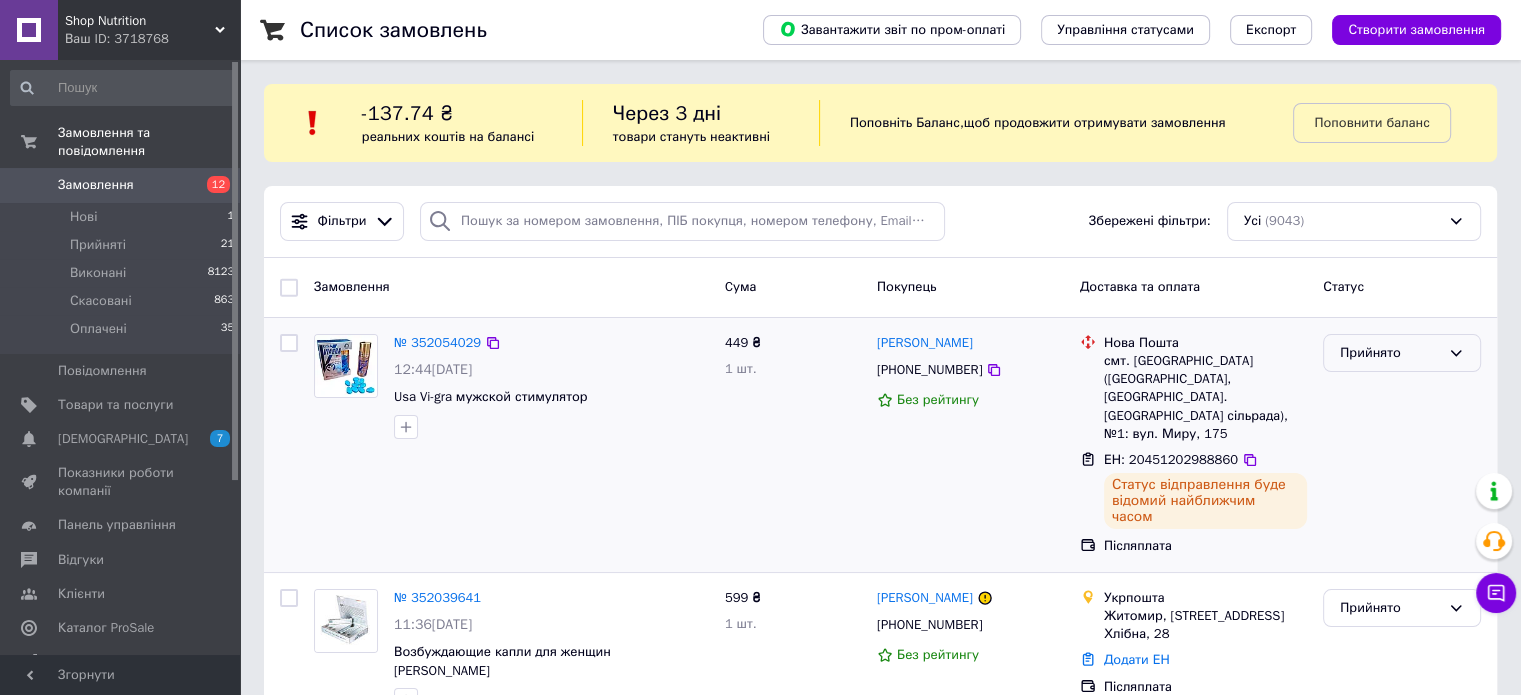 click on "Прийнято" at bounding box center [1402, 353] 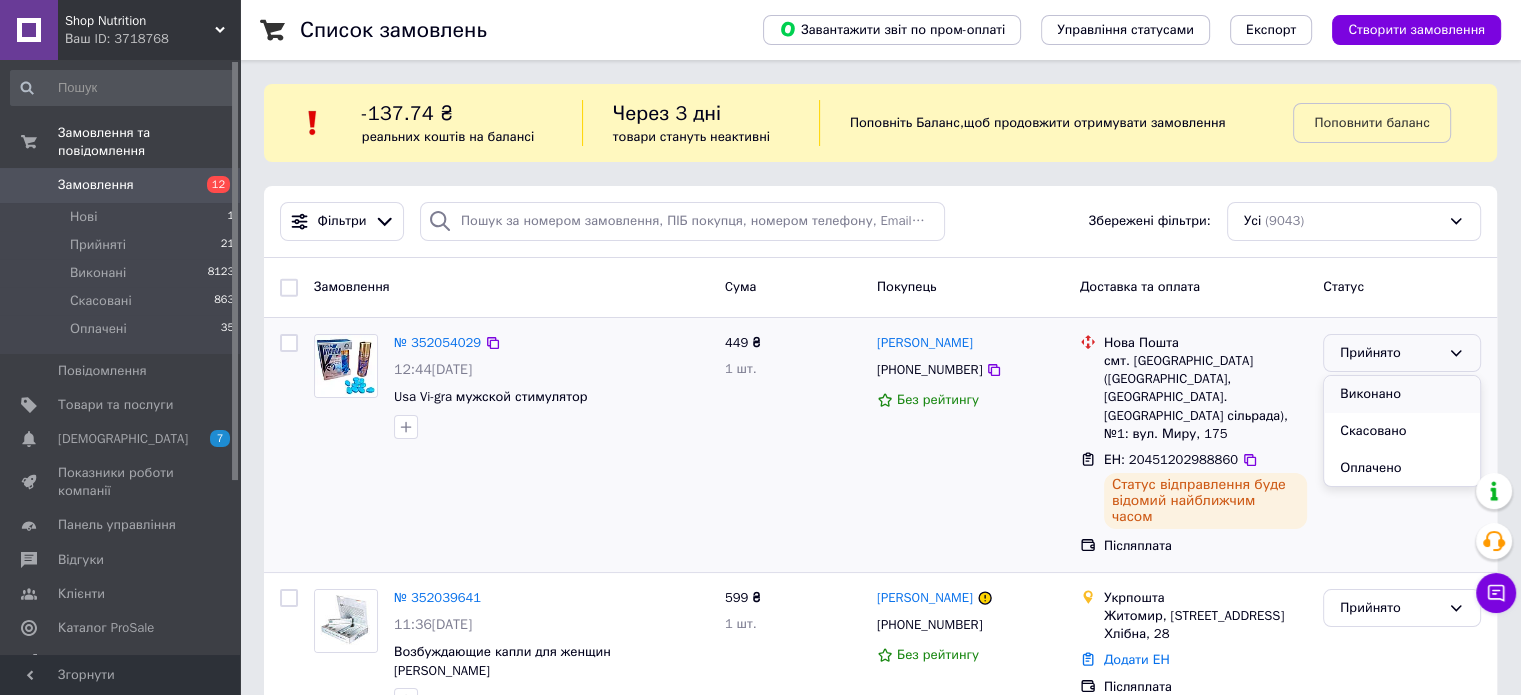 click on "Виконано" at bounding box center (1402, 394) 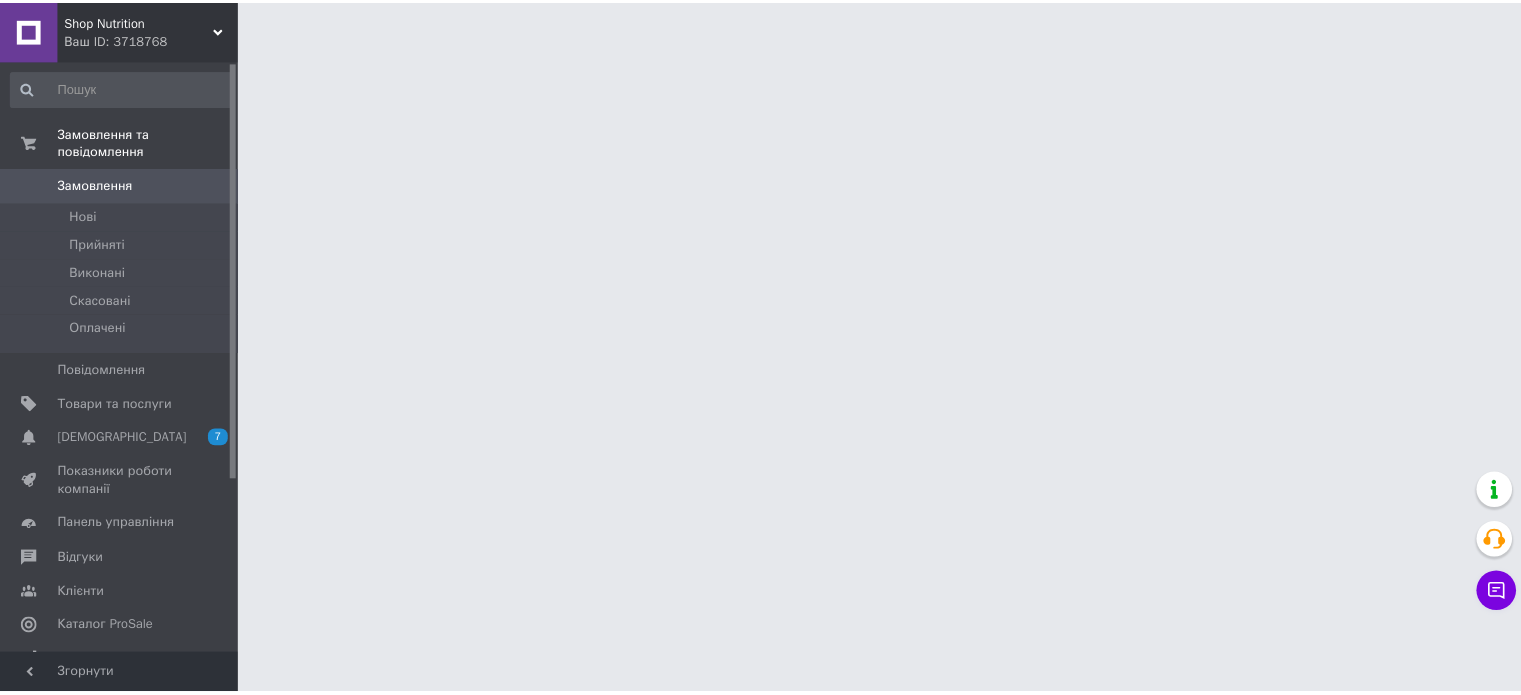scroll, scrollTop: 0, scrollLeft: 0, axis: both 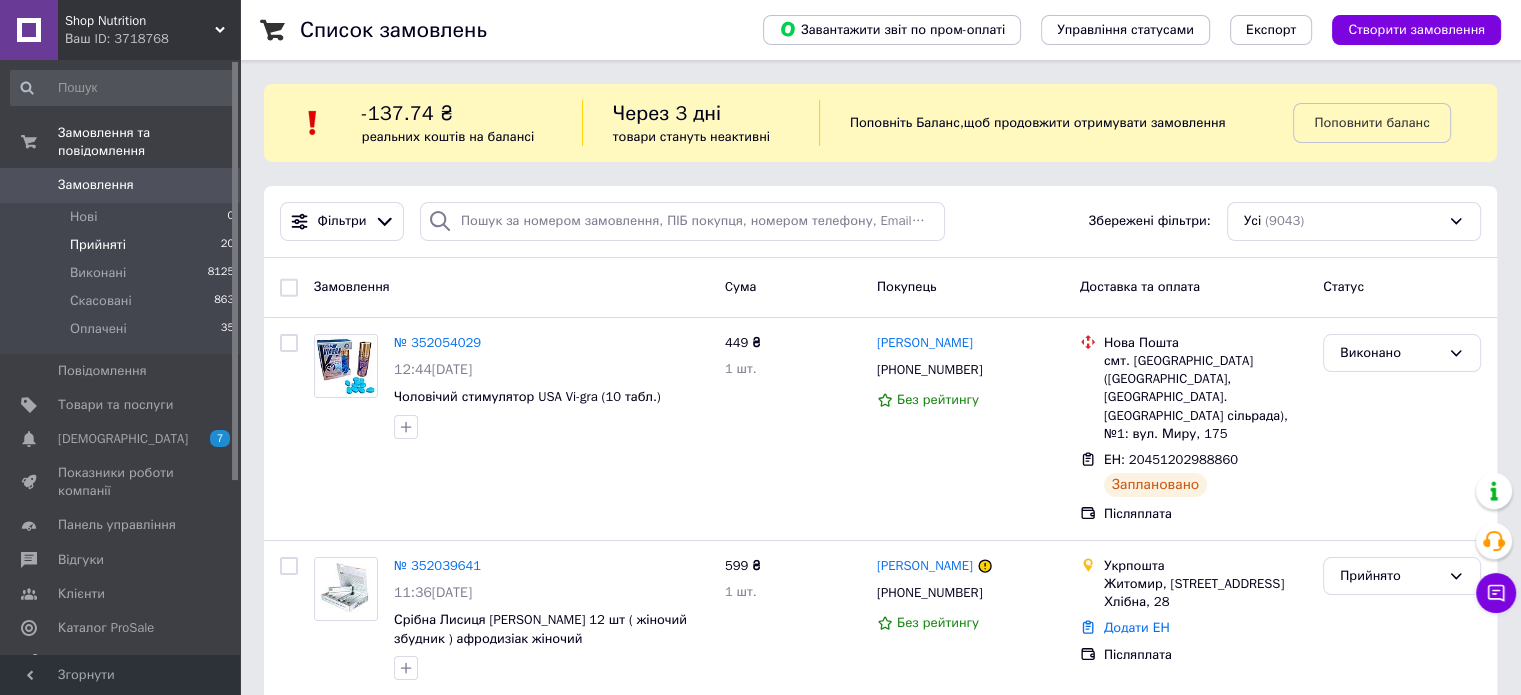 click on "Прийняті" at bounding box center [98, 245] 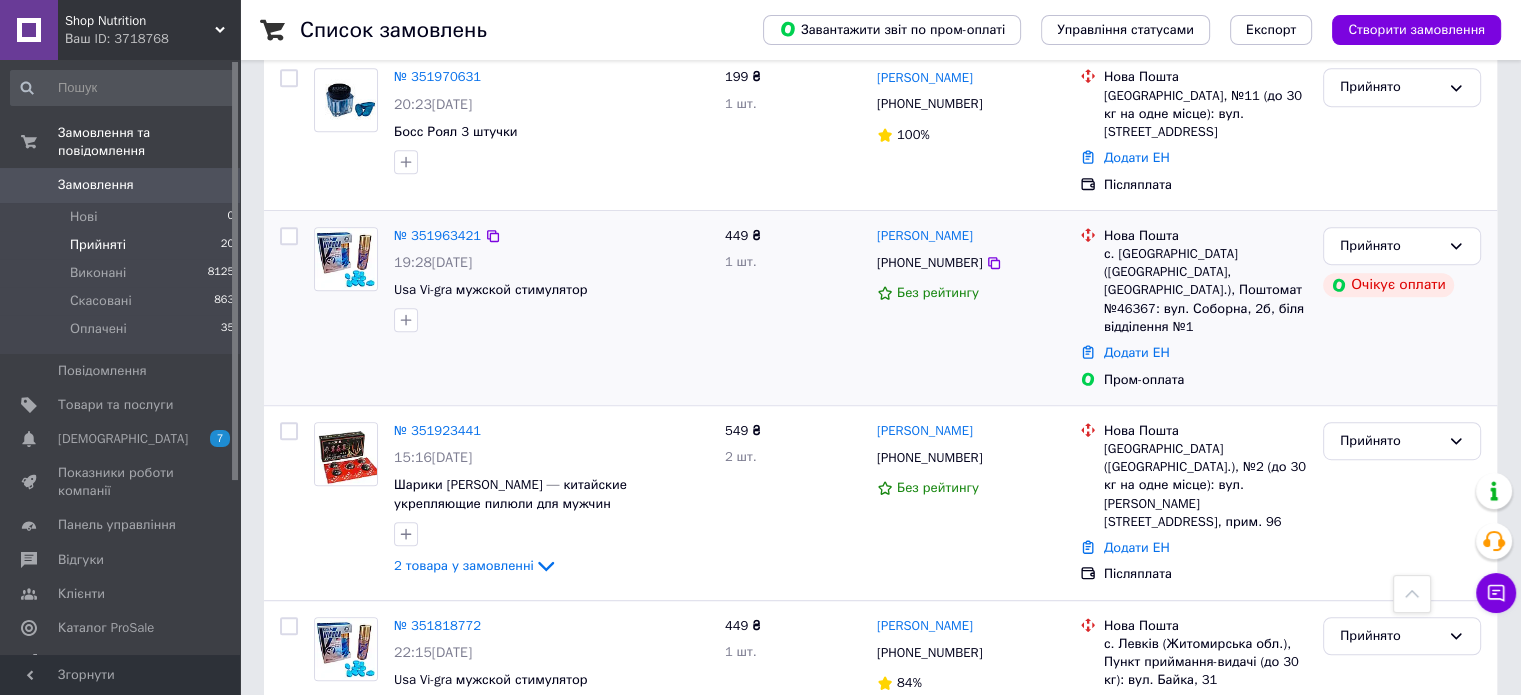 scroll, scrollTop: 1200, scrollLeft: 0, axis: vertical 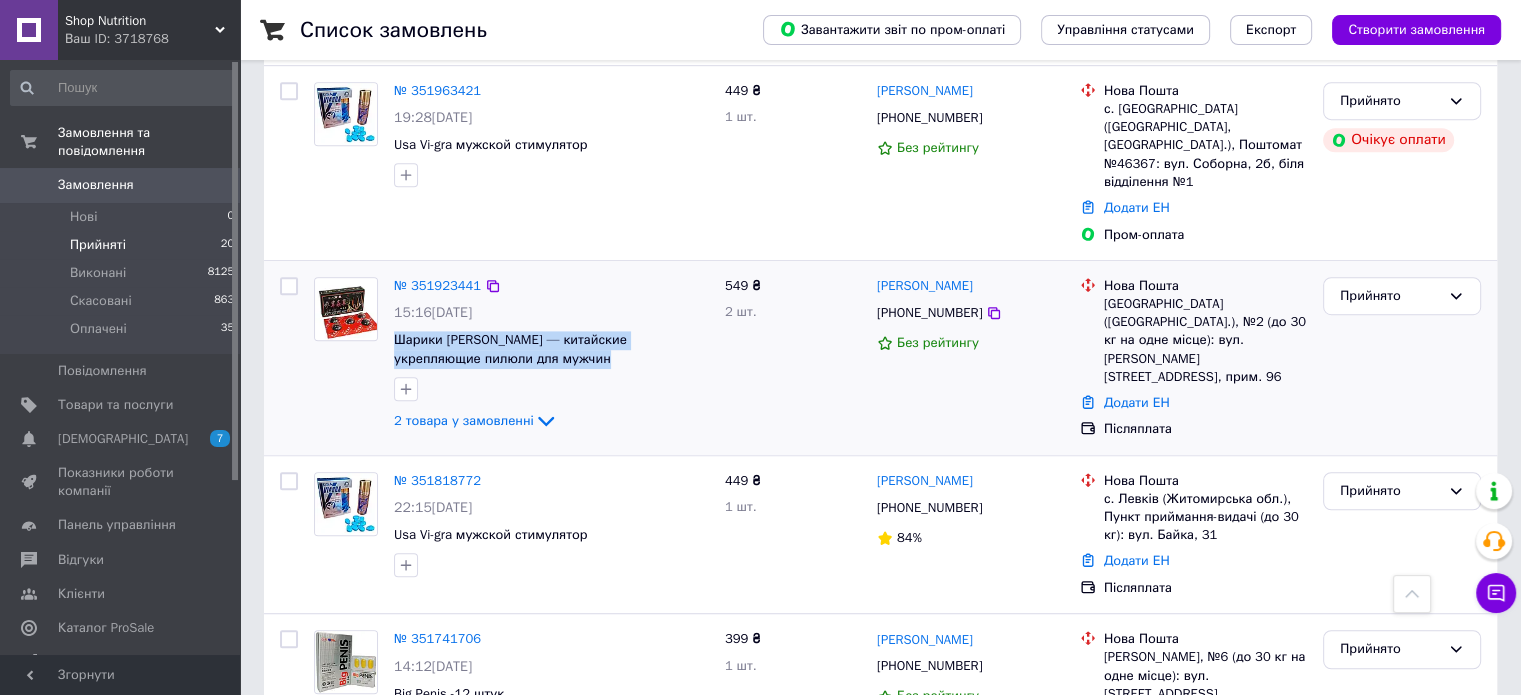 drag, startPoint x: 520, startPoint y: 341, endPoint x: 391, endPoint y: 329, distance: 129.55693 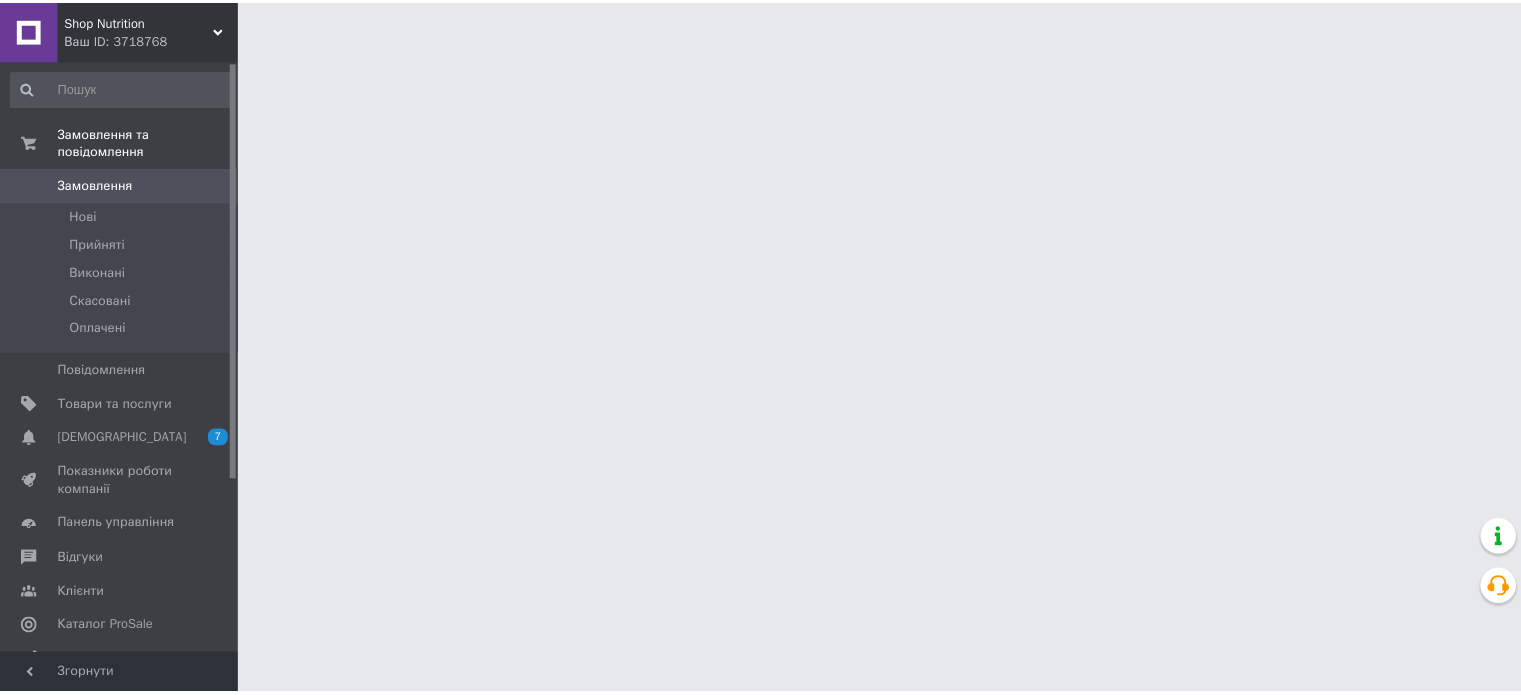 scroll, scrollTop: 0, scrollLeft: 0, axis: both 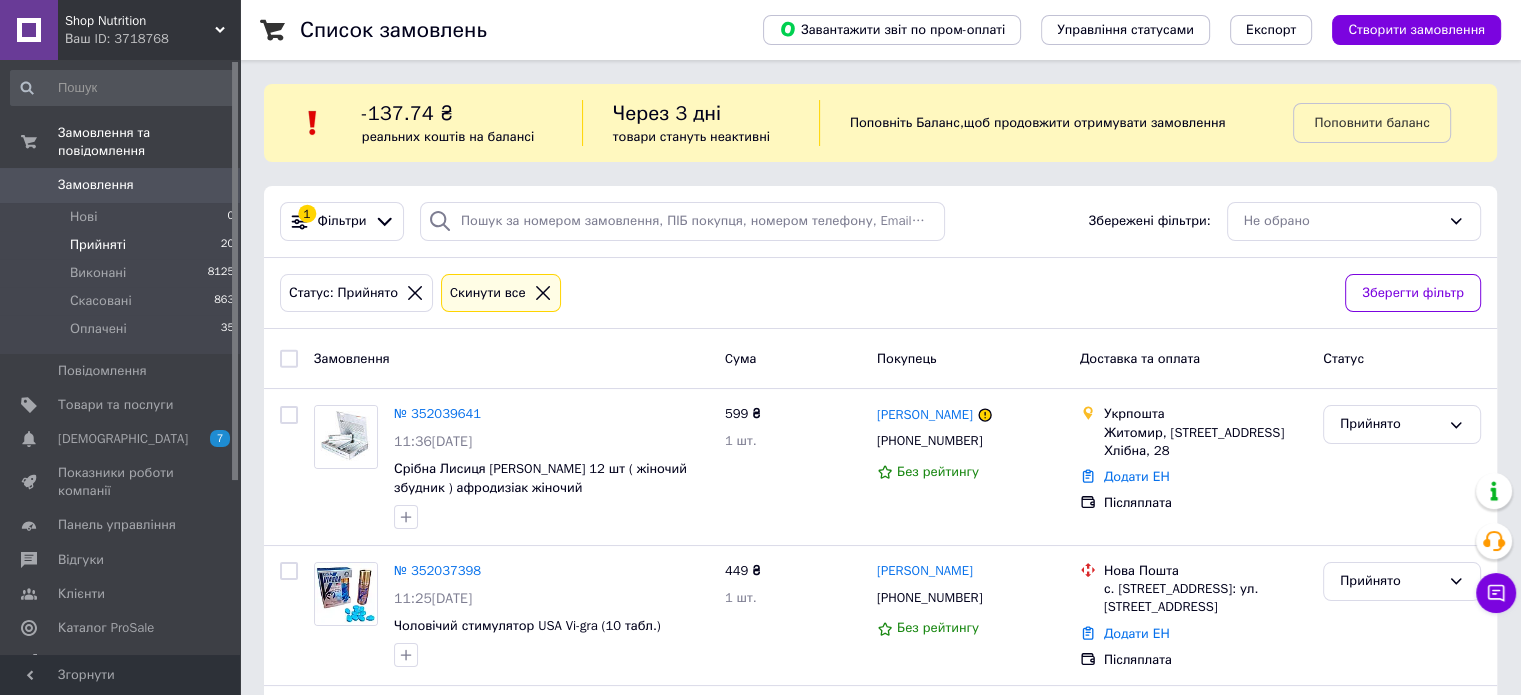 click on "Shop Nutrition" at bounding box center (140, 21) 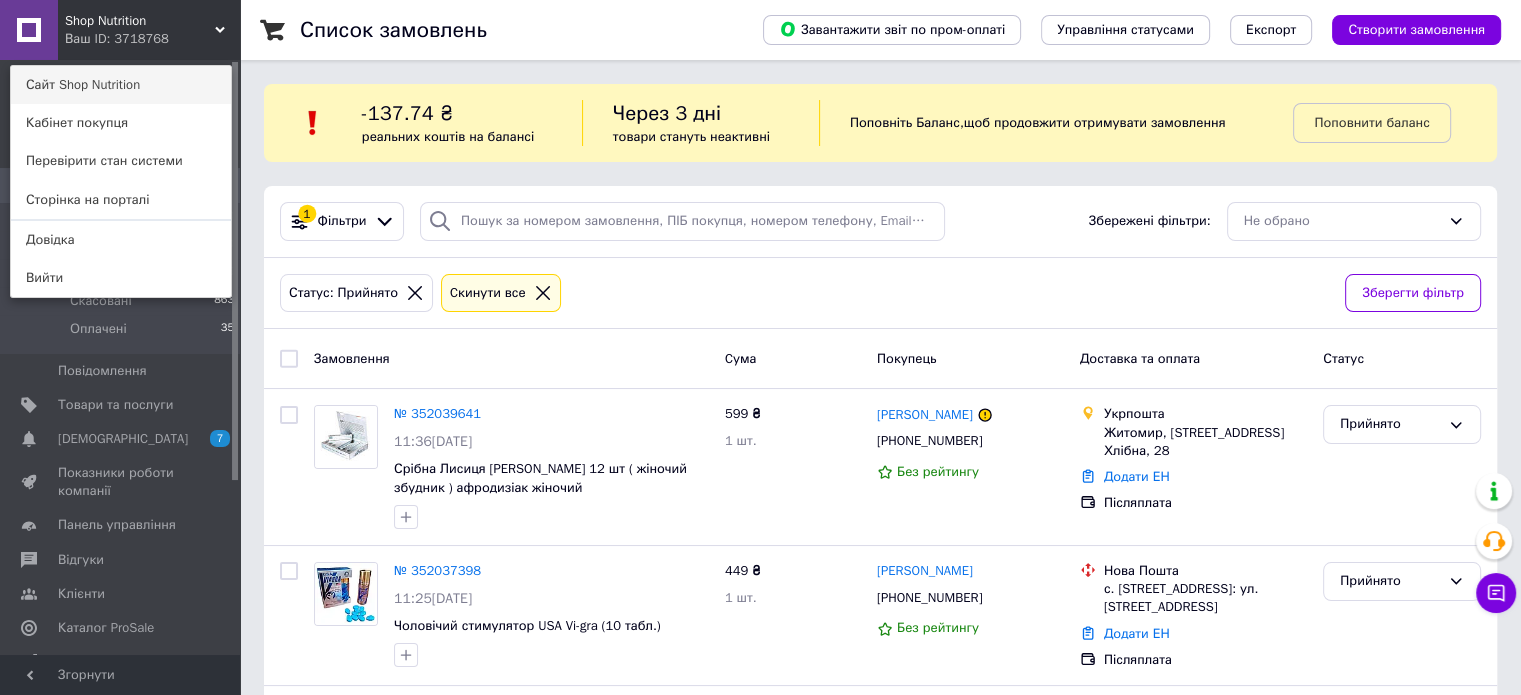 click on "Сайт Shop Nutrition" at bounding box center (121, 85) 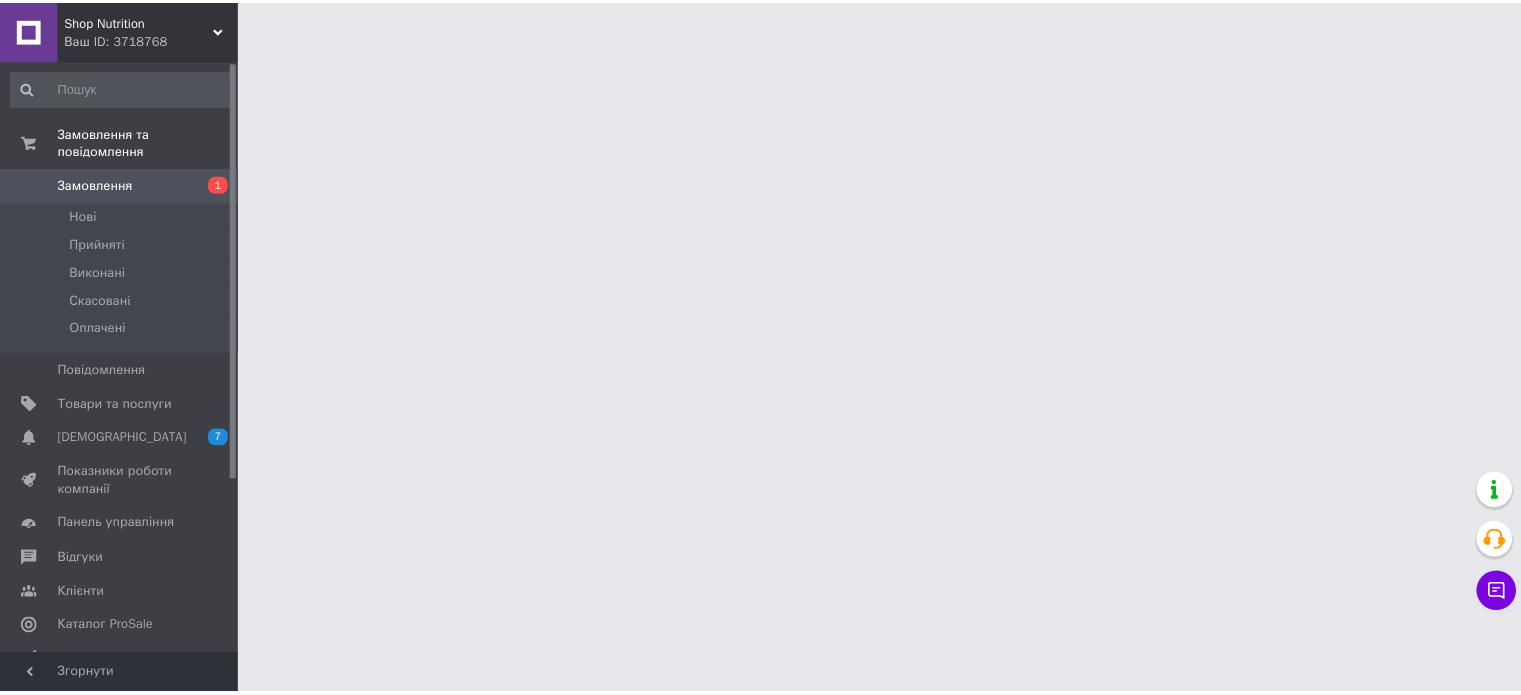 scroll, scrollTop: 0, scrollLeft: 0, axis: both 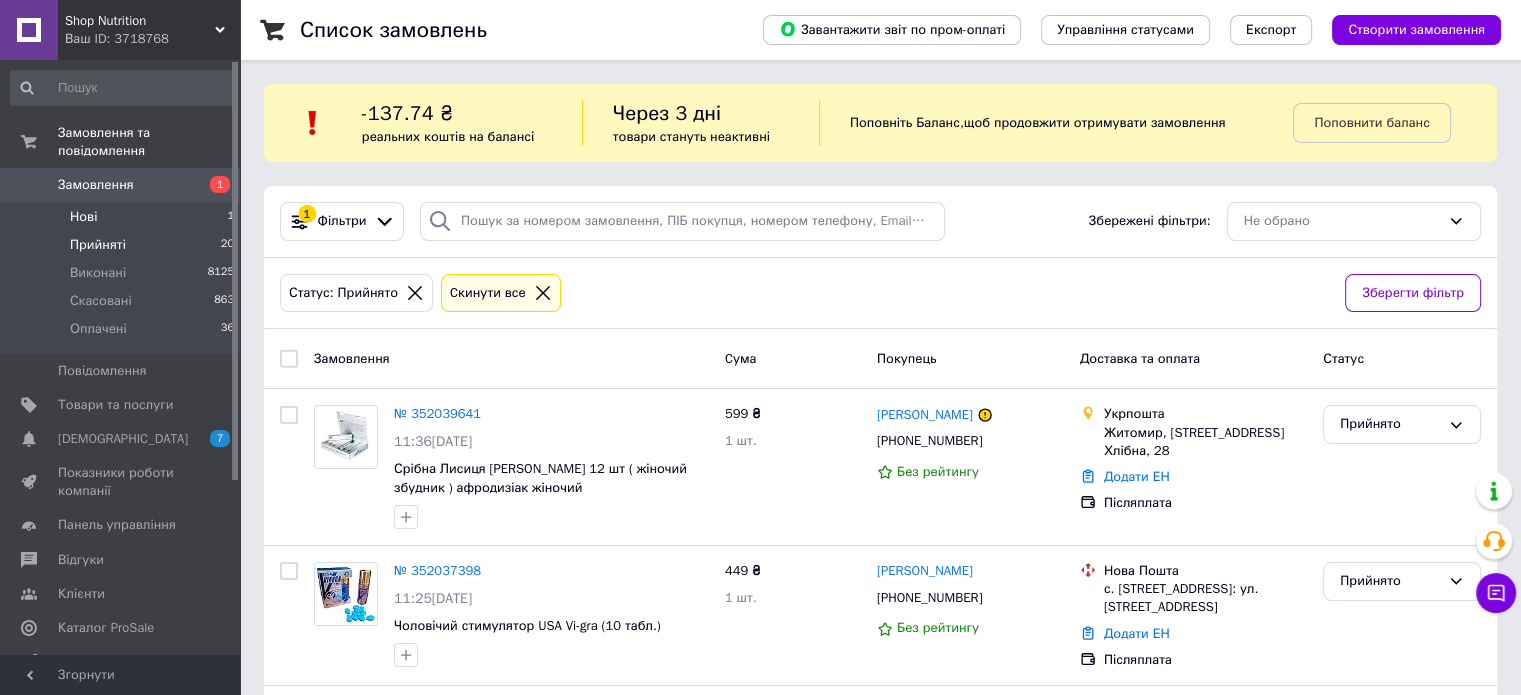 click on "Нові 1" at bounding box center [123, 217] 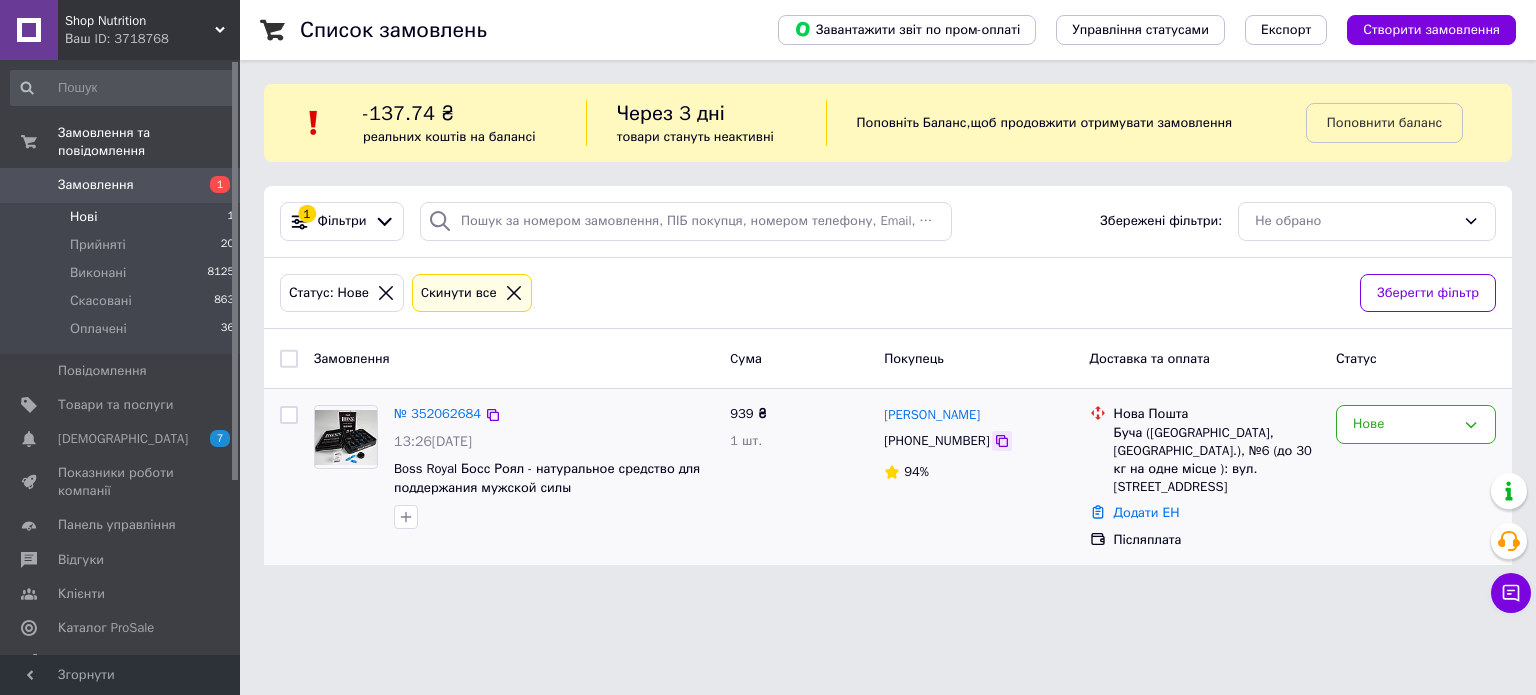 click 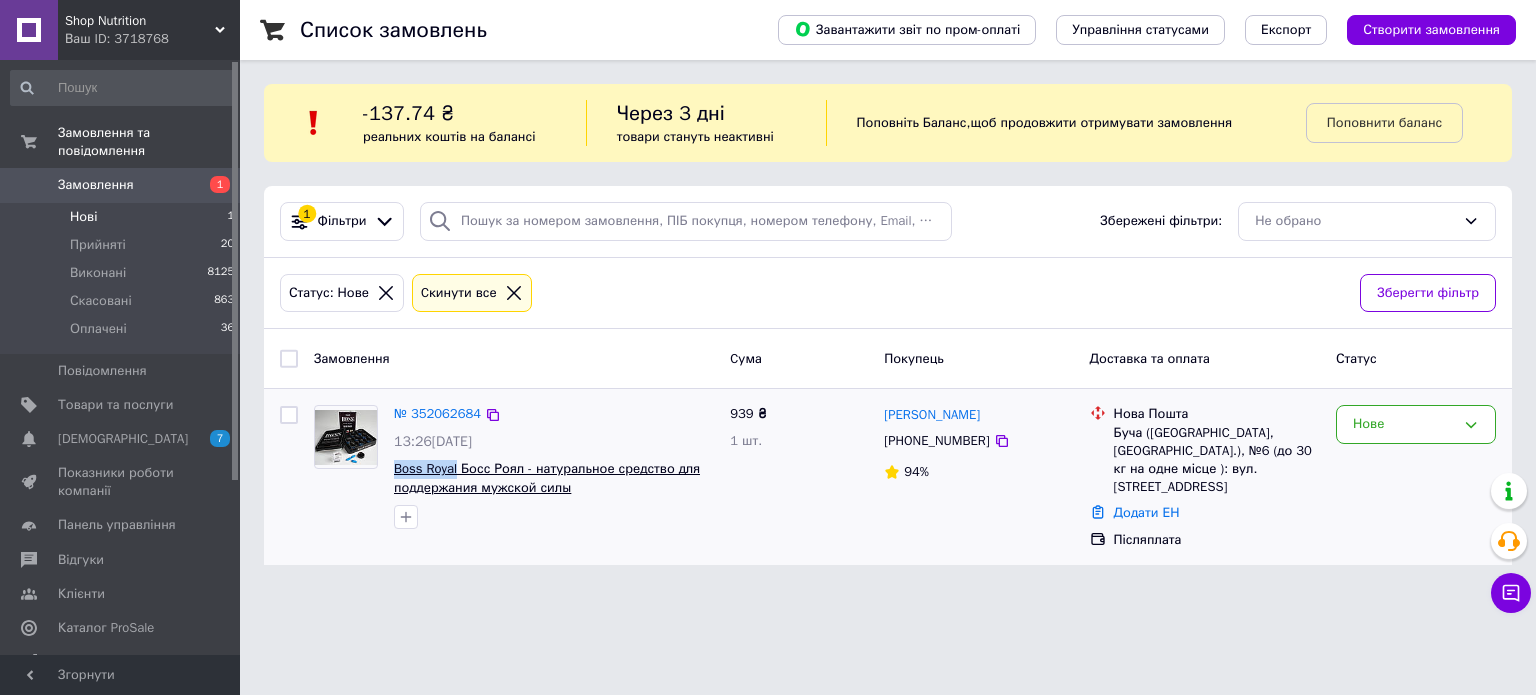 drag, startPoint x: 388, startPoint y: 467, endPoint x: 456, endPoint y: 467, distance: 68 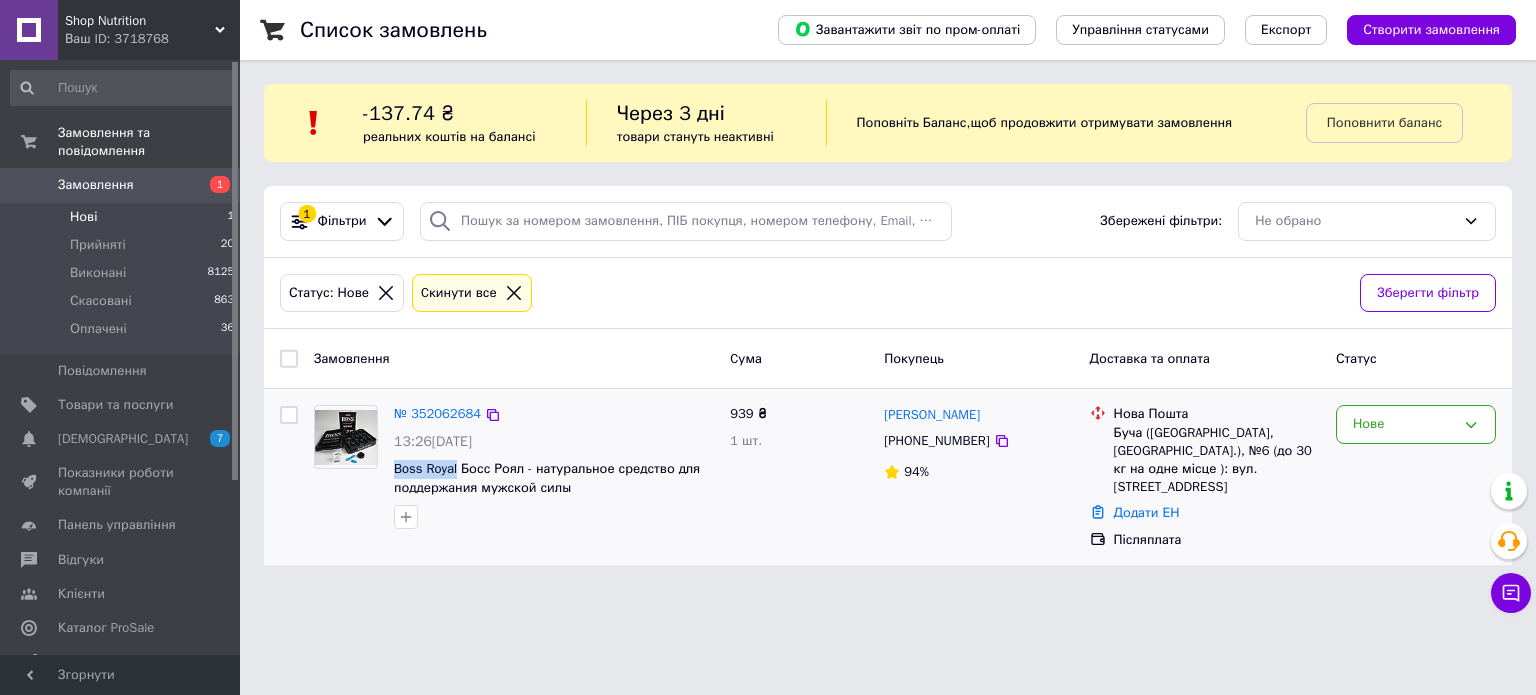 copy on "Boss Royal" 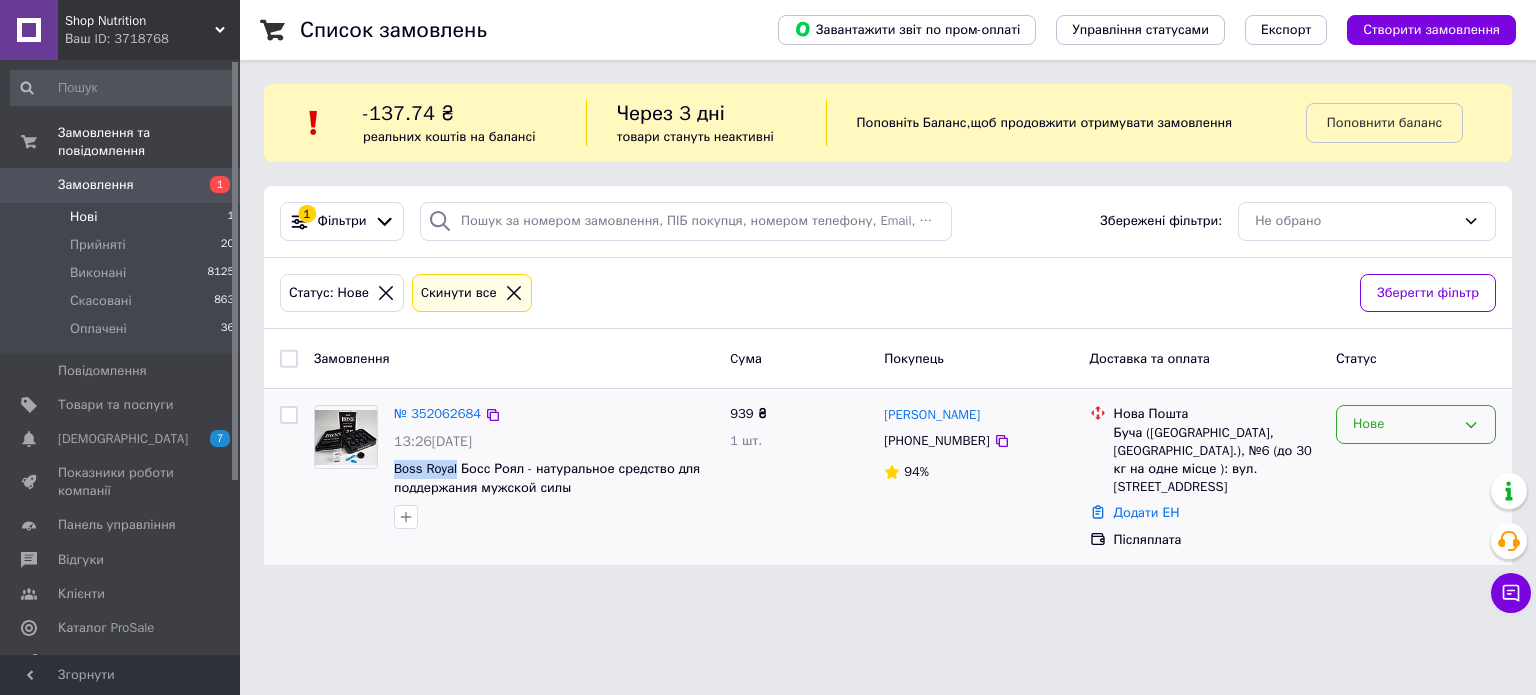click on "Нове" at bounding box center (1404, 424) 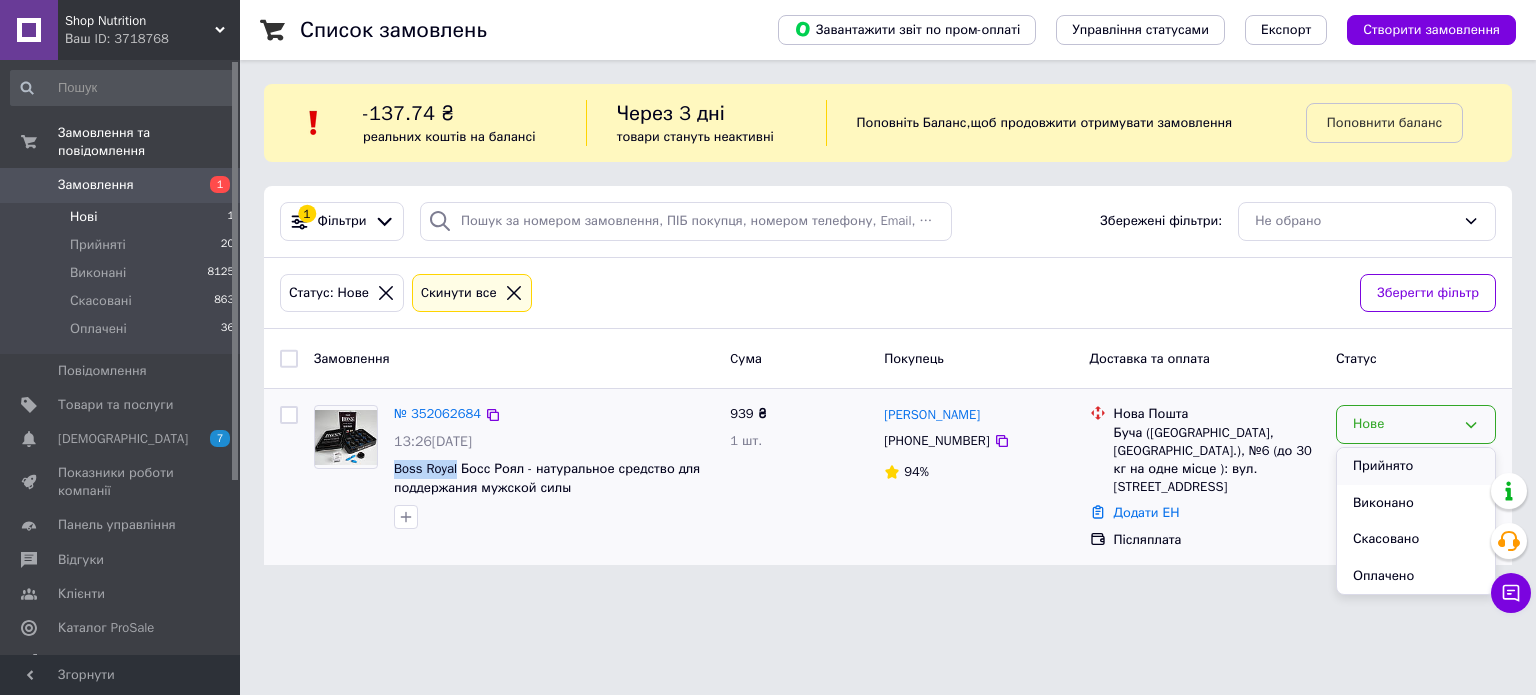 click on "Прийнято" at bounding box center [1416, 466] 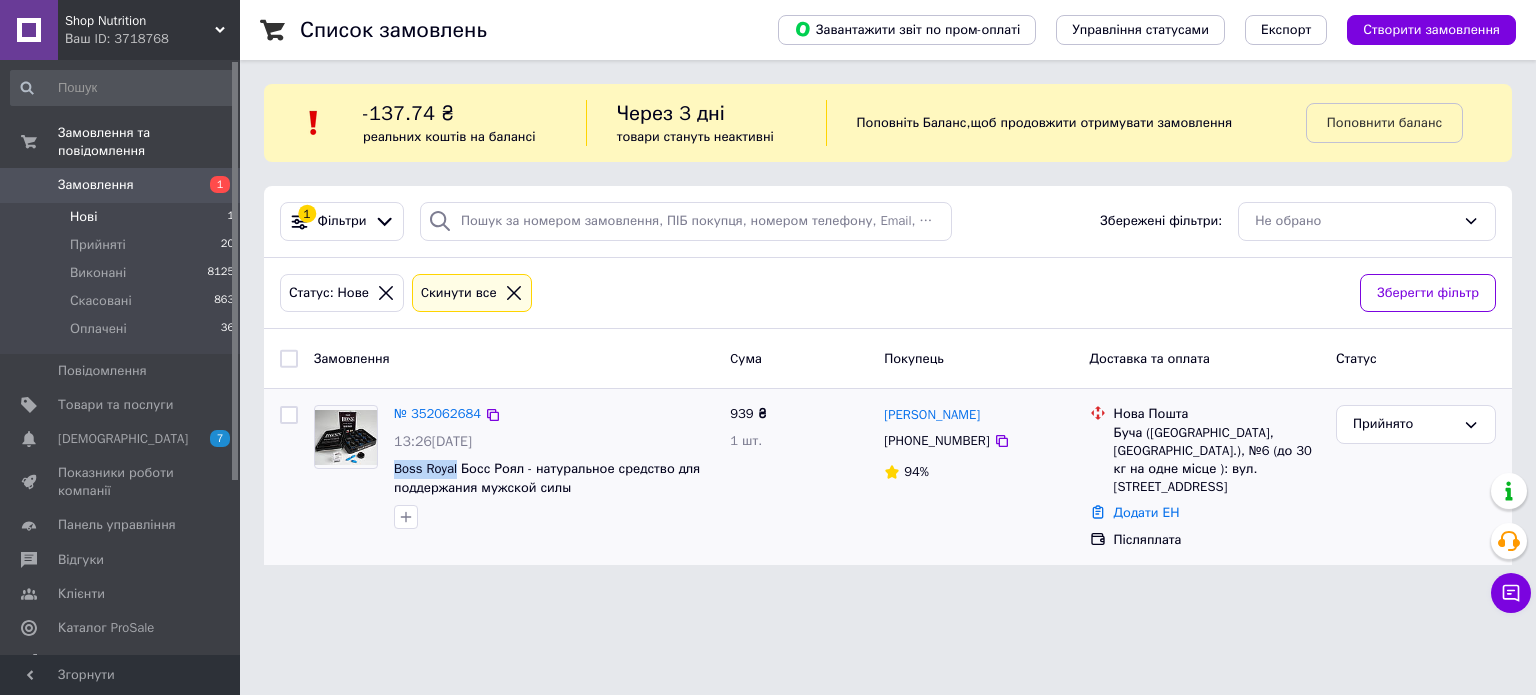 click on "Замовлення 1" at bounding box center [123, 185] 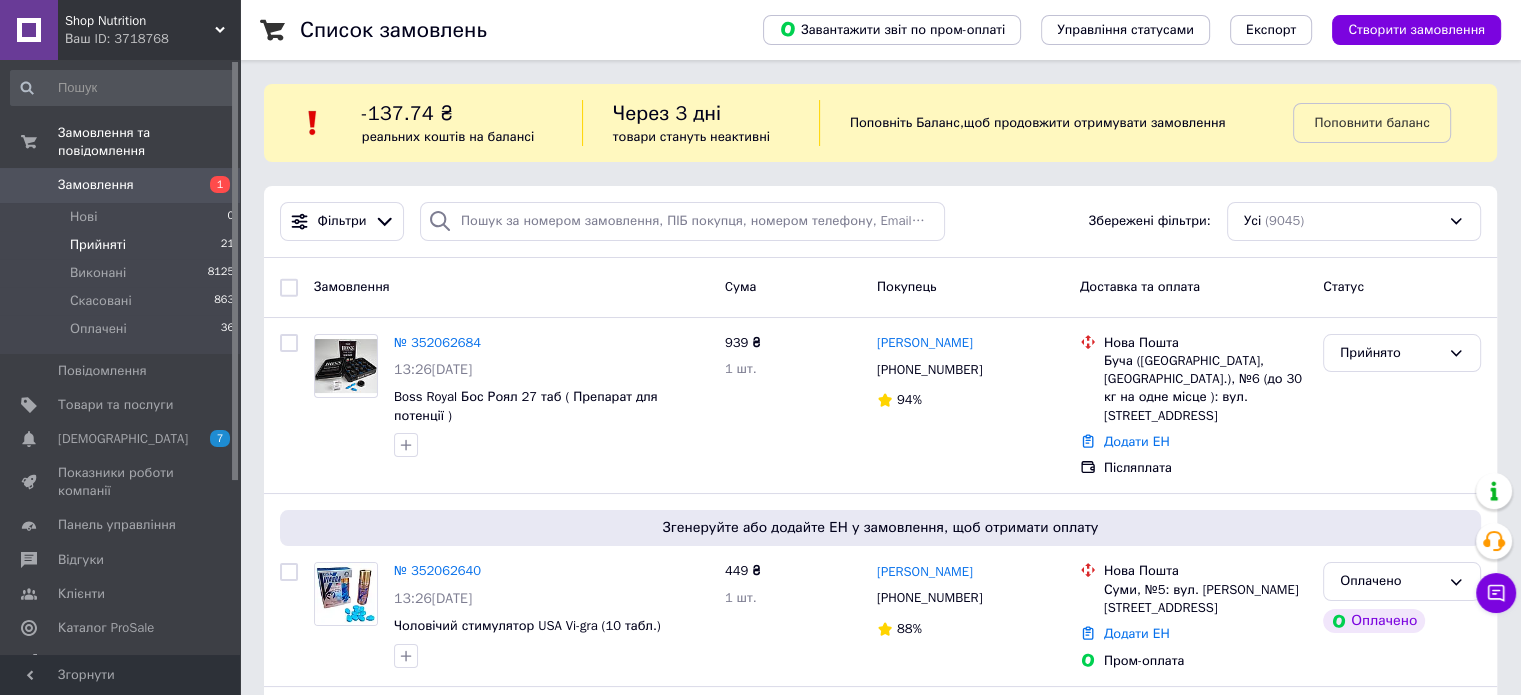 click on "Прийняті" at bounding box center [98, 245] 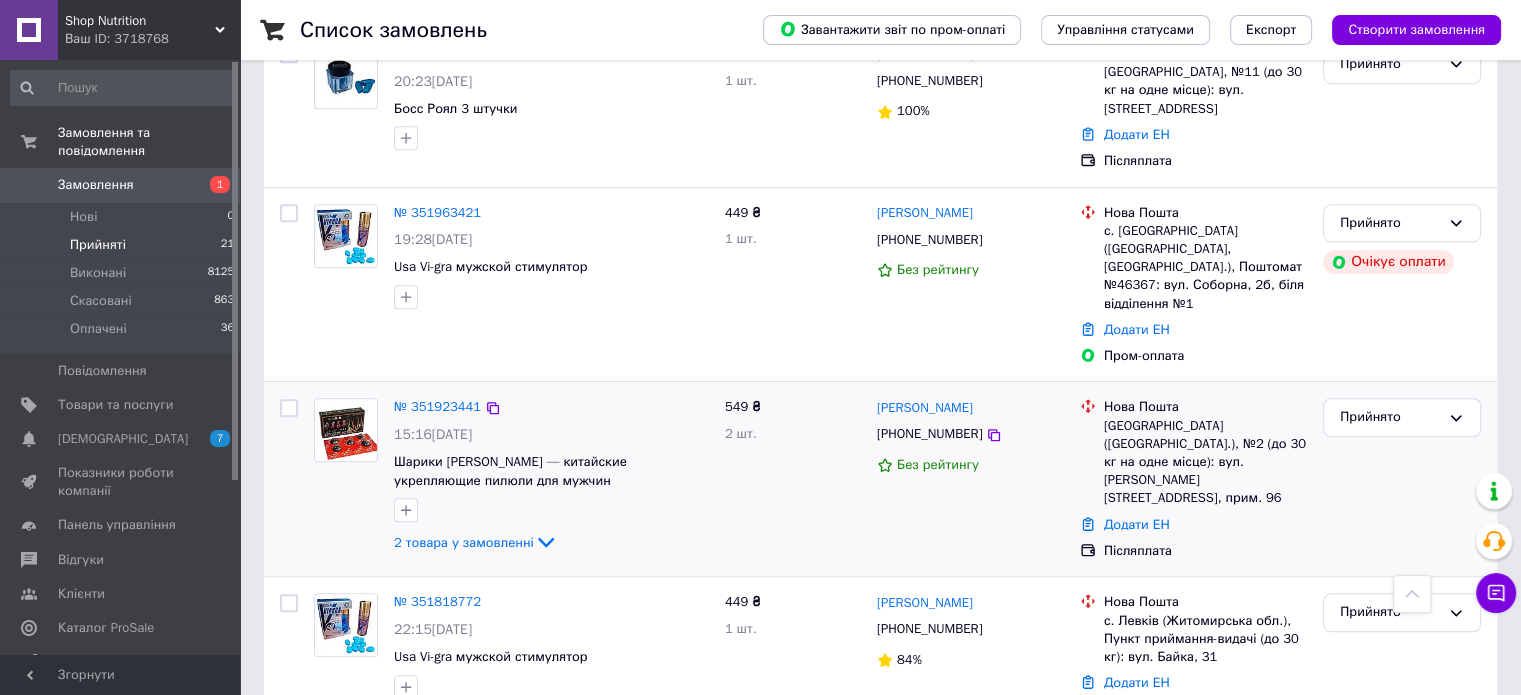 scroll, scrollTop: 1300, scrollLeft: 0, axis: vertical 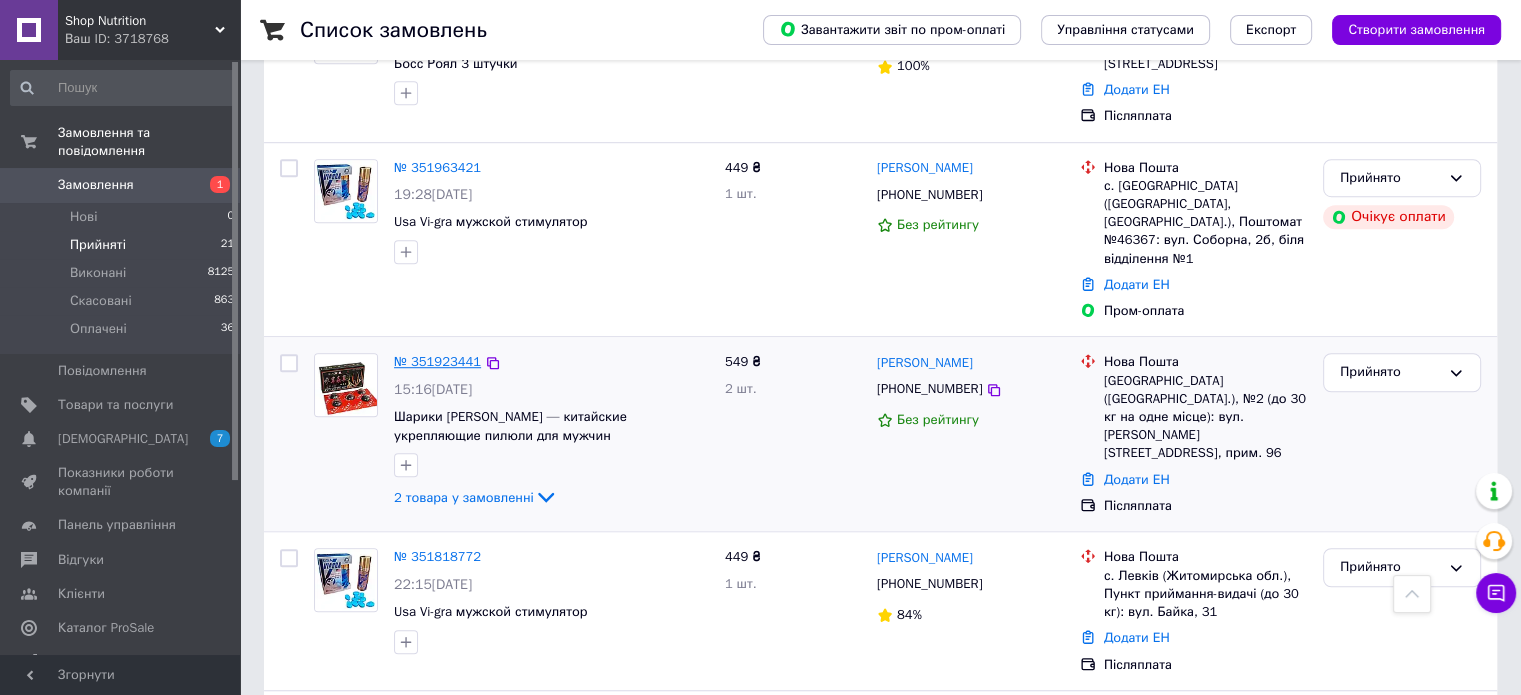 click on "№ 351923441" at bounding box center [437, 361] 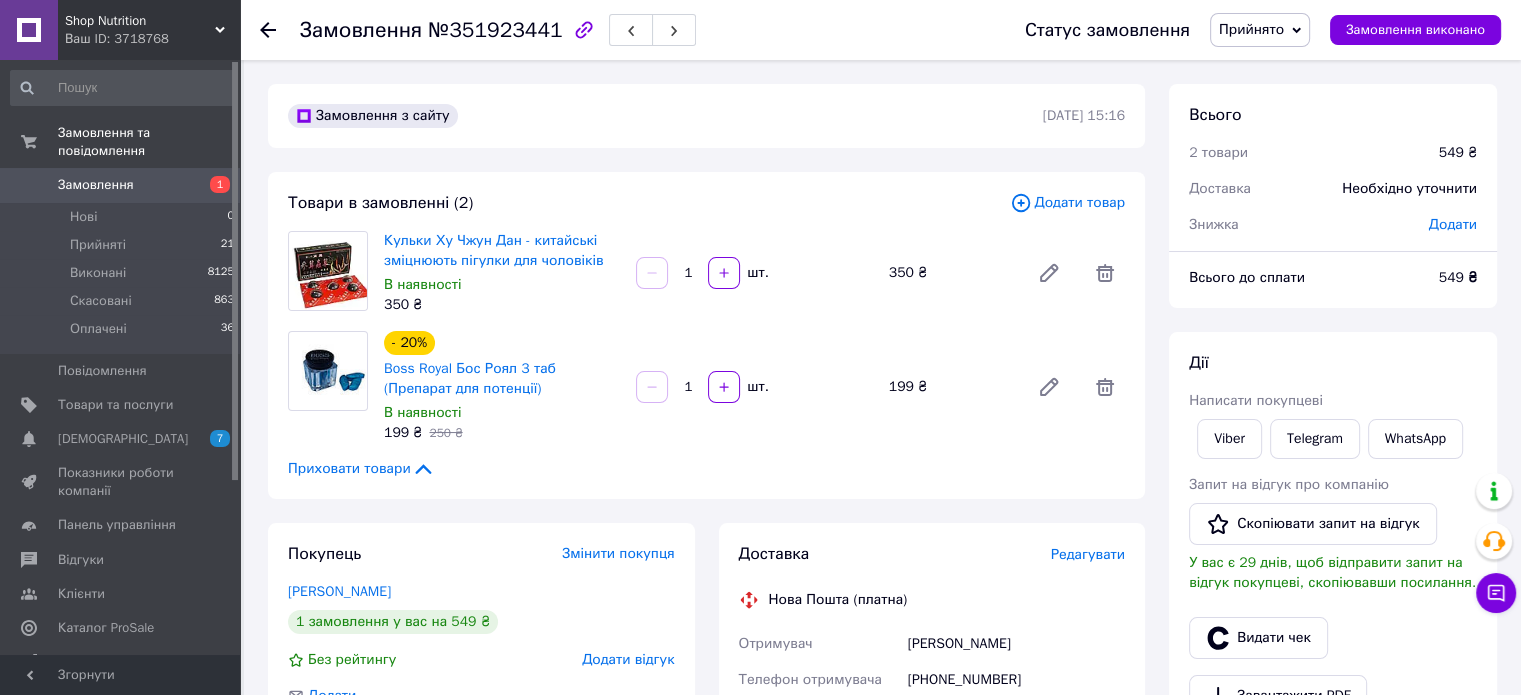 scroll, scrollTop: 100, scrollLeft: 0, axis: vertical 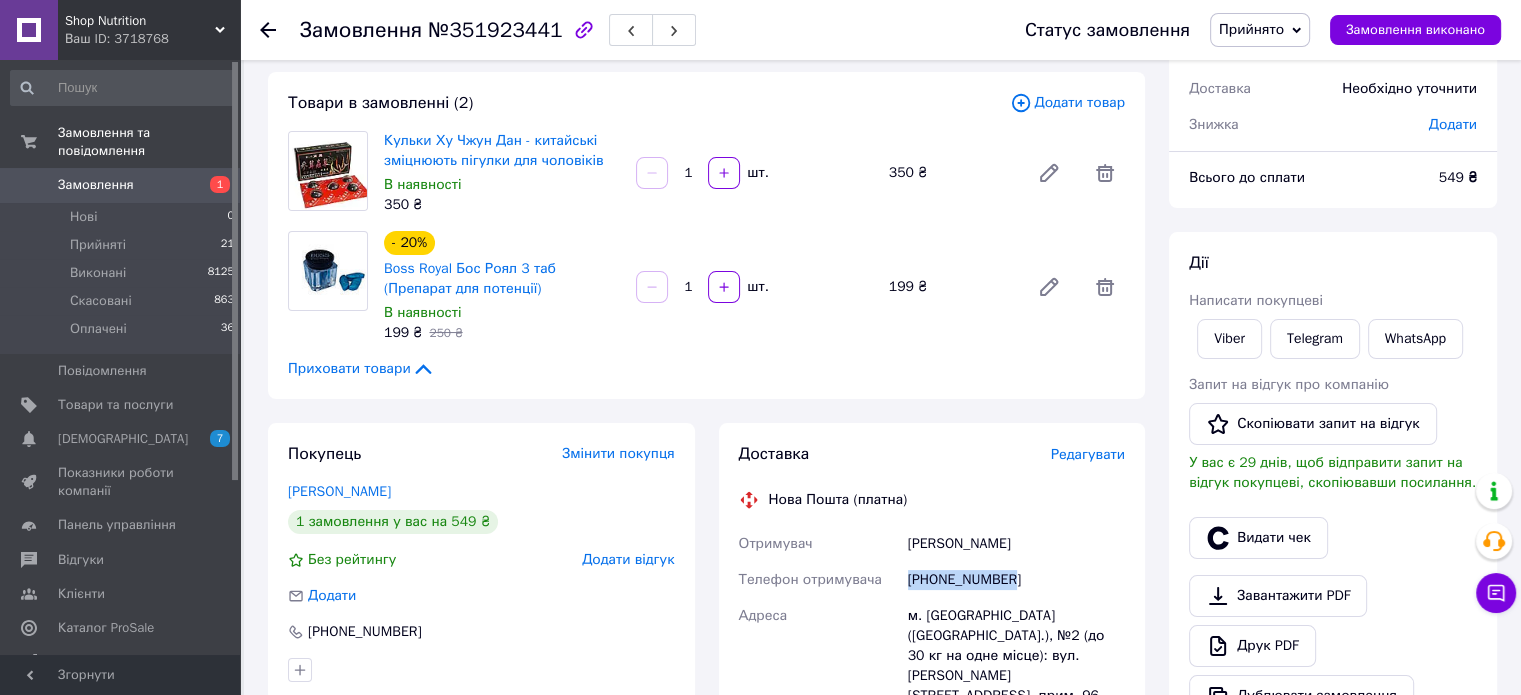 drag, startPoint x: 1019, startPoint y: 577, endPoint x: 900, endPoint y: 588, distance: 119.507324 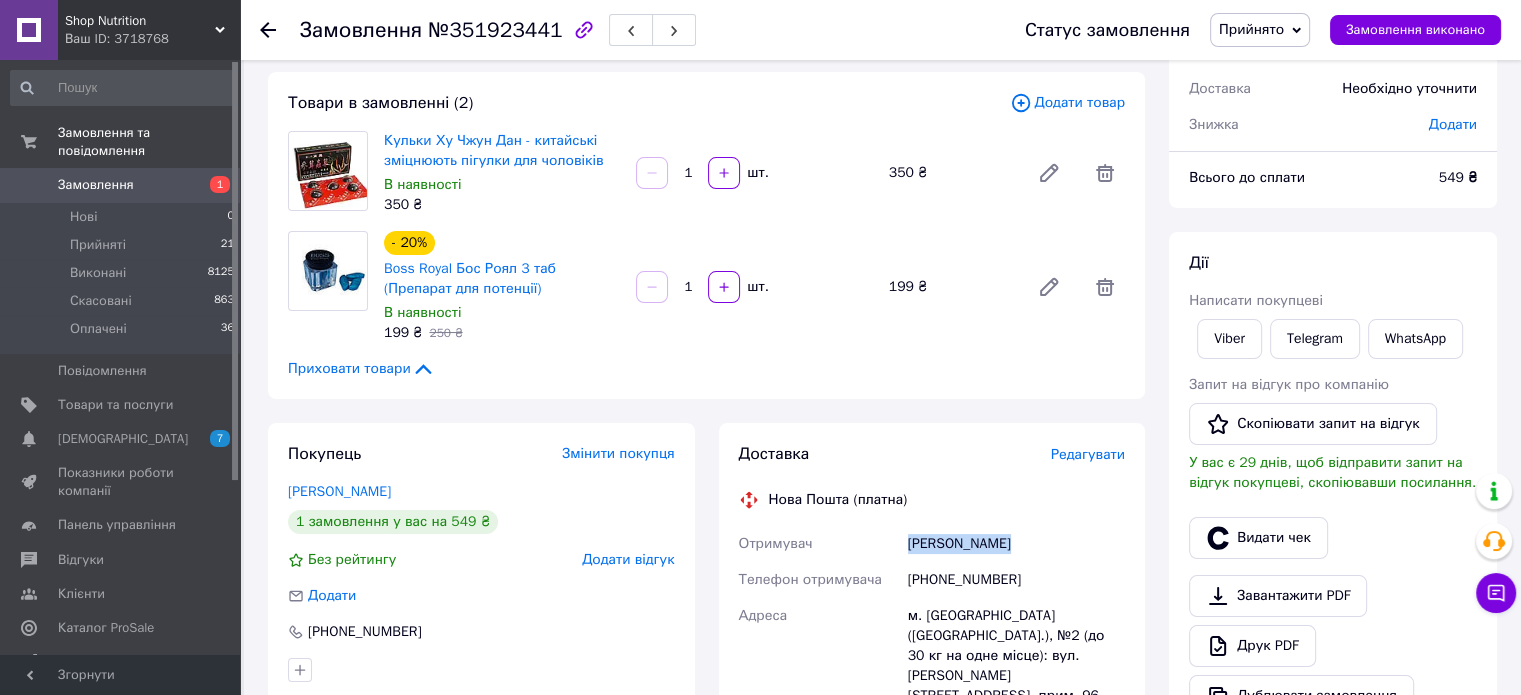 drag, startPoint x: 1019, startPoint y: 545, endPoint x: 901, endPoint y: 543, distance: 118.016945 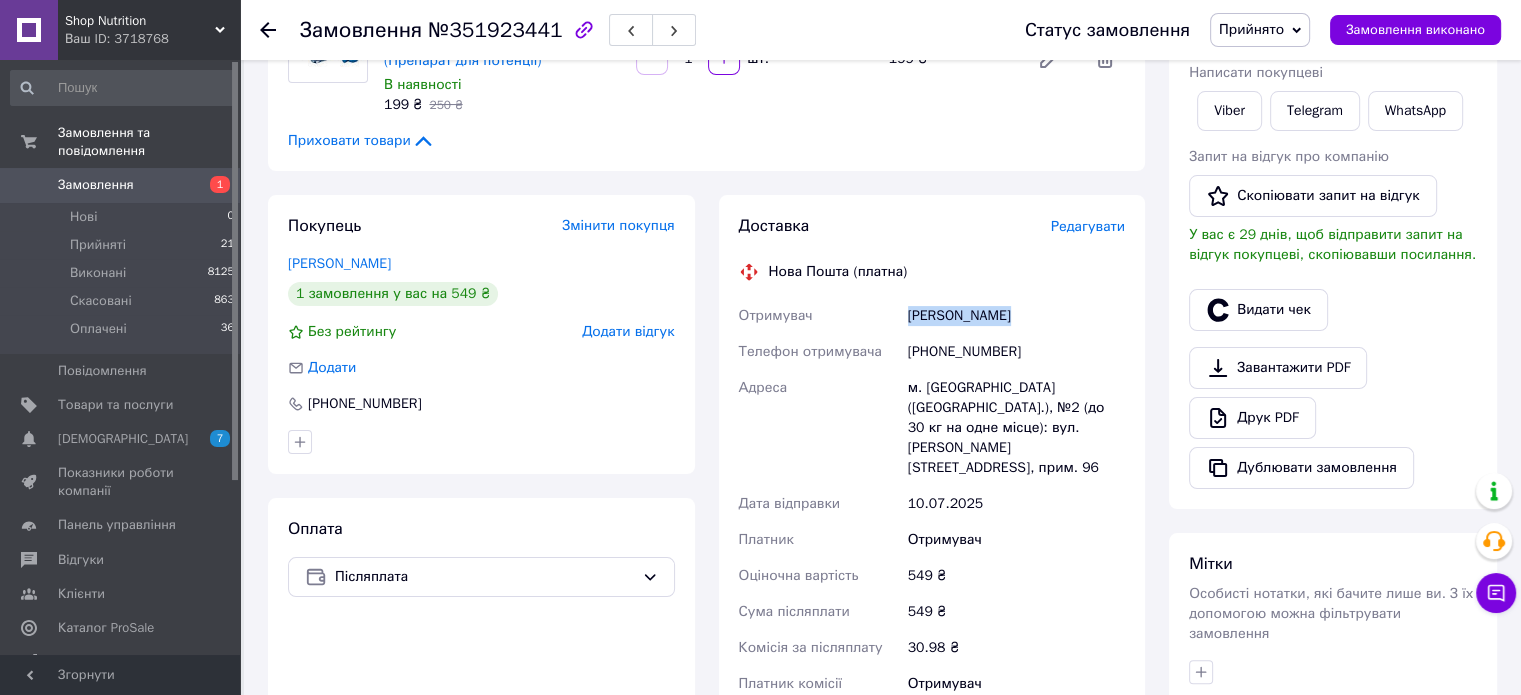 scroll, scrollTop: 400, scrollLeft: 0, axis: vertical 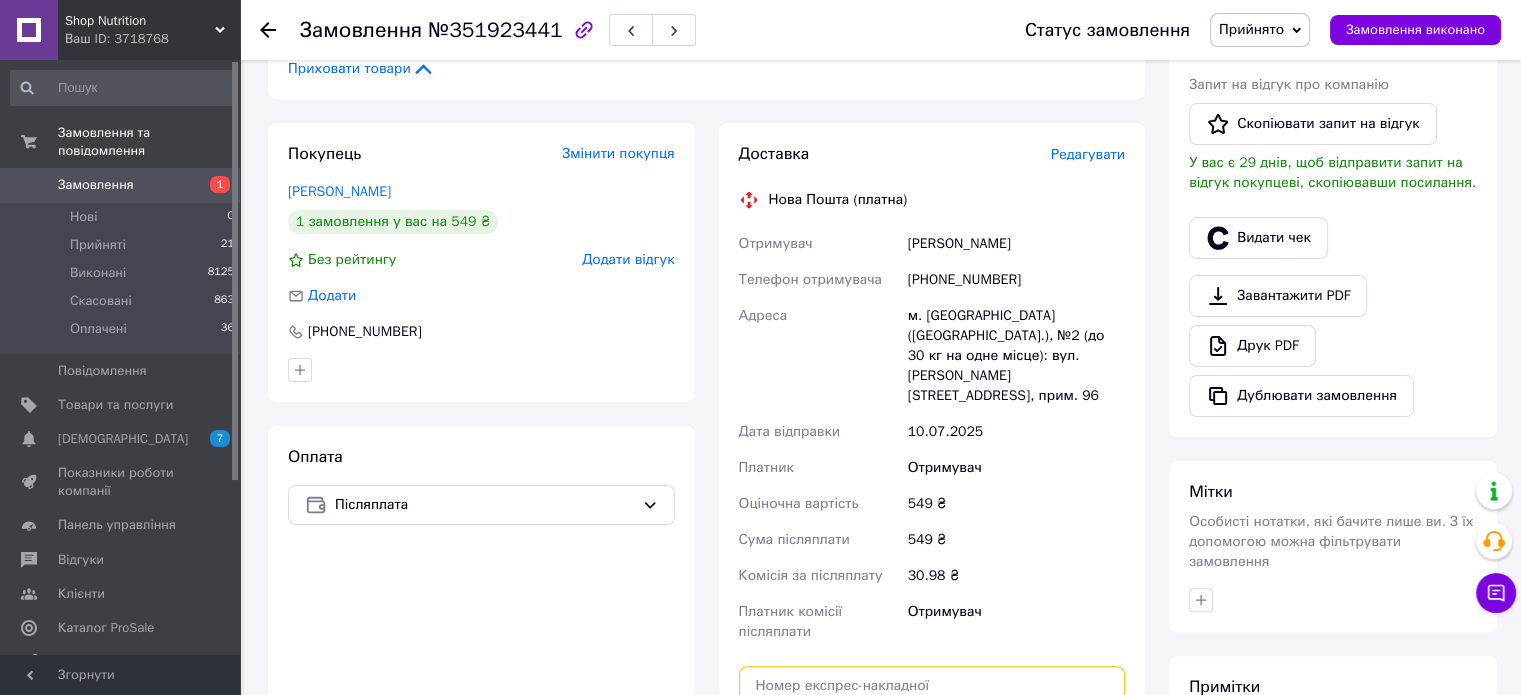 click at bounding box center [932, 686] 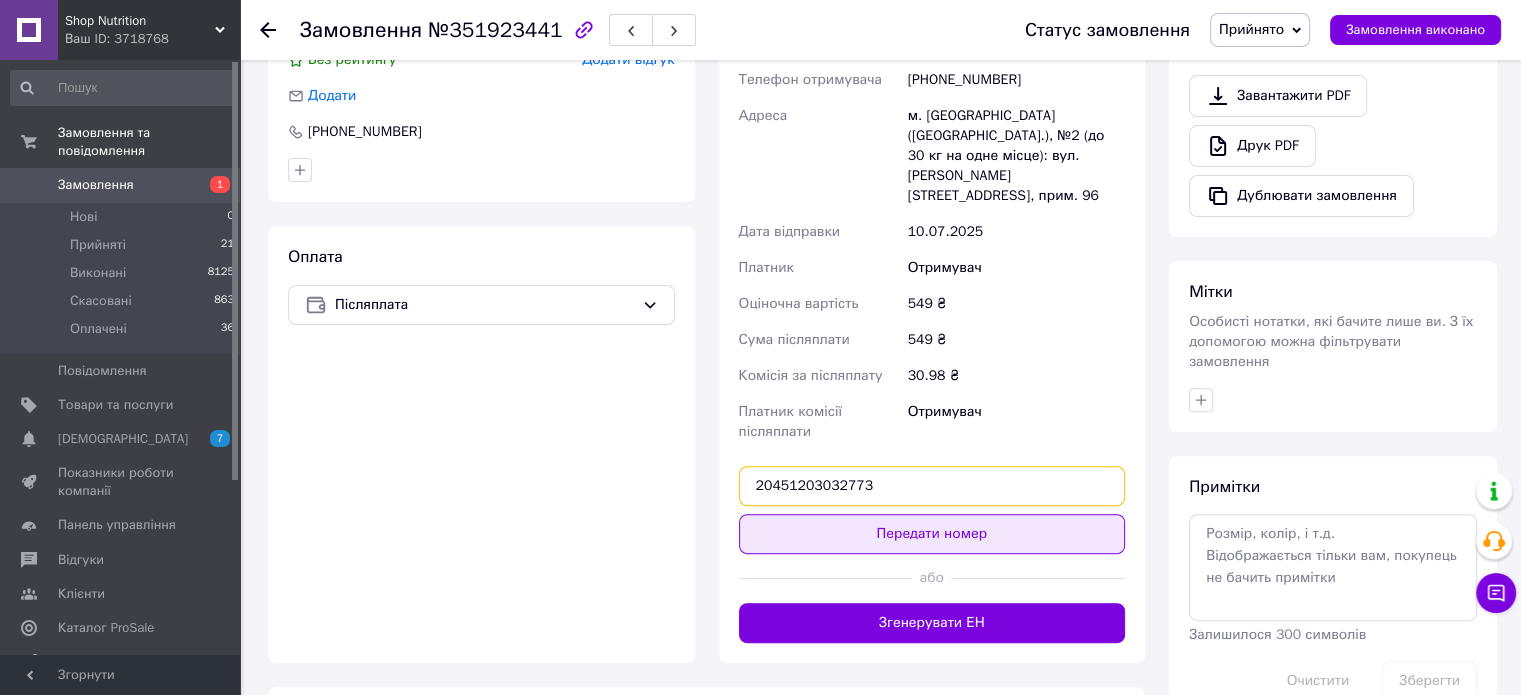 type on "20451203032773" 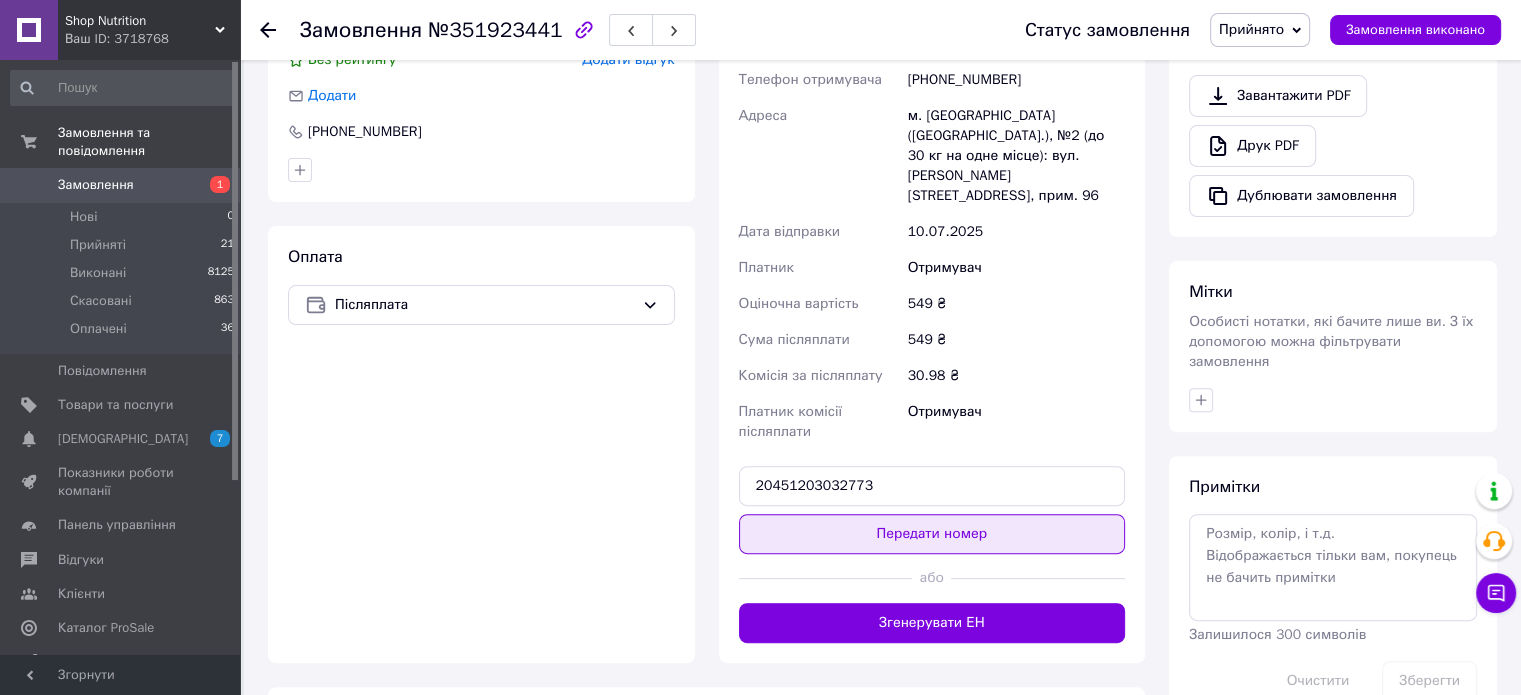 click on "Передати номер" at bounding box center [932, 534] 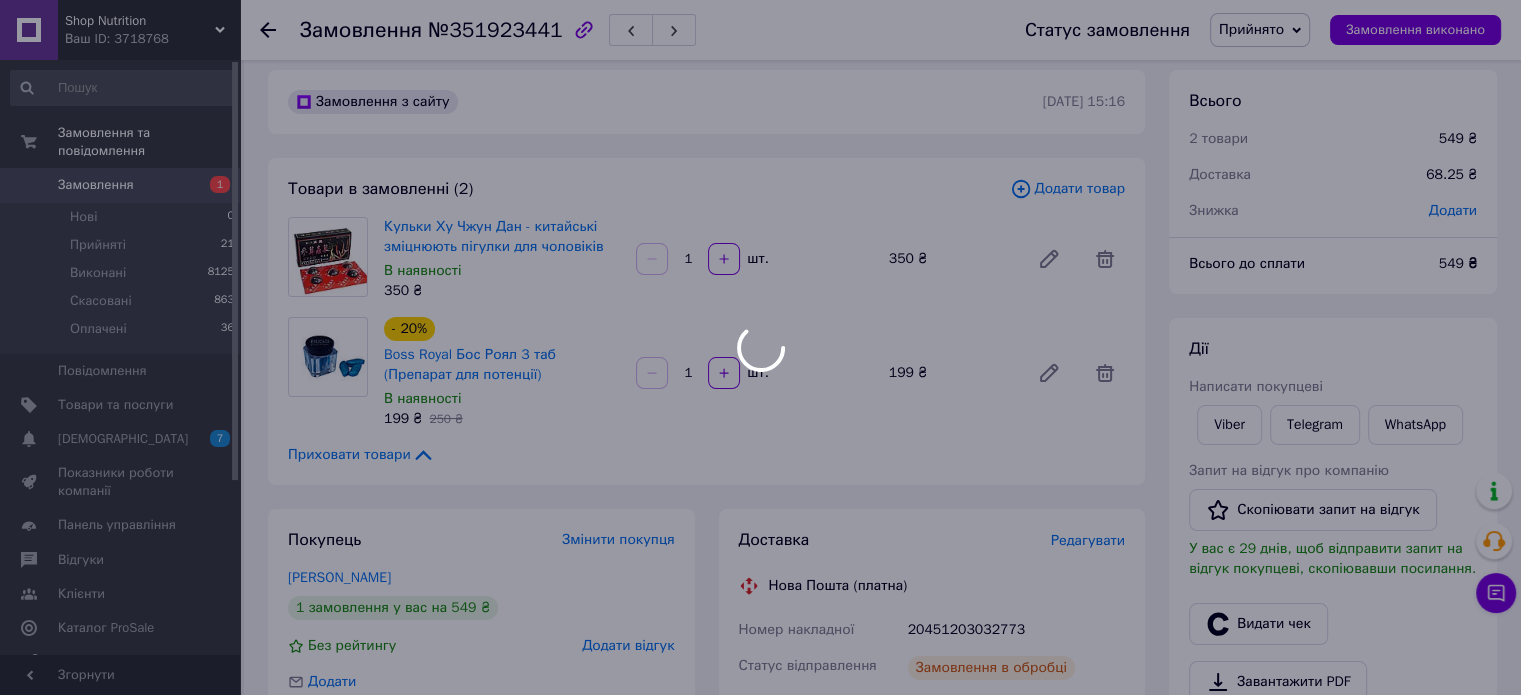 scroll, scrollTop: 0, scrollLeft: 0, axis: both 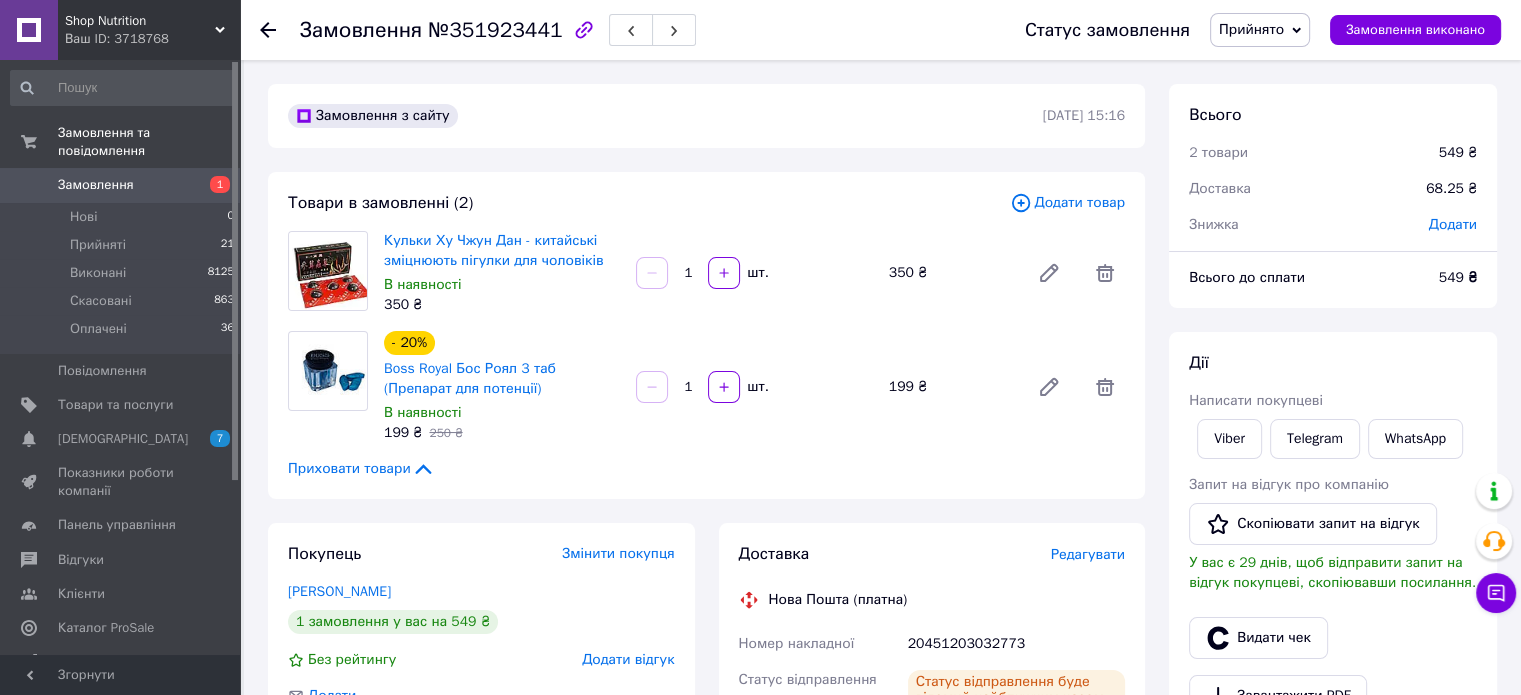 click on "Прийнято" at bounding box center (1251, 29) 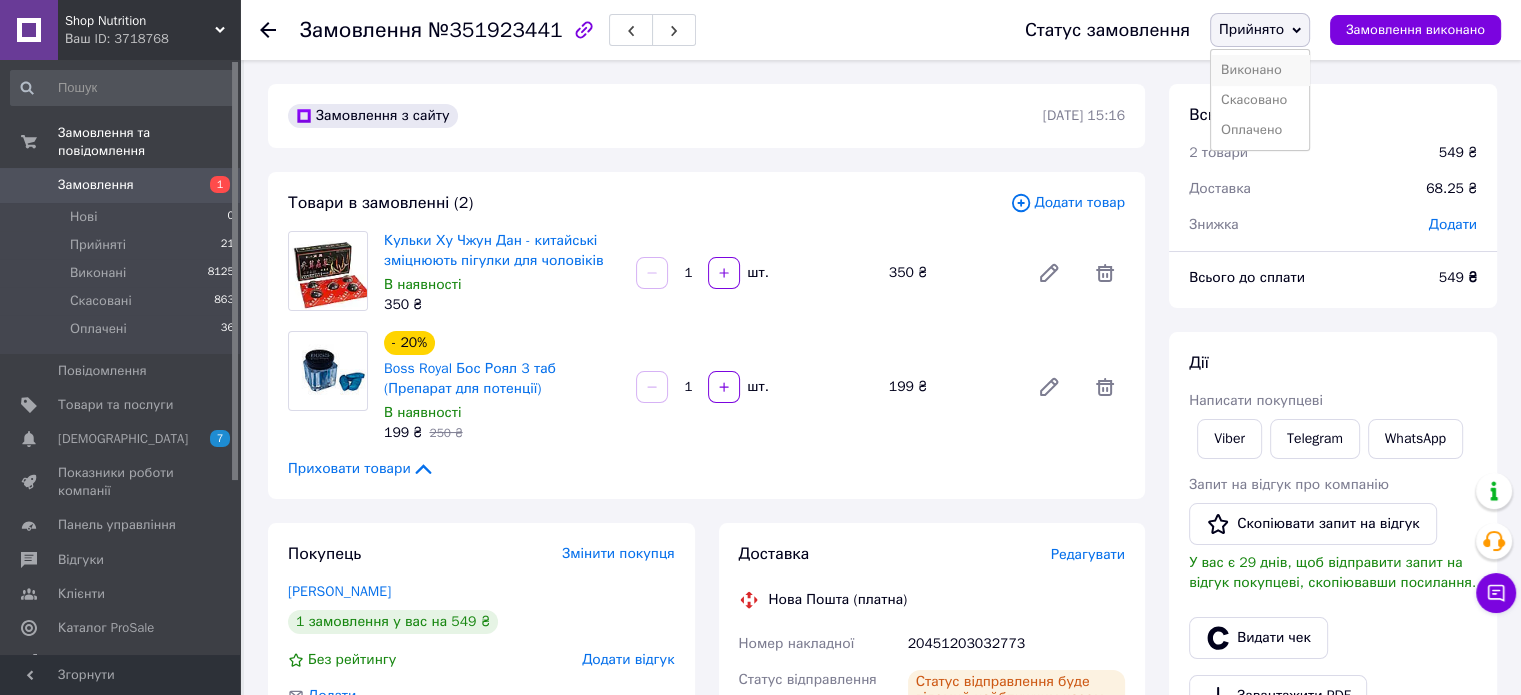 click on "Виконано" at bounding box center [1260, 70] 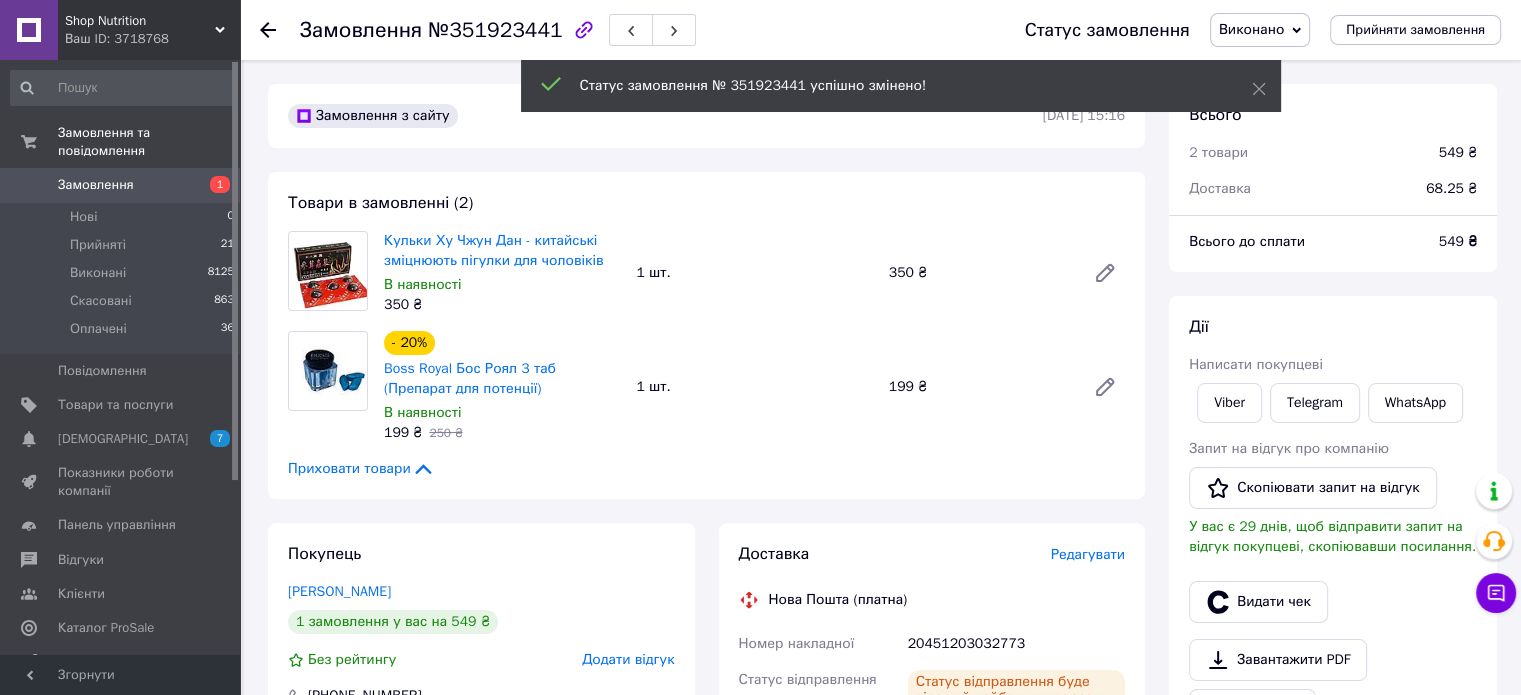 click on "Замовлення" at bounding box center (121, 185) 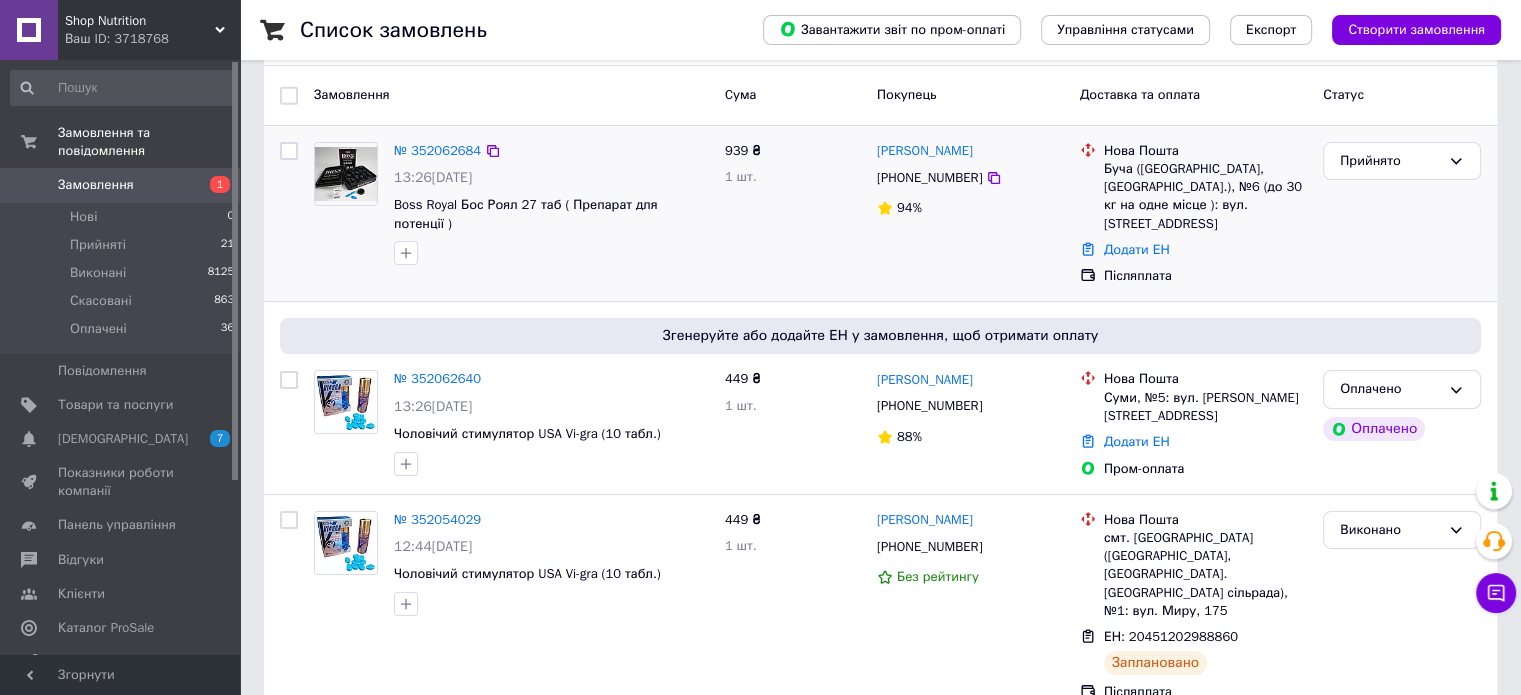 scroll, scrollTop: 200, scrollLeft: 0, axis: vertical 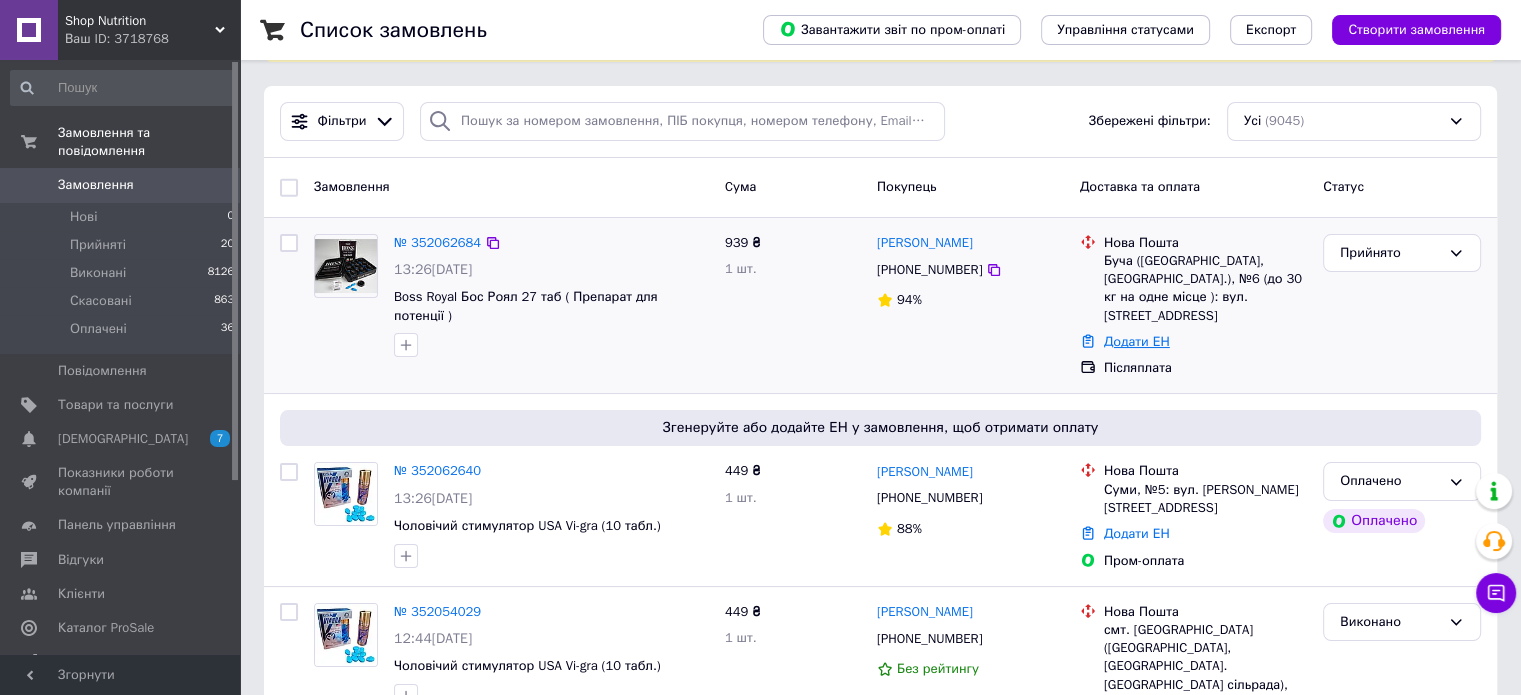 click on "Додати ЕН" at bounding box center (1137, 341) 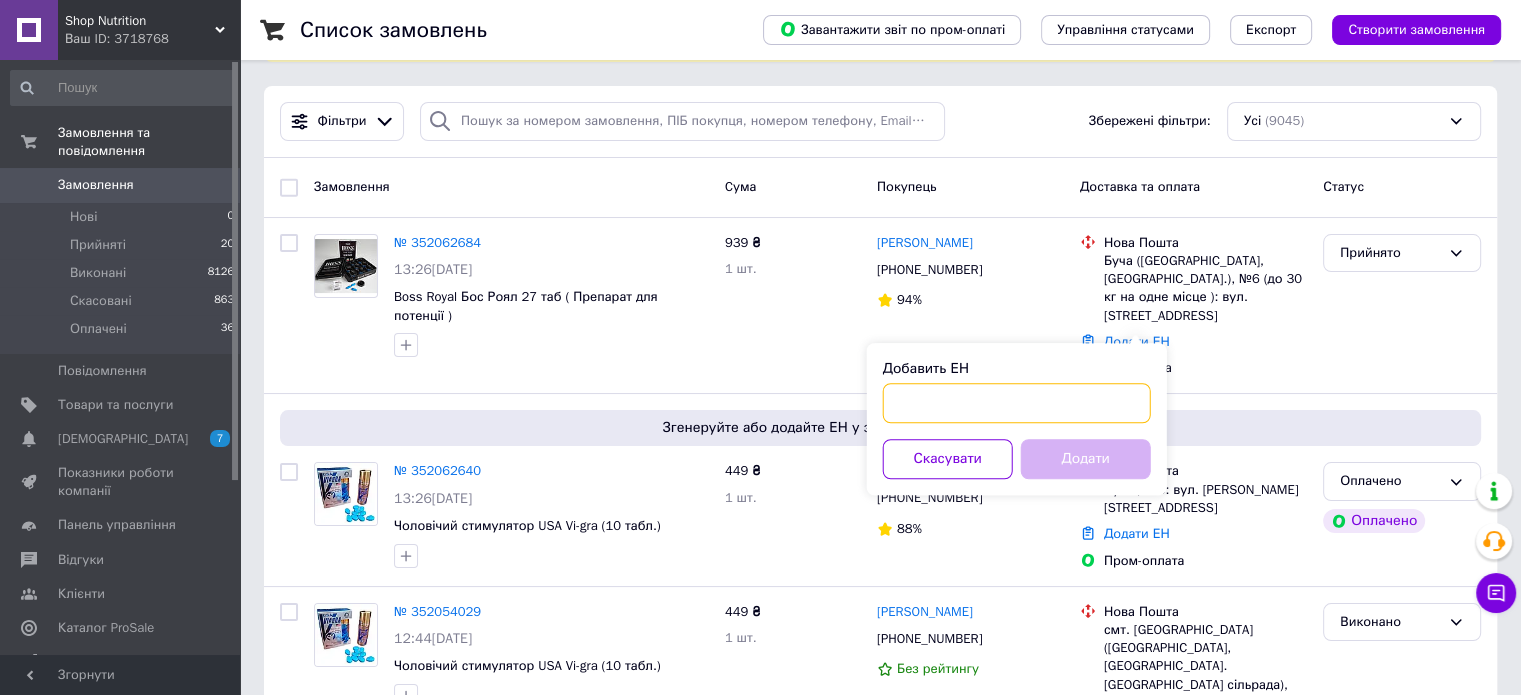 click on "Добавить ЕН" at bounding box center (1017, 403) 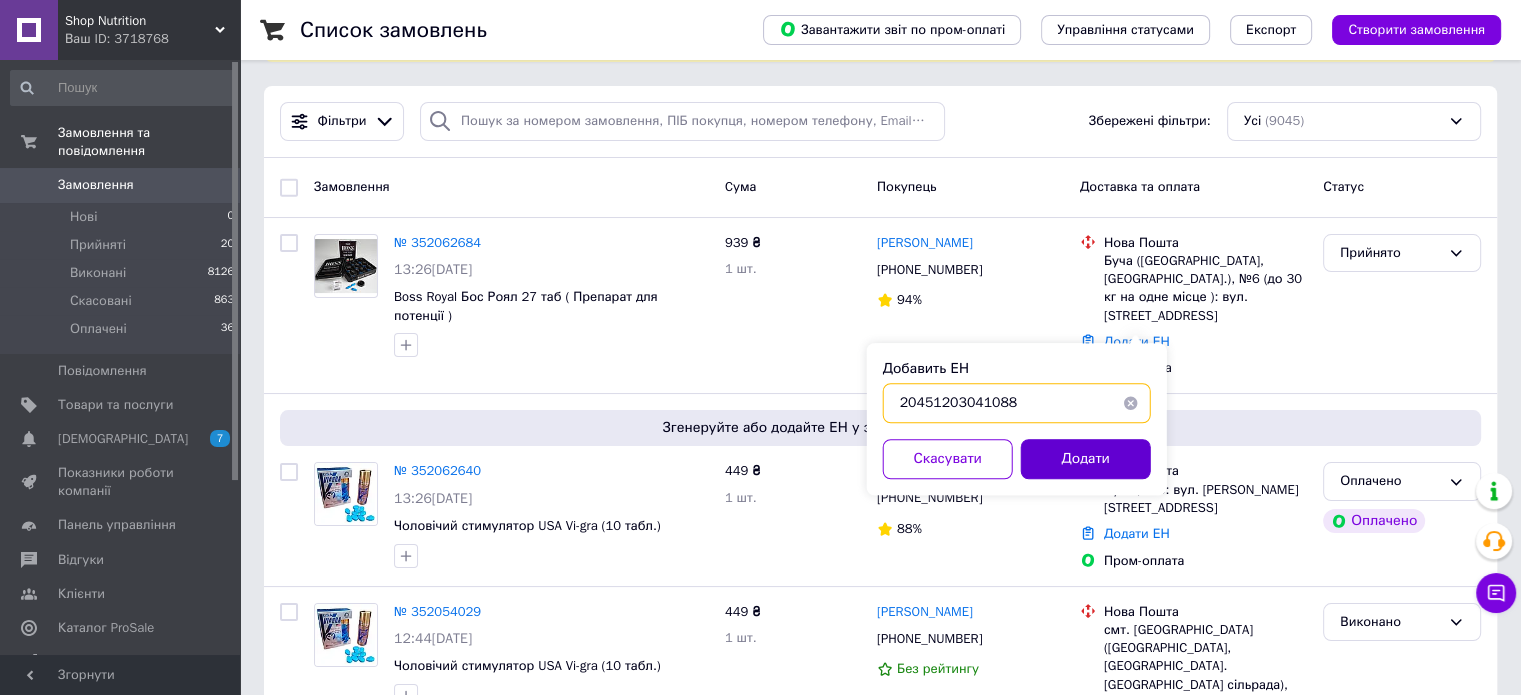 type on "20451203041088" 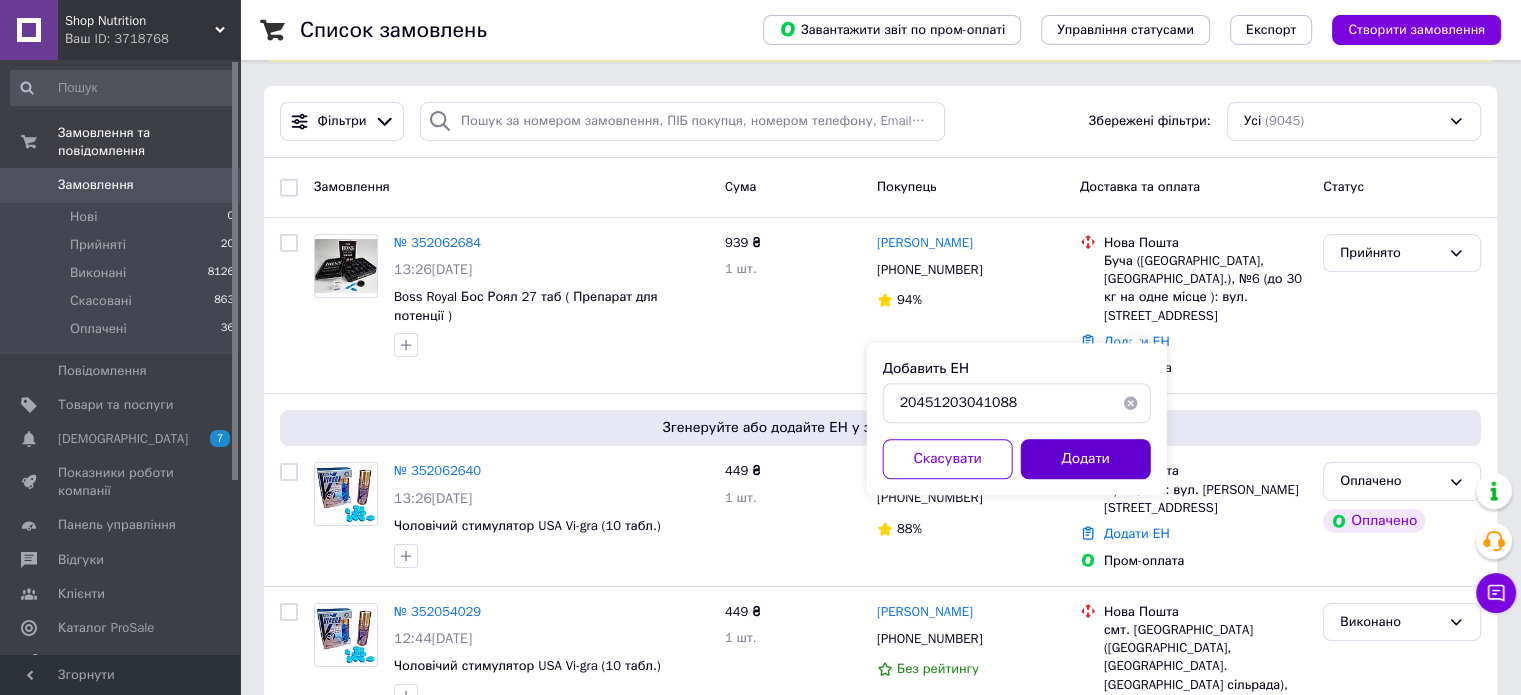 click on "Додати" at bounding box center [1086, 459] 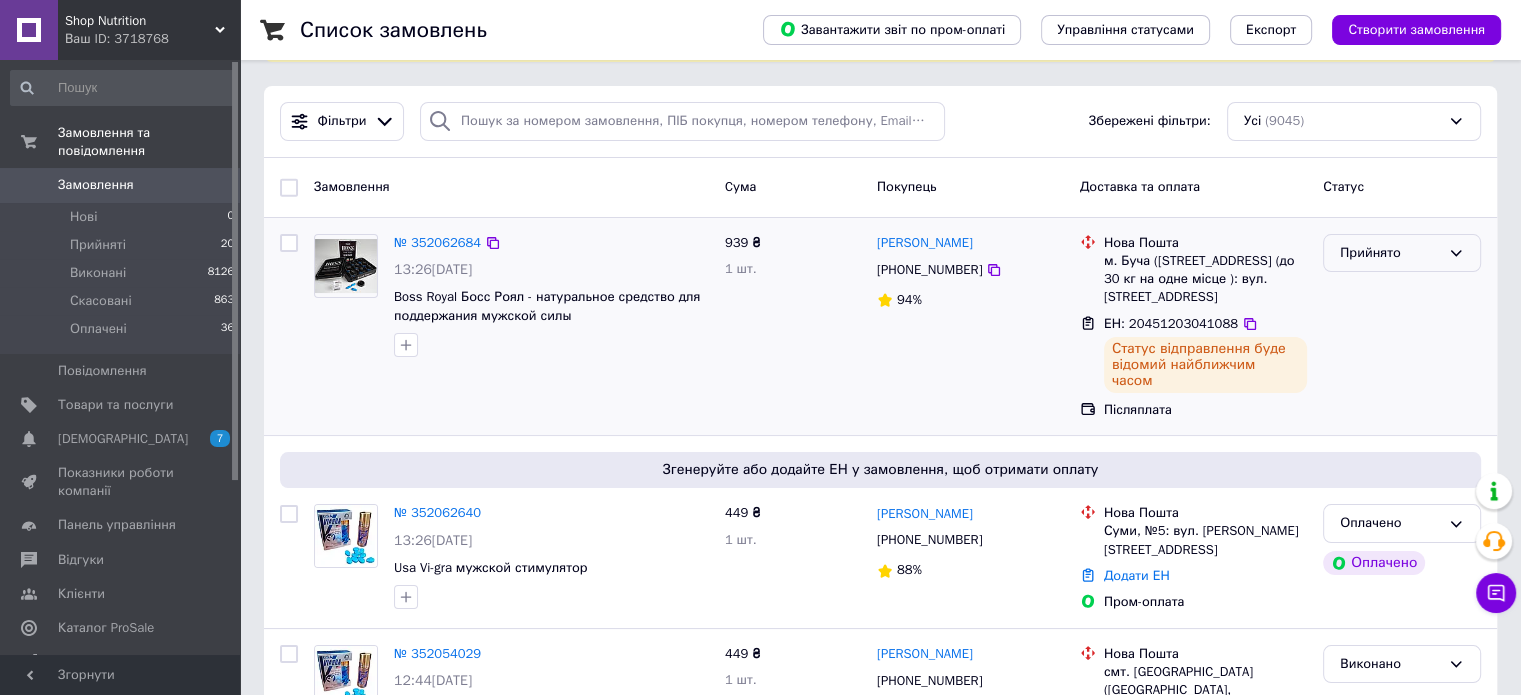 click on "Прийнято" at bounding box center [1390, 253] 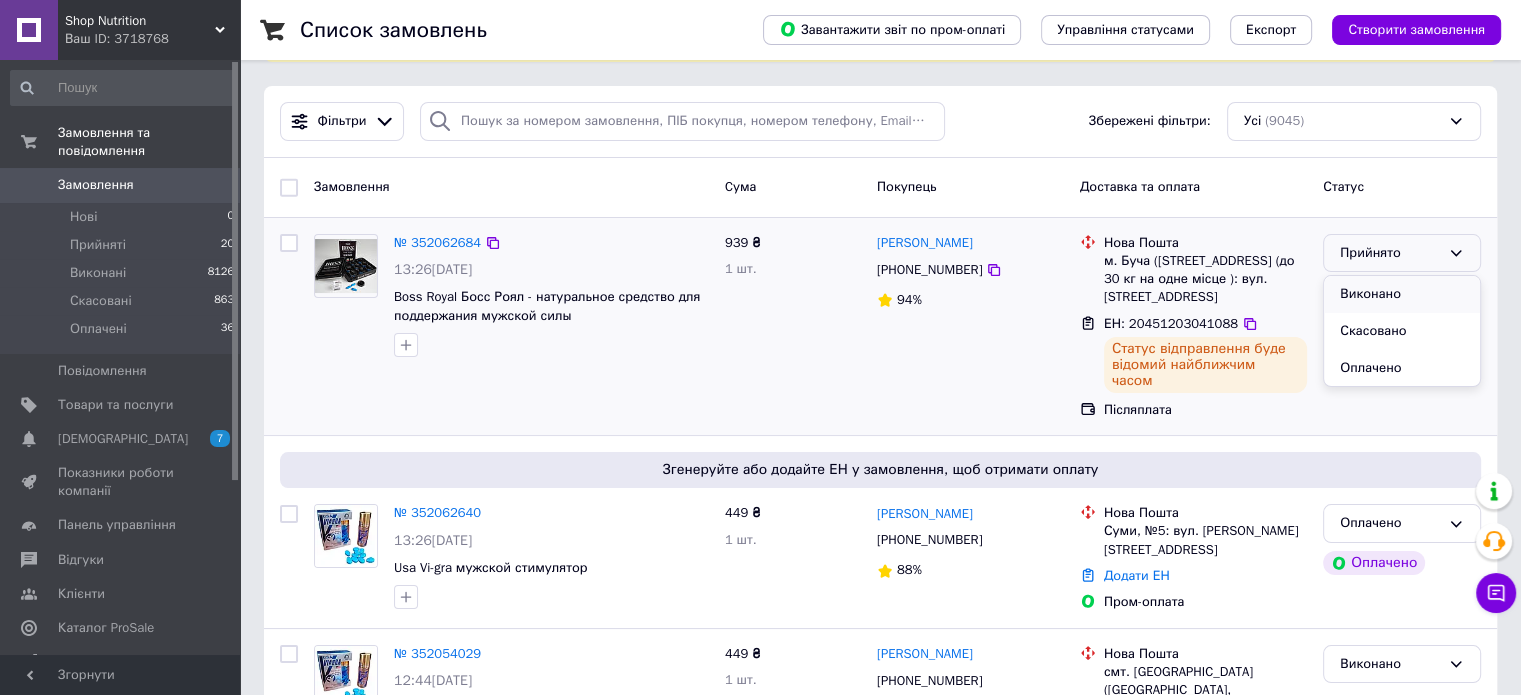 click on "Виконано" at bounding box center [1402, 294] 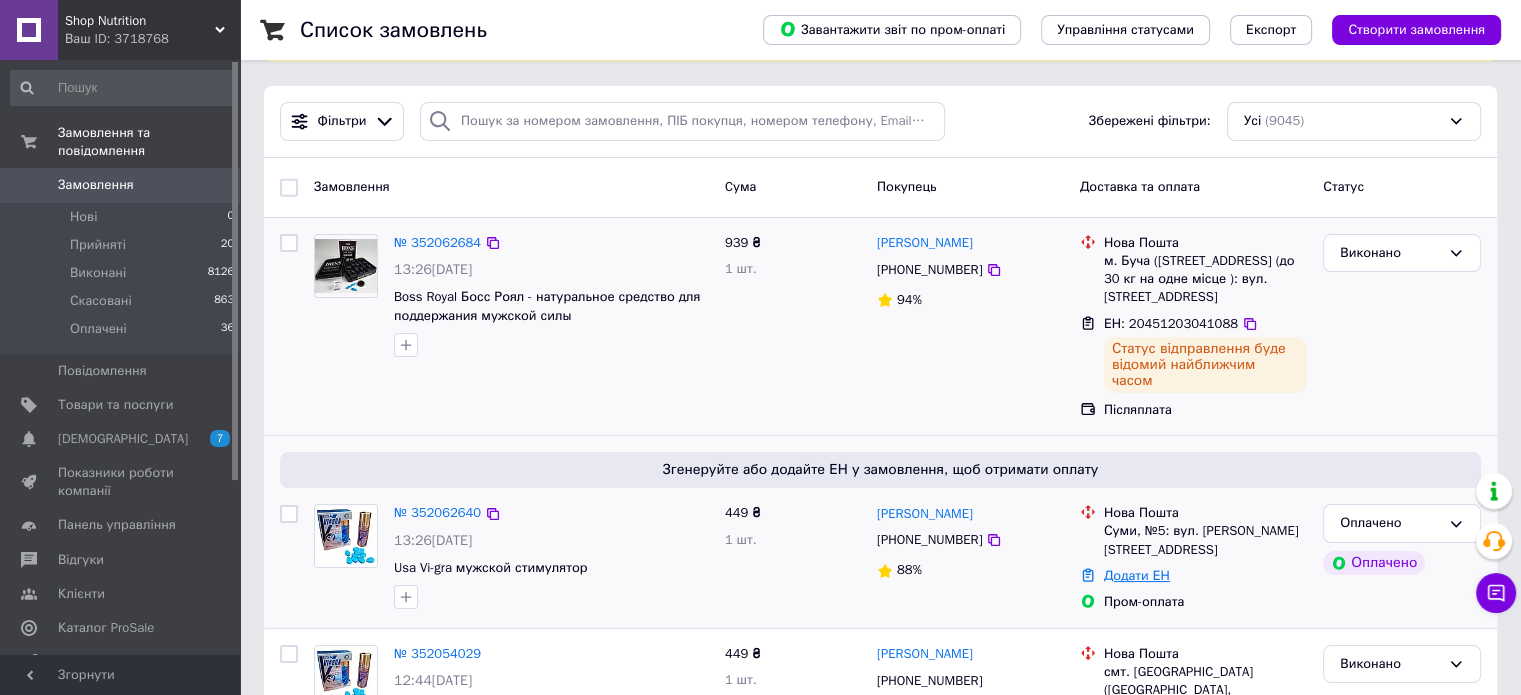 click on "Додати ЕН" at bounding box center (1137, 575) 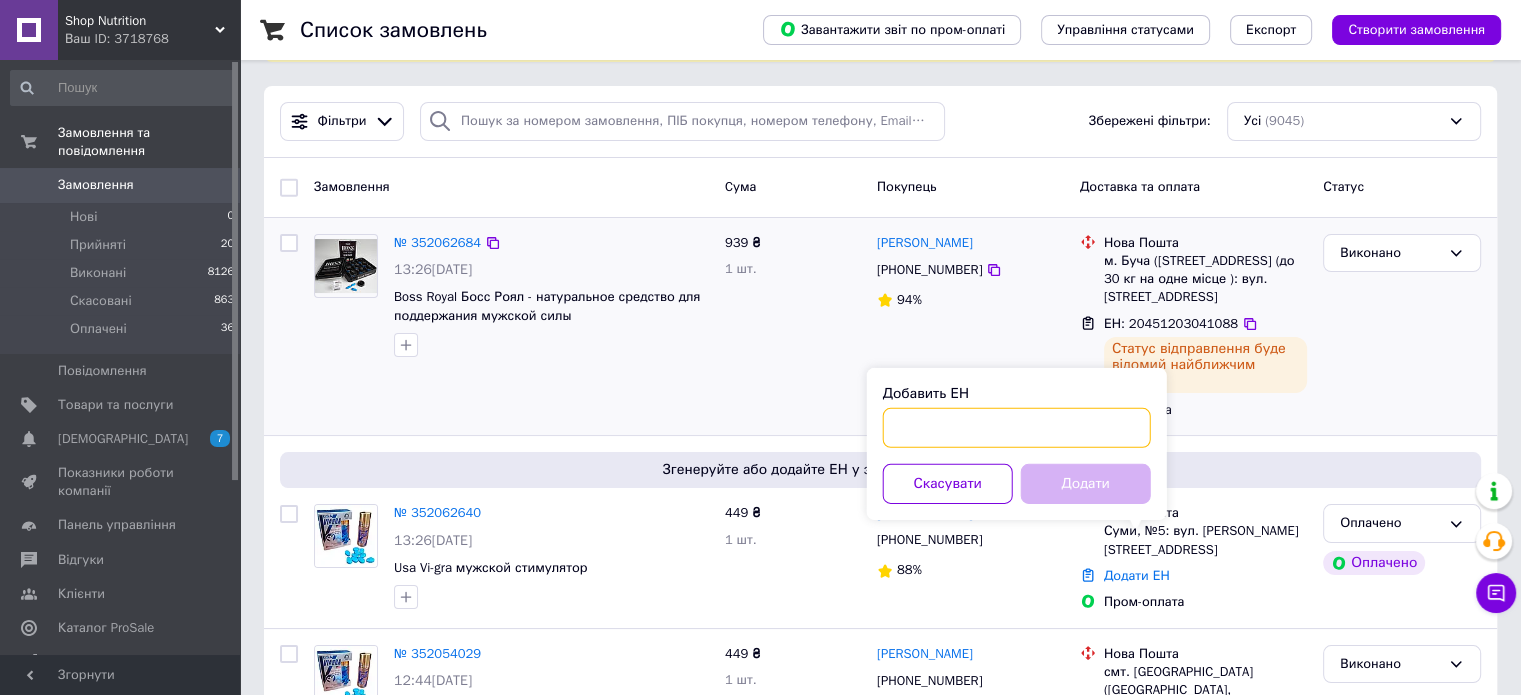 click on "Добавить ЕН" at bounding box center [1017, 428] 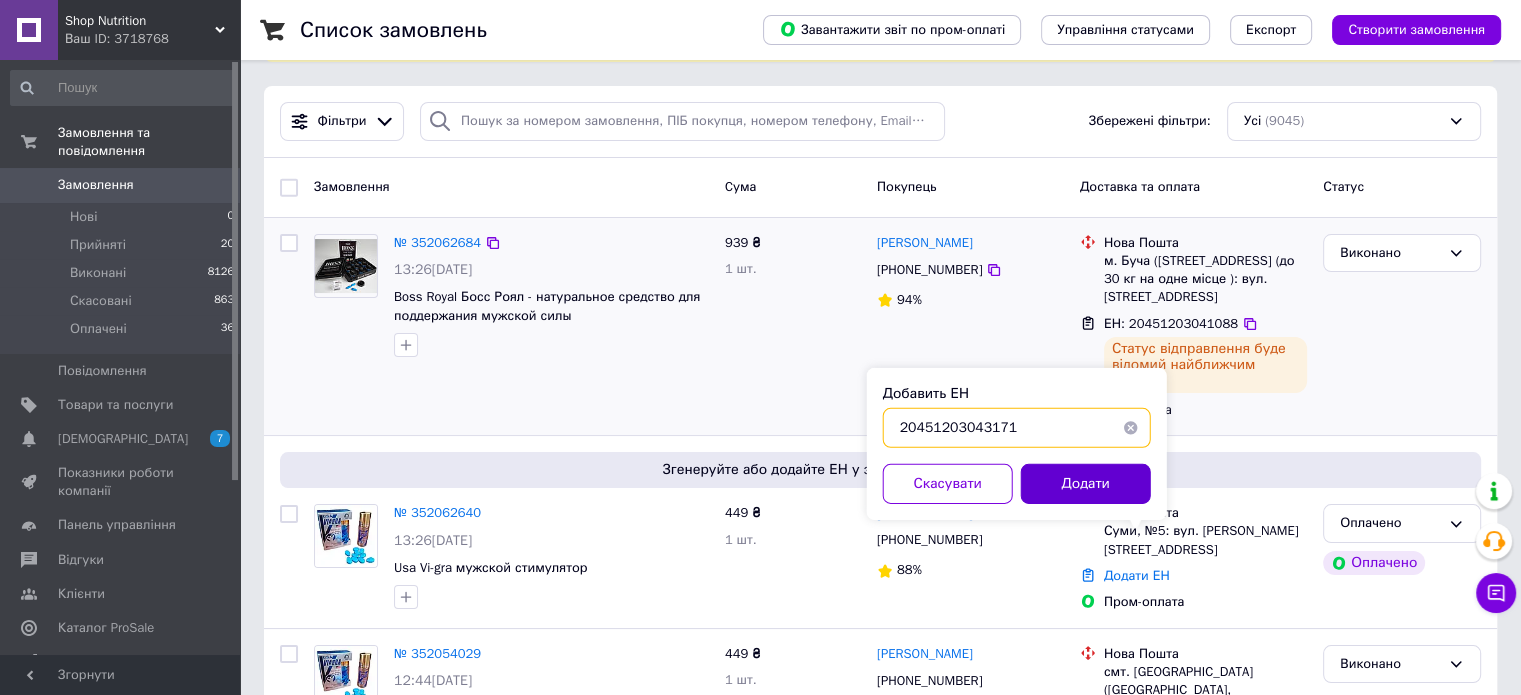 type on "20451203043171" 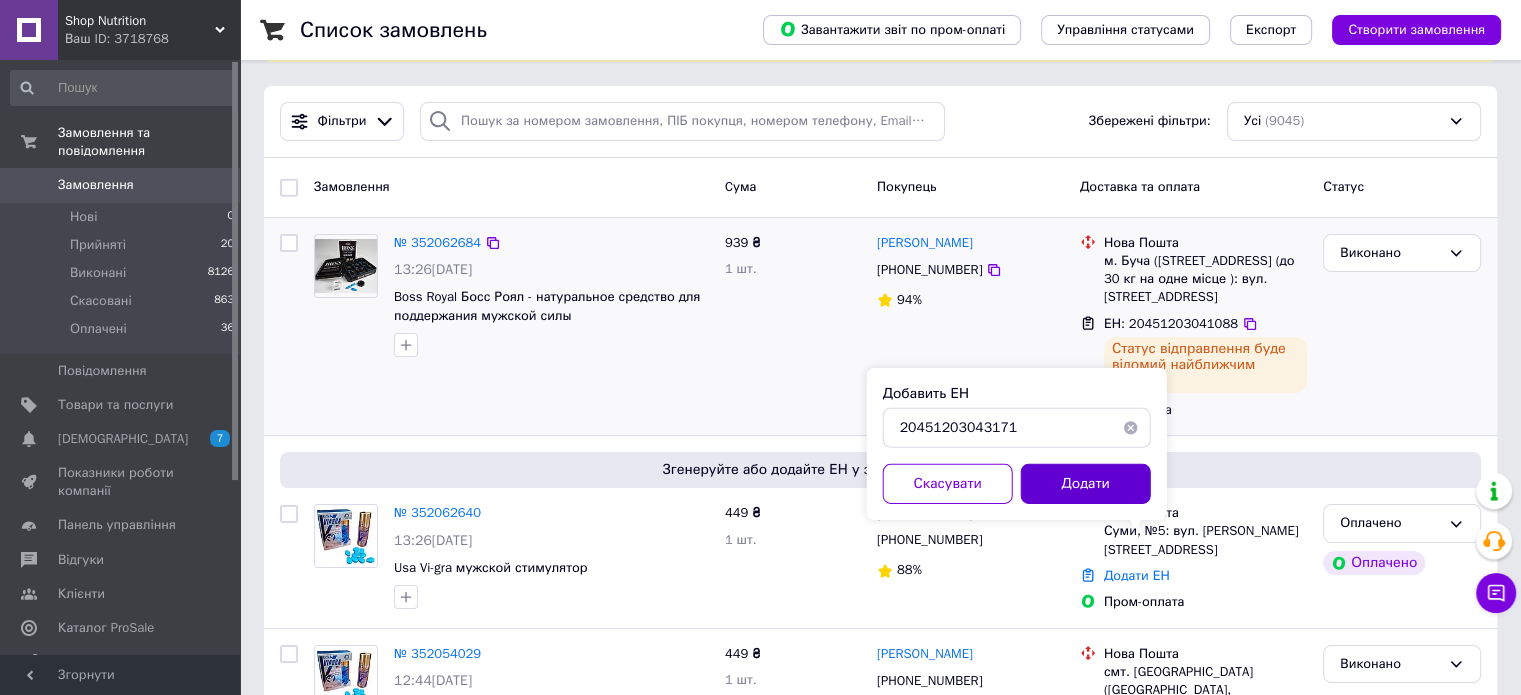 click on "Додати" at bounding box center [1086, 484] 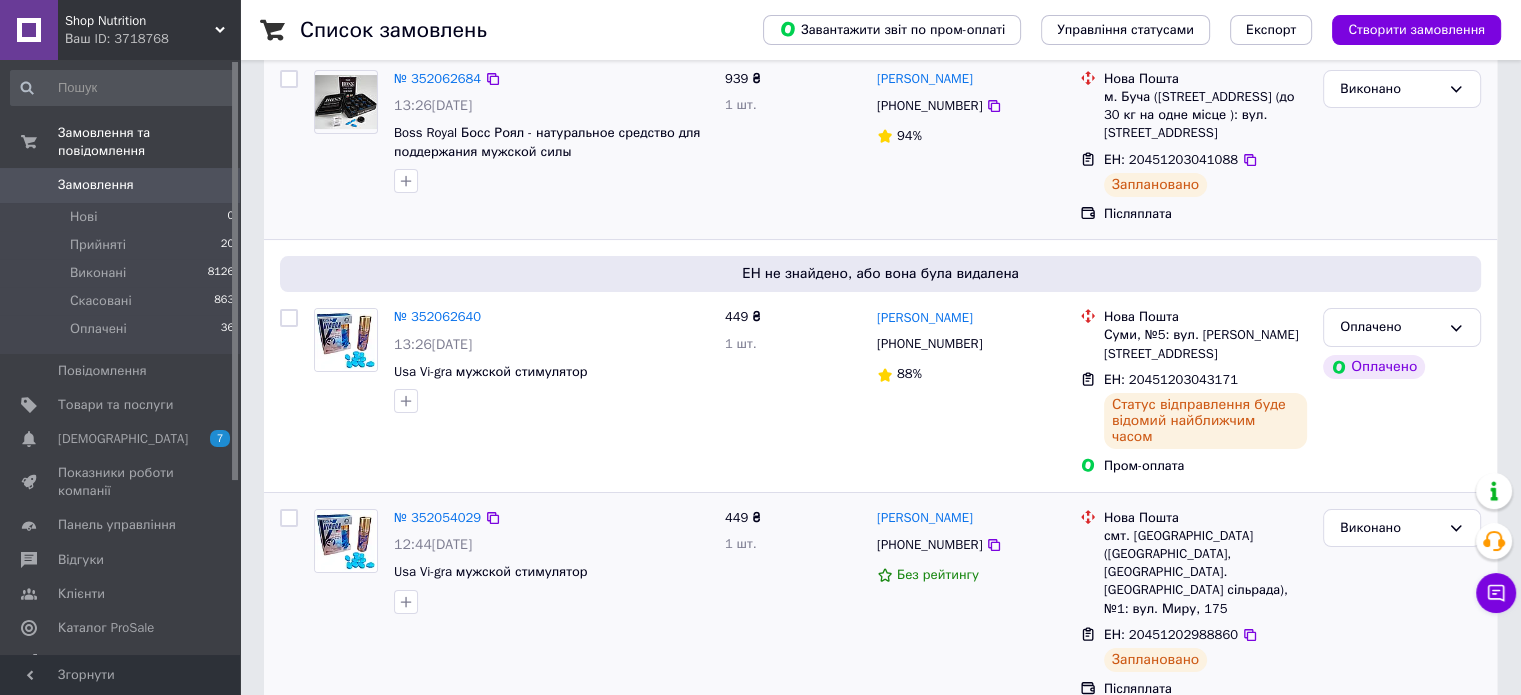 scroll, scrollTop: 300, scrollLeft: 0, axis: vertical 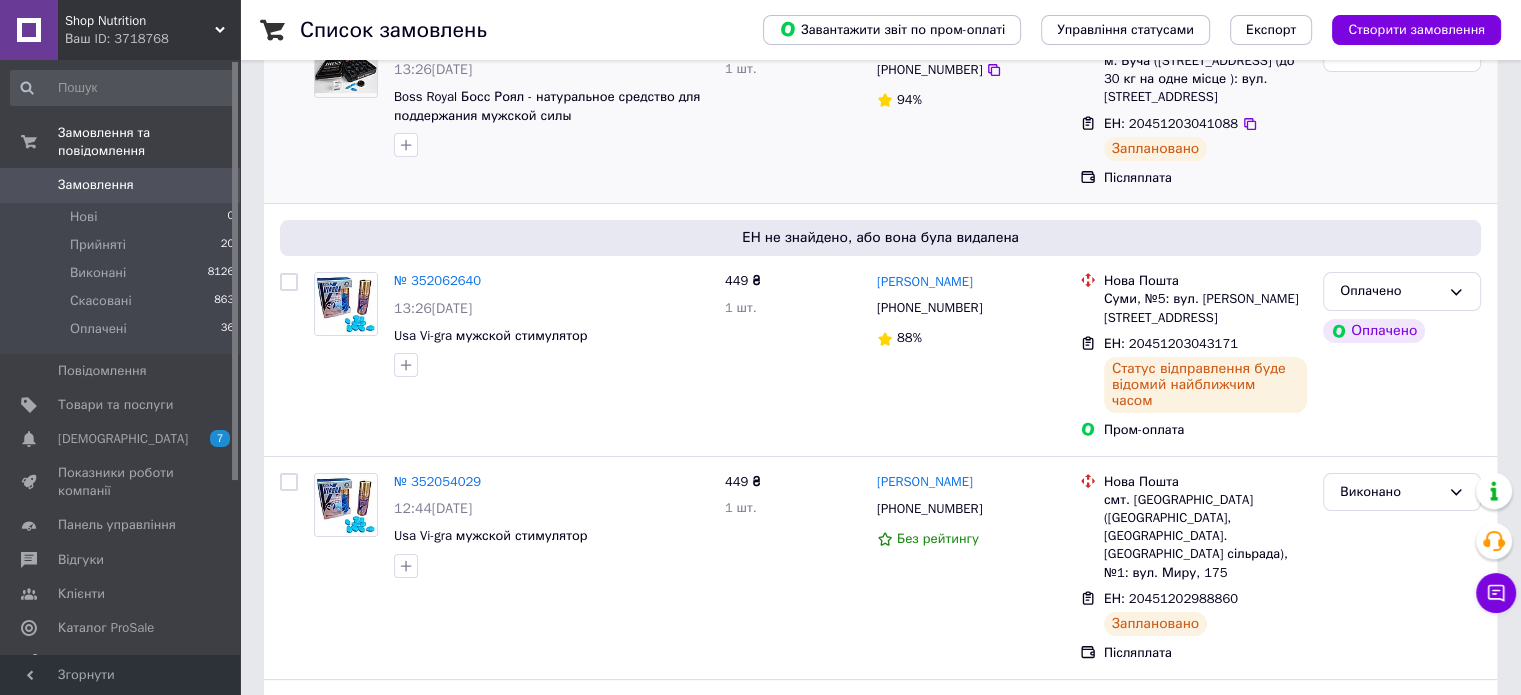 click on "Замовлення" at bounding box center [121, 185] 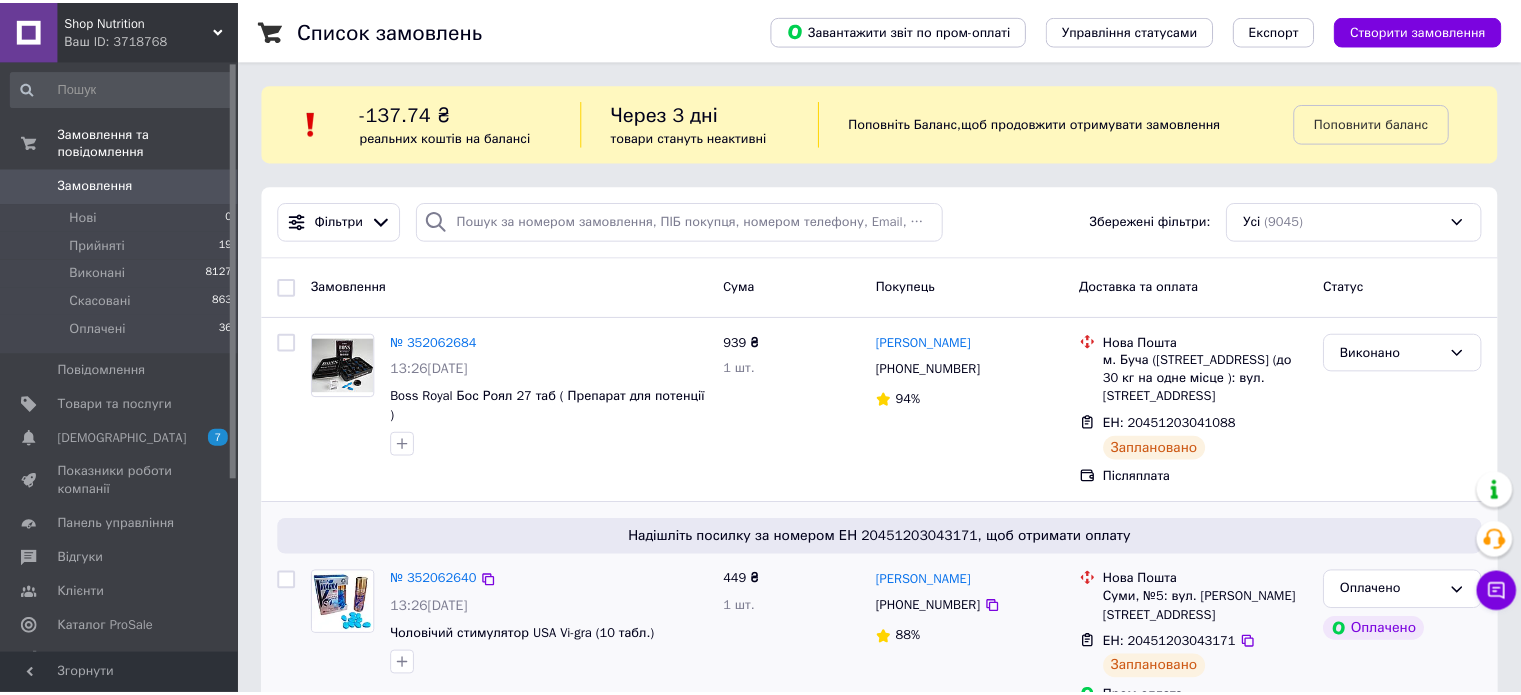 scroll, scrollTop: 0, scrollLeft: 0, axis: both 